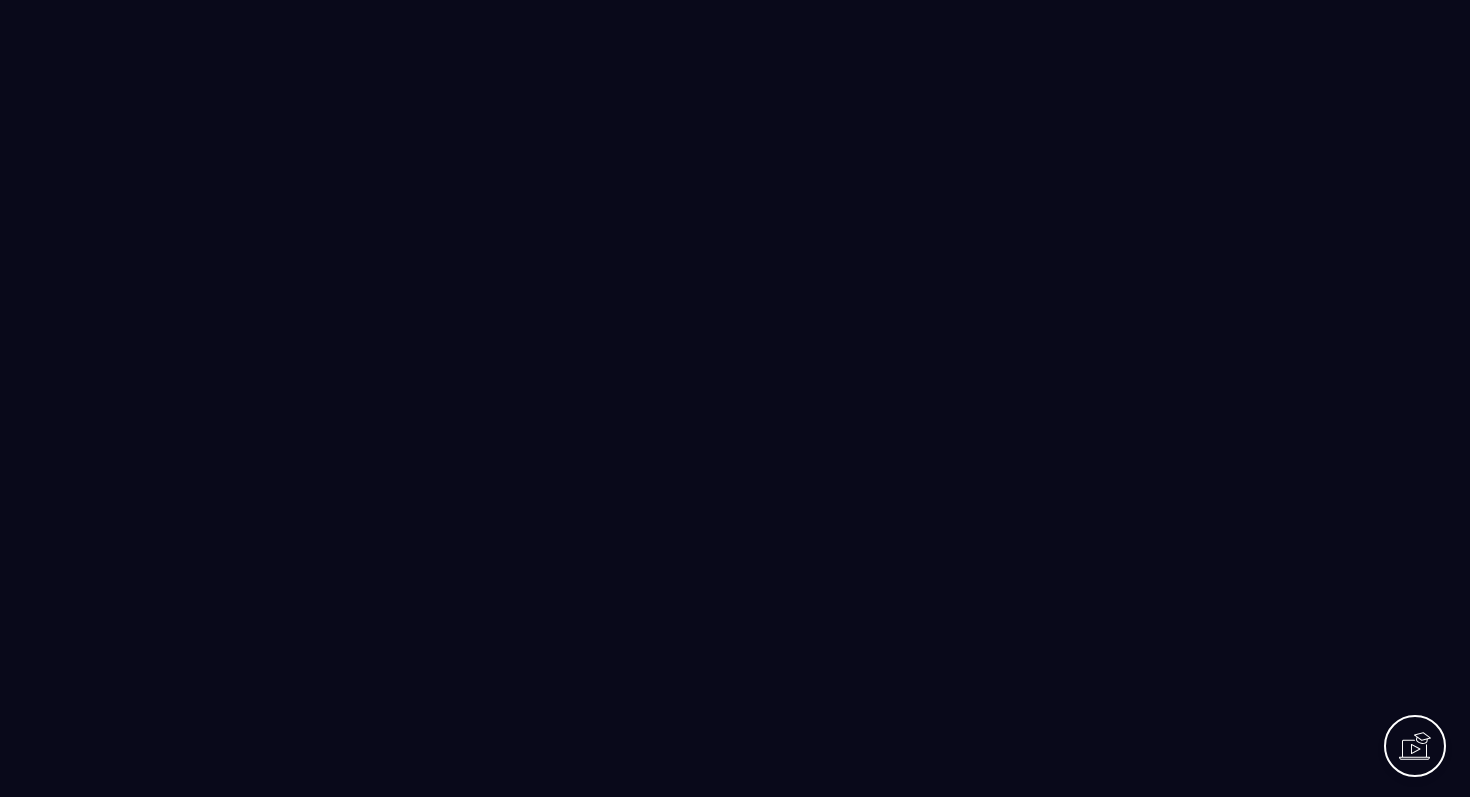 scroll, scrollTop: 0, scrollLeft: 0, axis: both 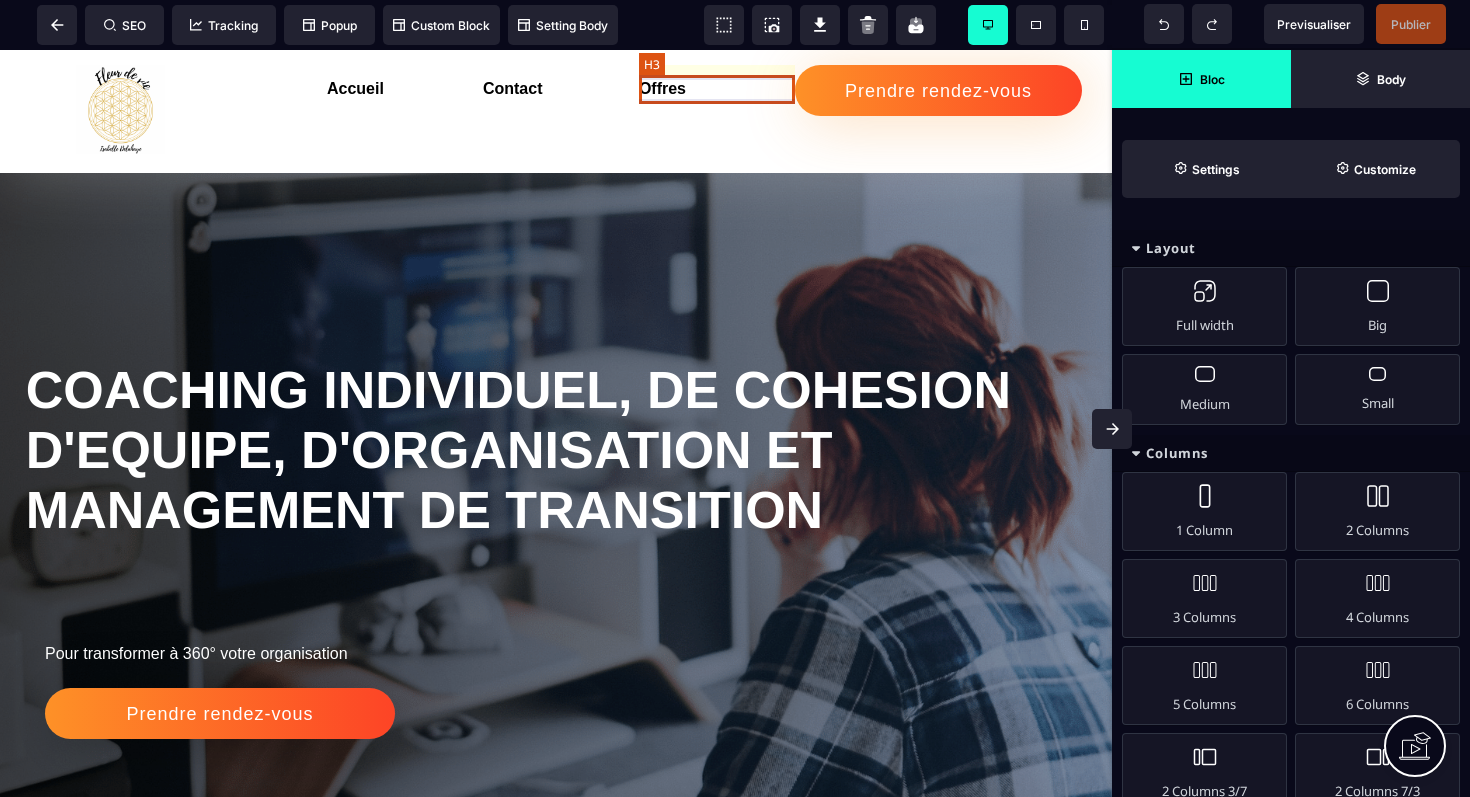 click on "Offres" at bounding box center (717, 89) 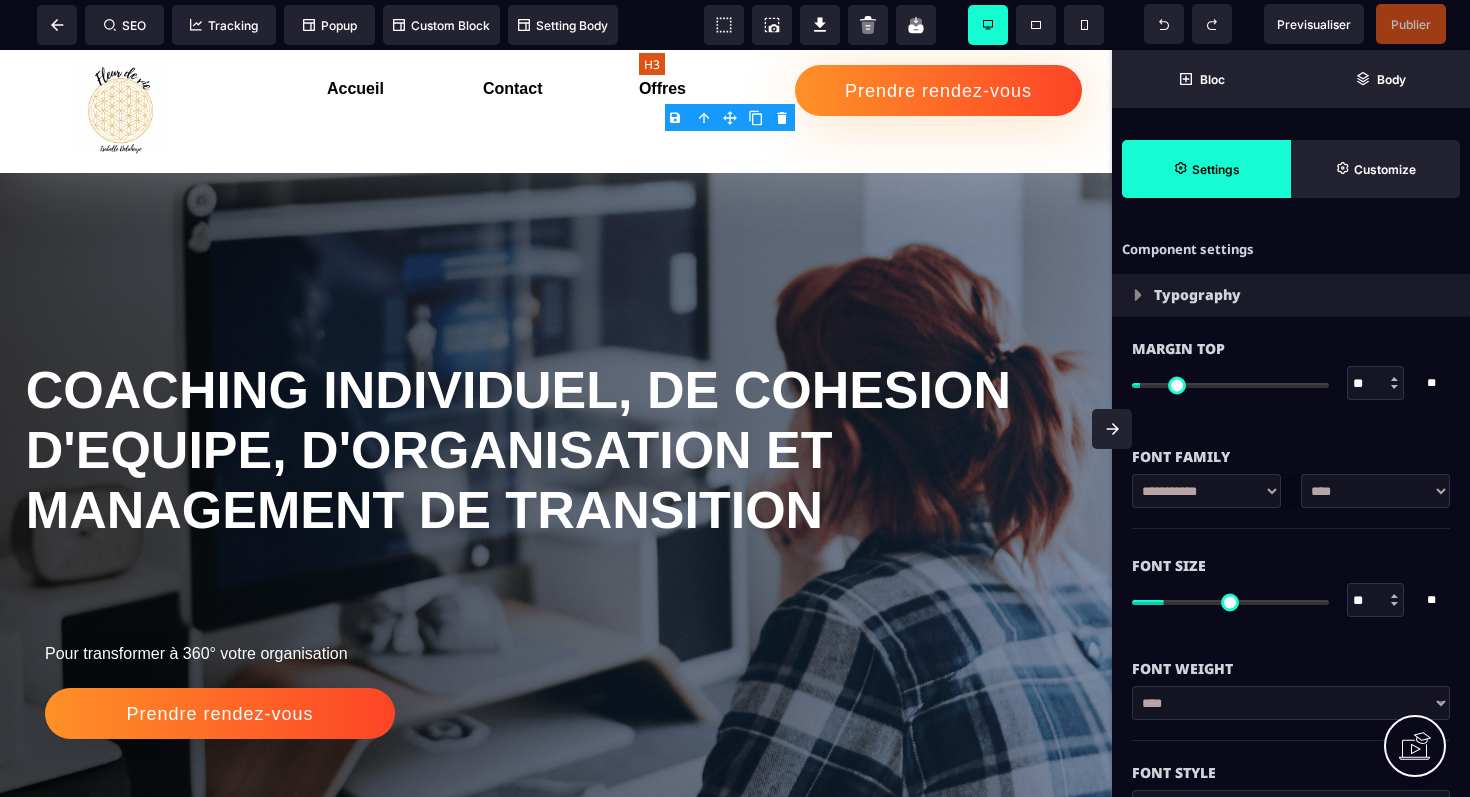 type on "*" 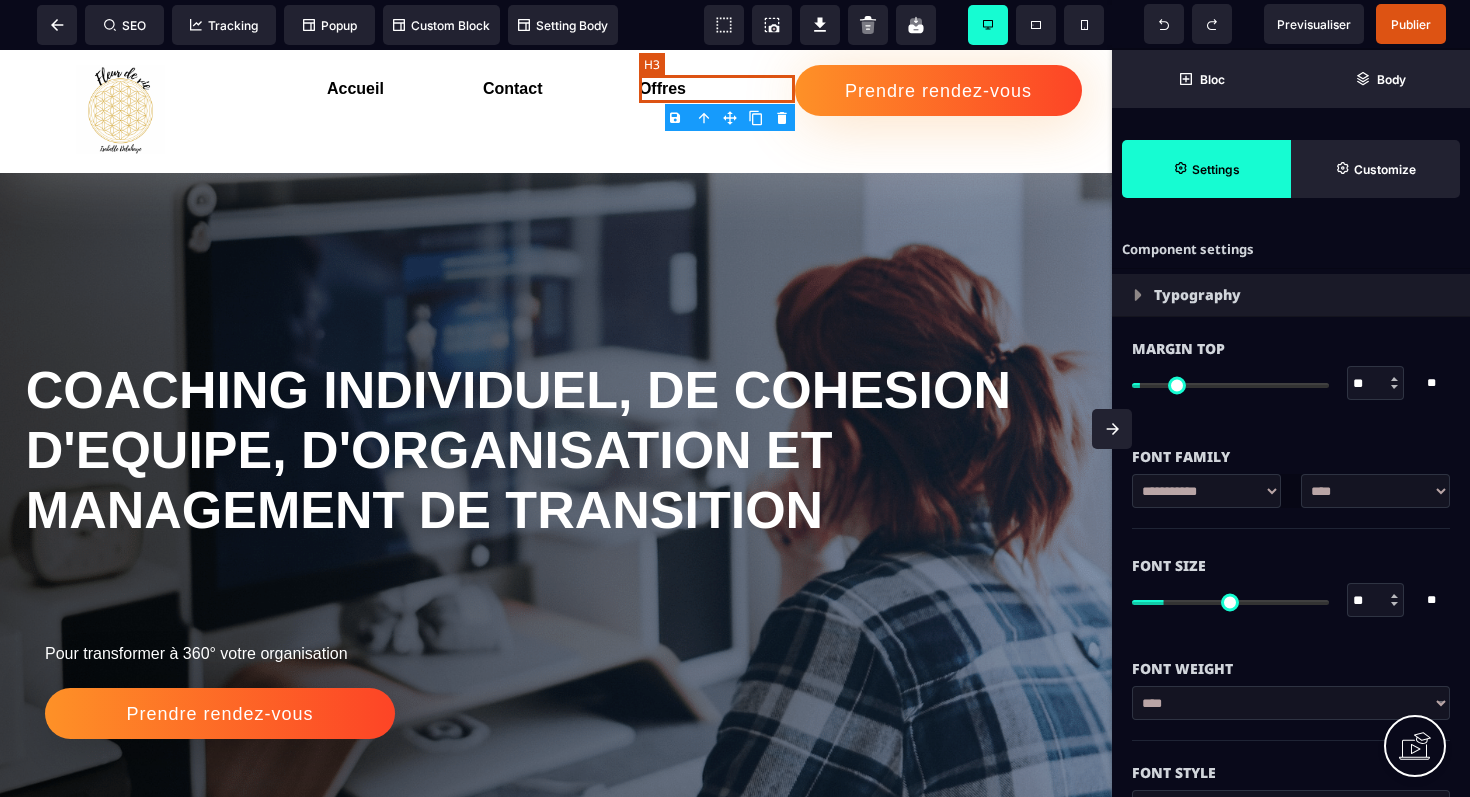 click on "Offres" at bounding box center [717, 89] 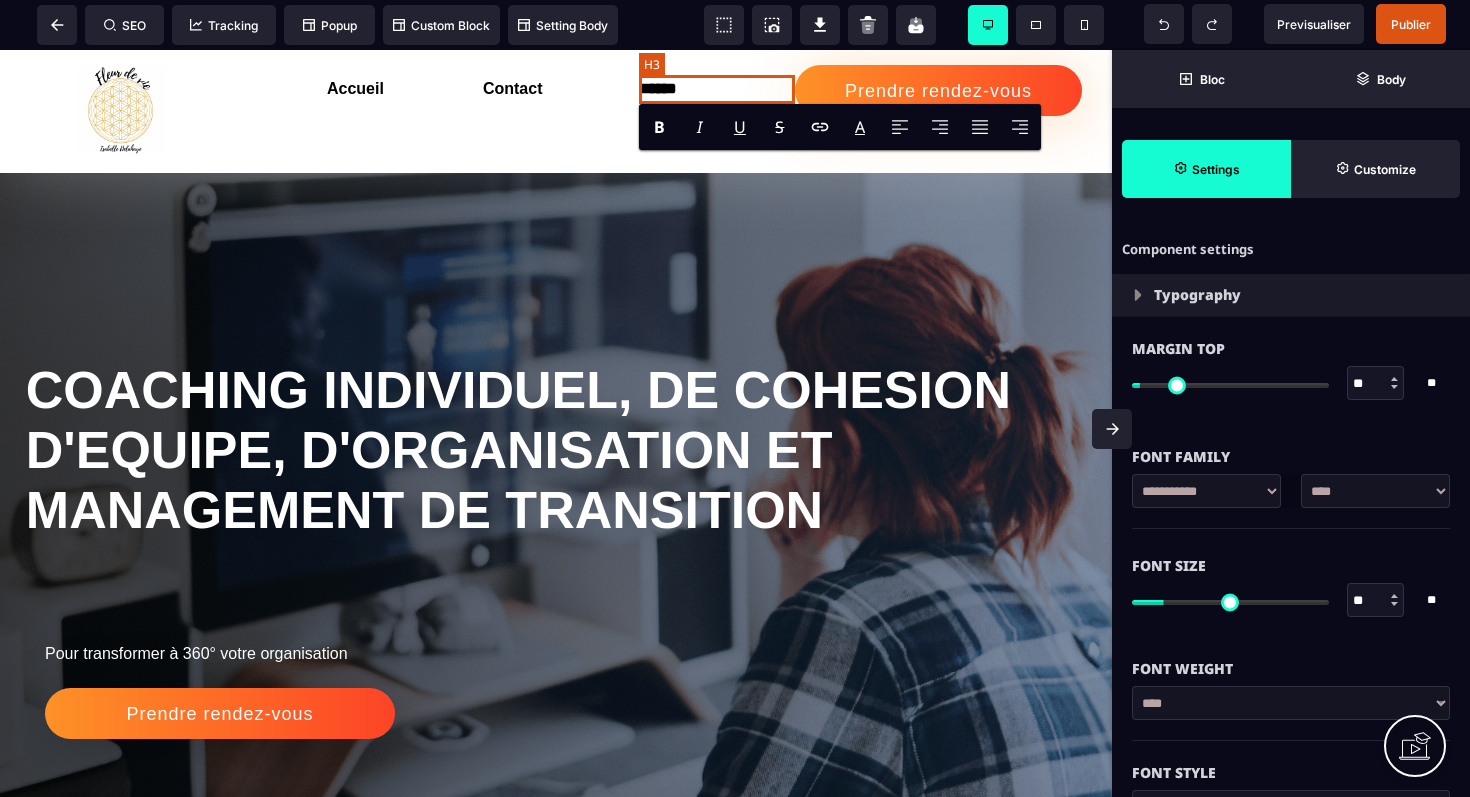 click on "******" at bounding box center [717, 89] 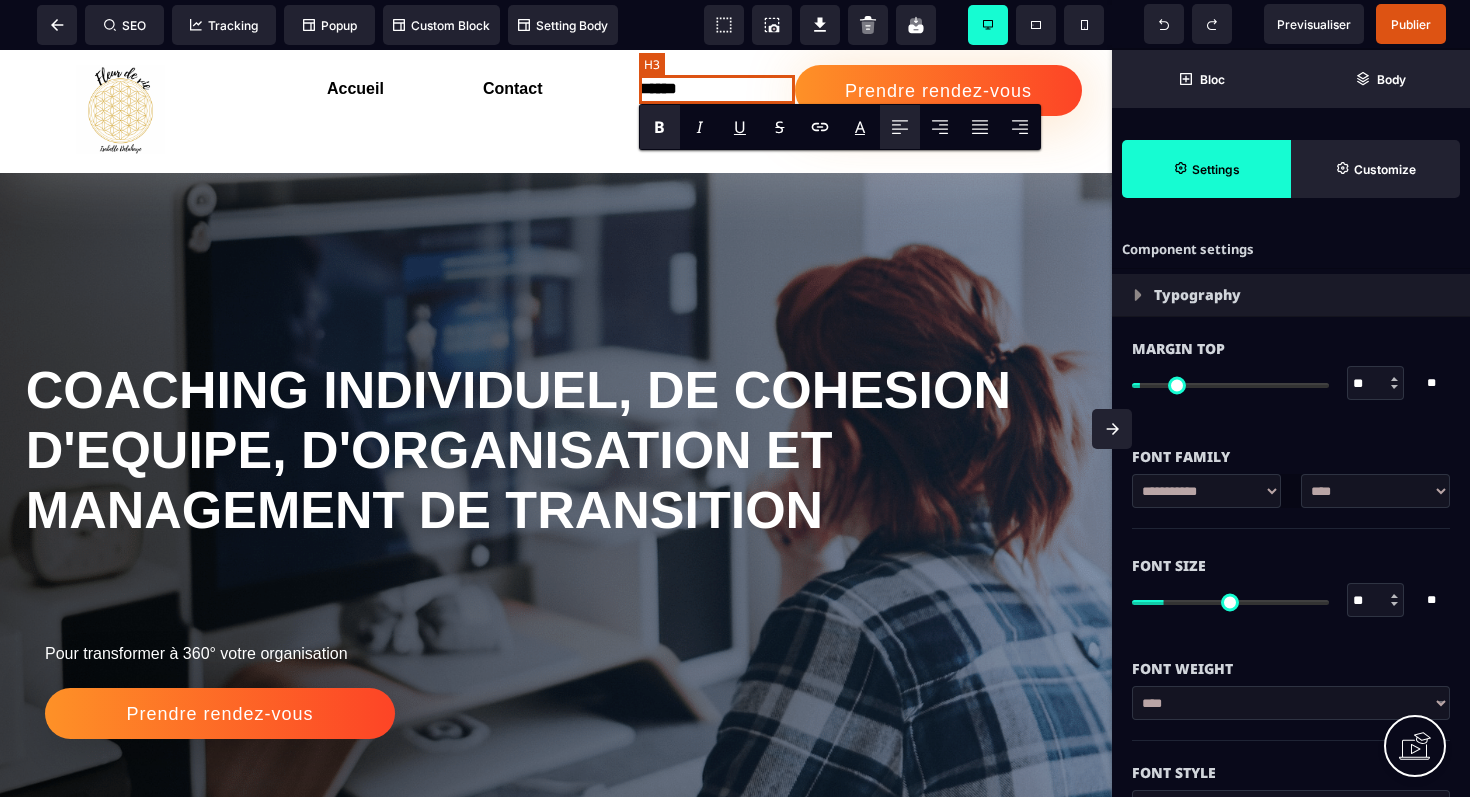 type 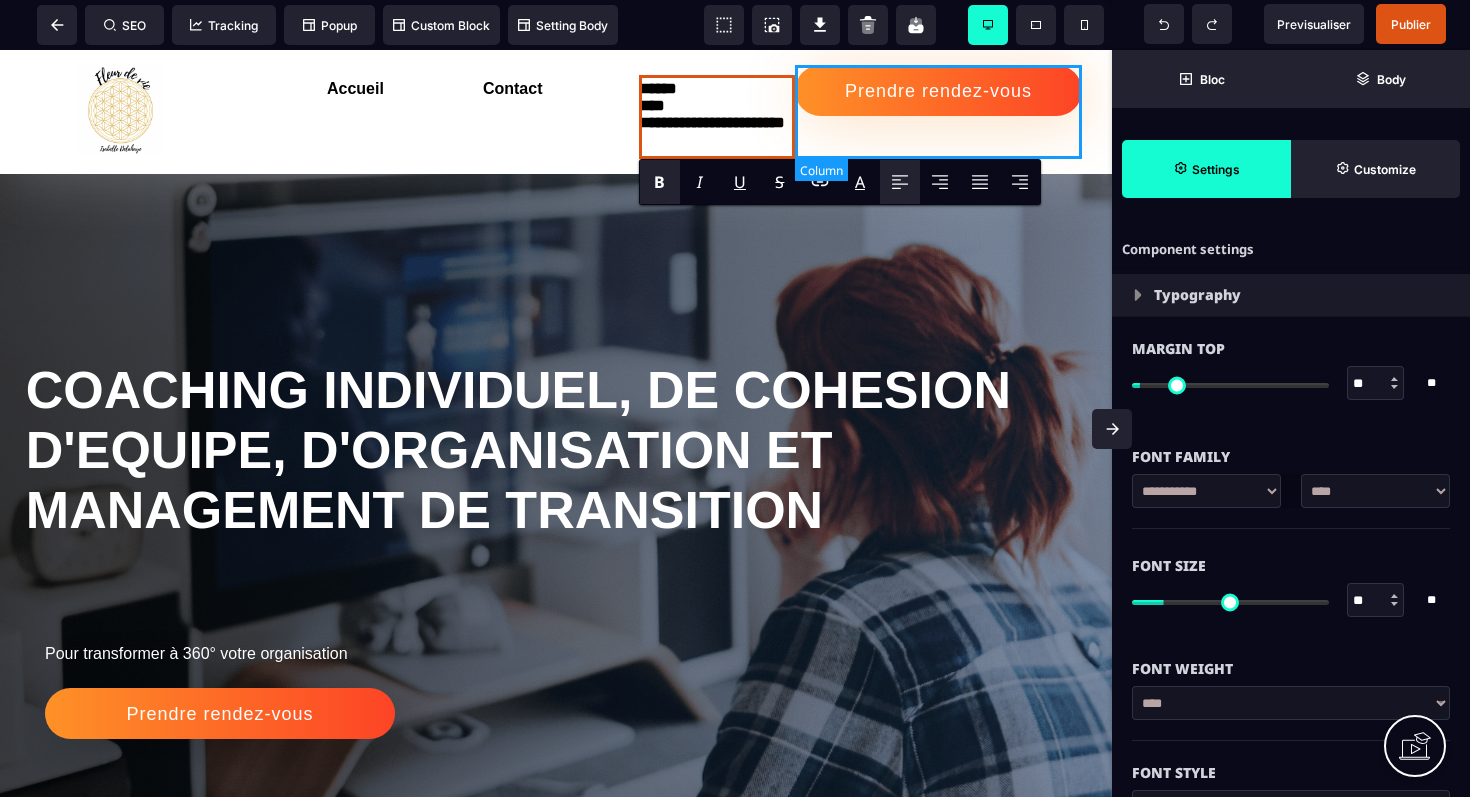 click on "Prendre rendez-vous" at bounding box center (938, 112) 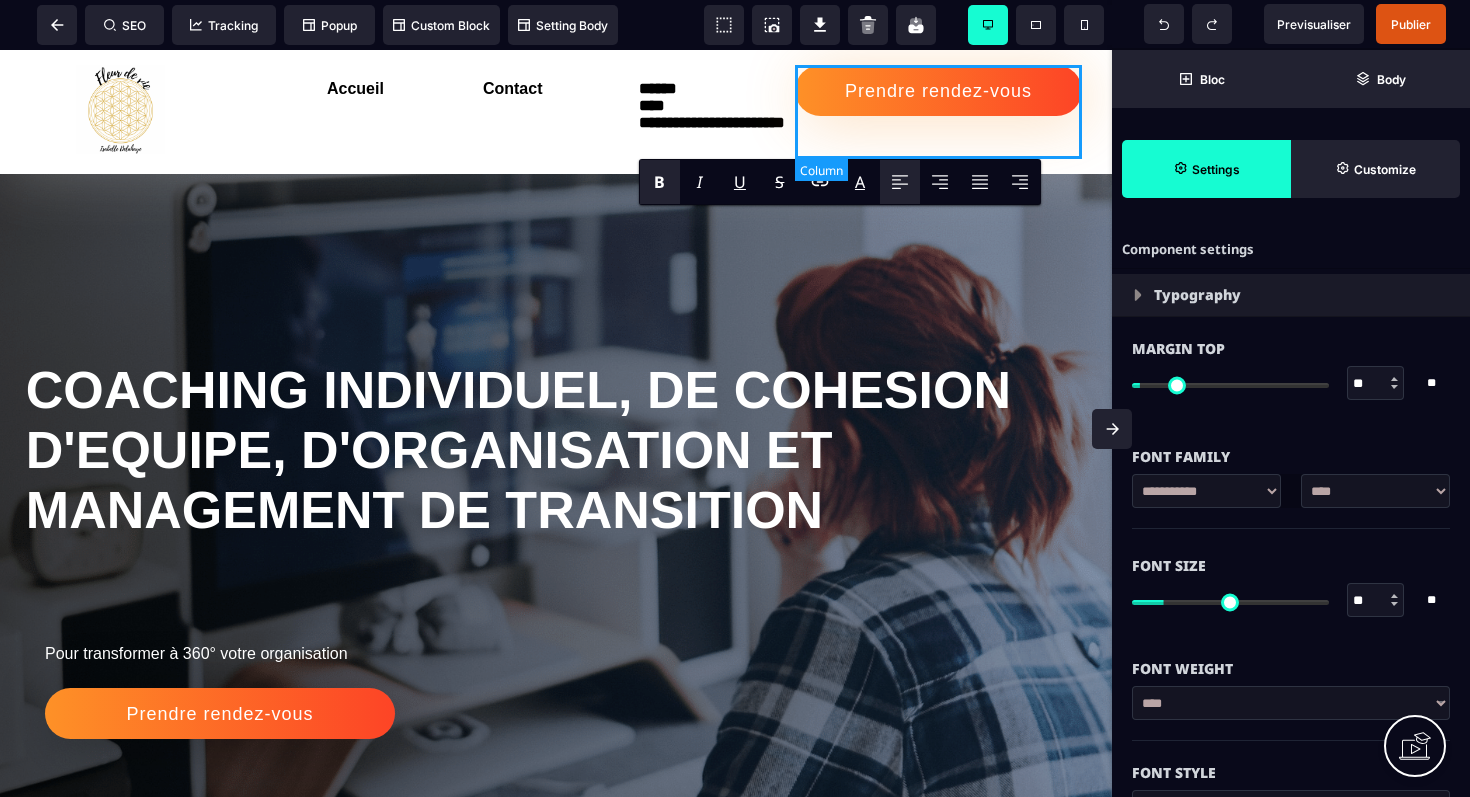 select on "*" 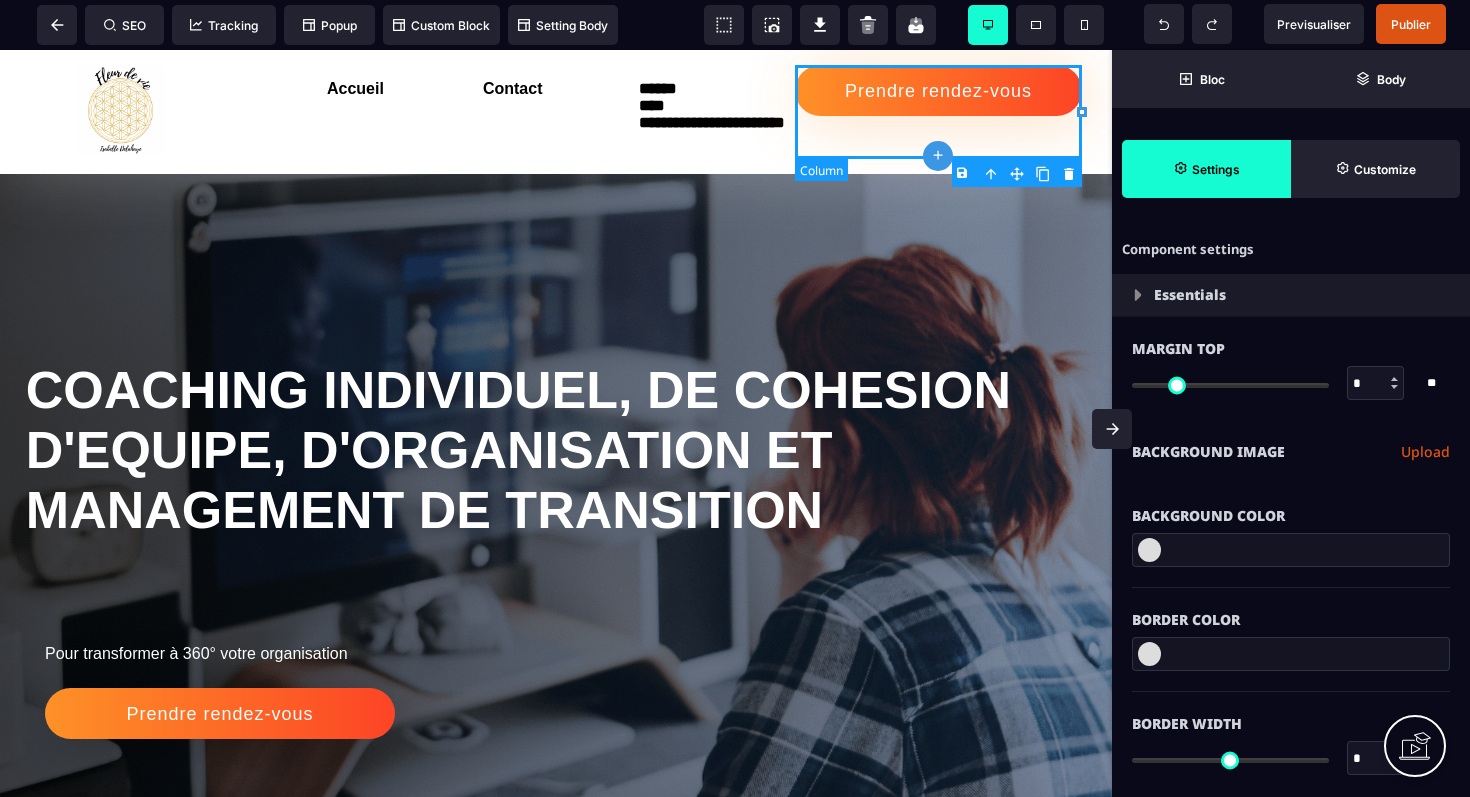type on "*" 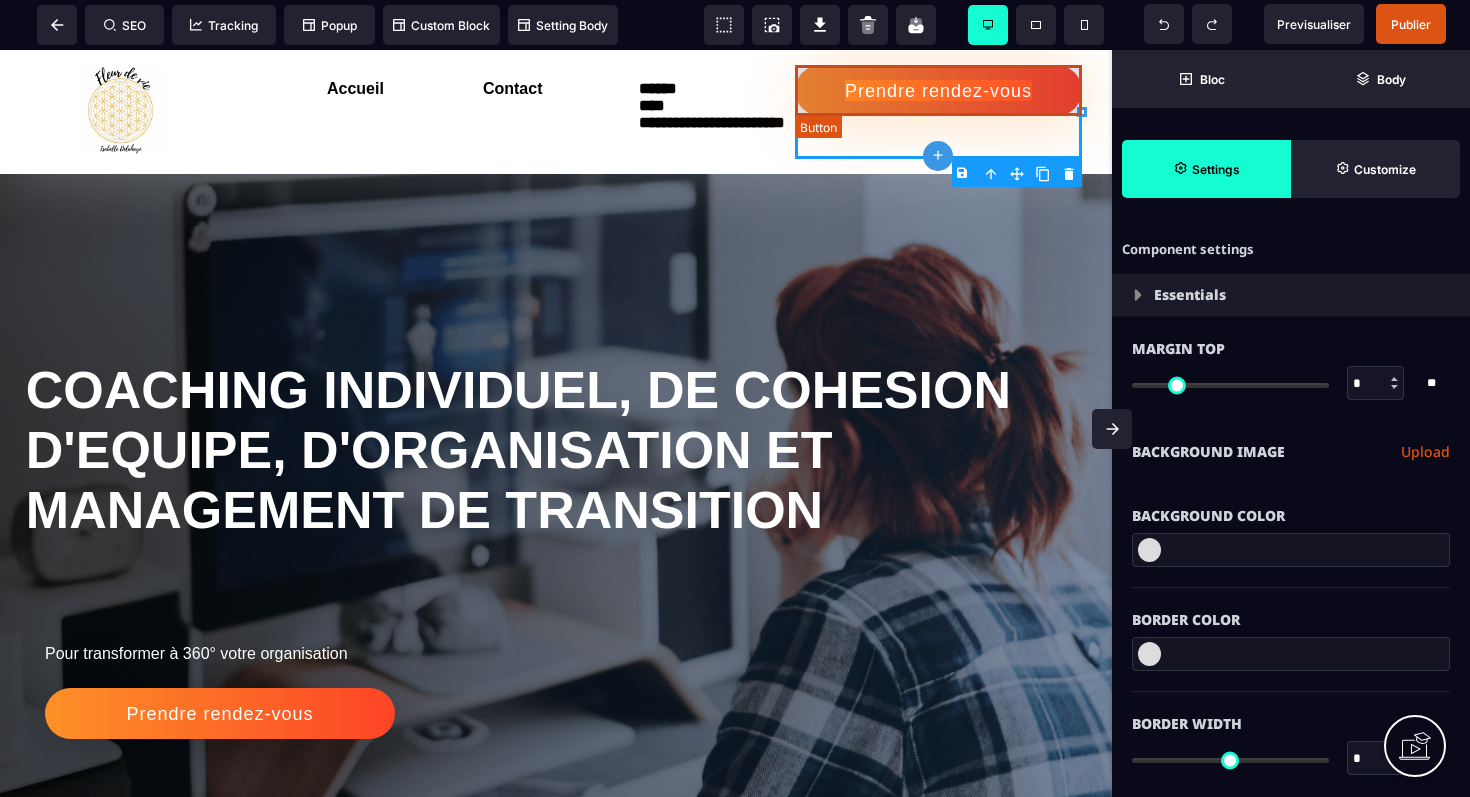 click on "Prendre rendez-vous" at bounding box center (938, 90) 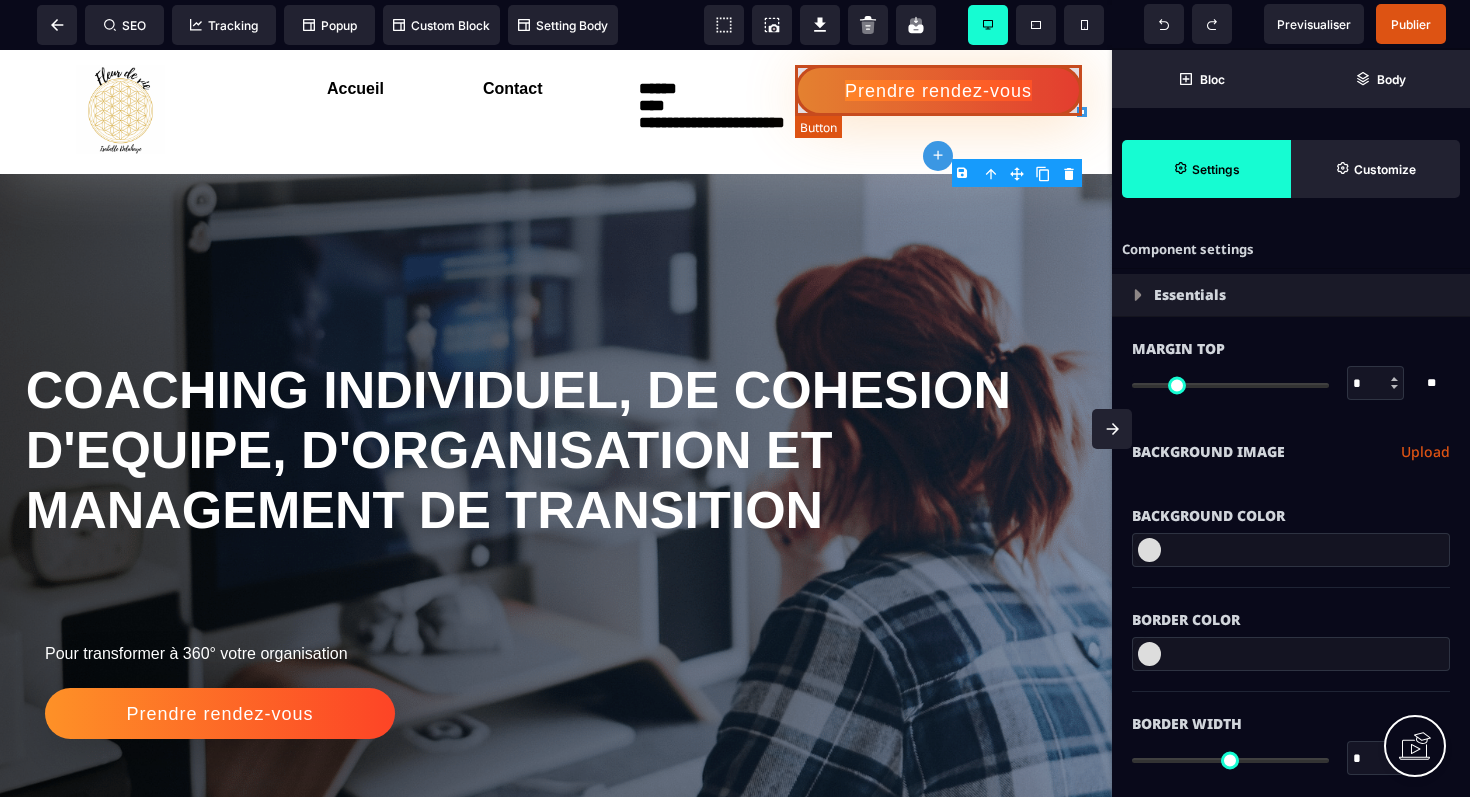 select on "***" 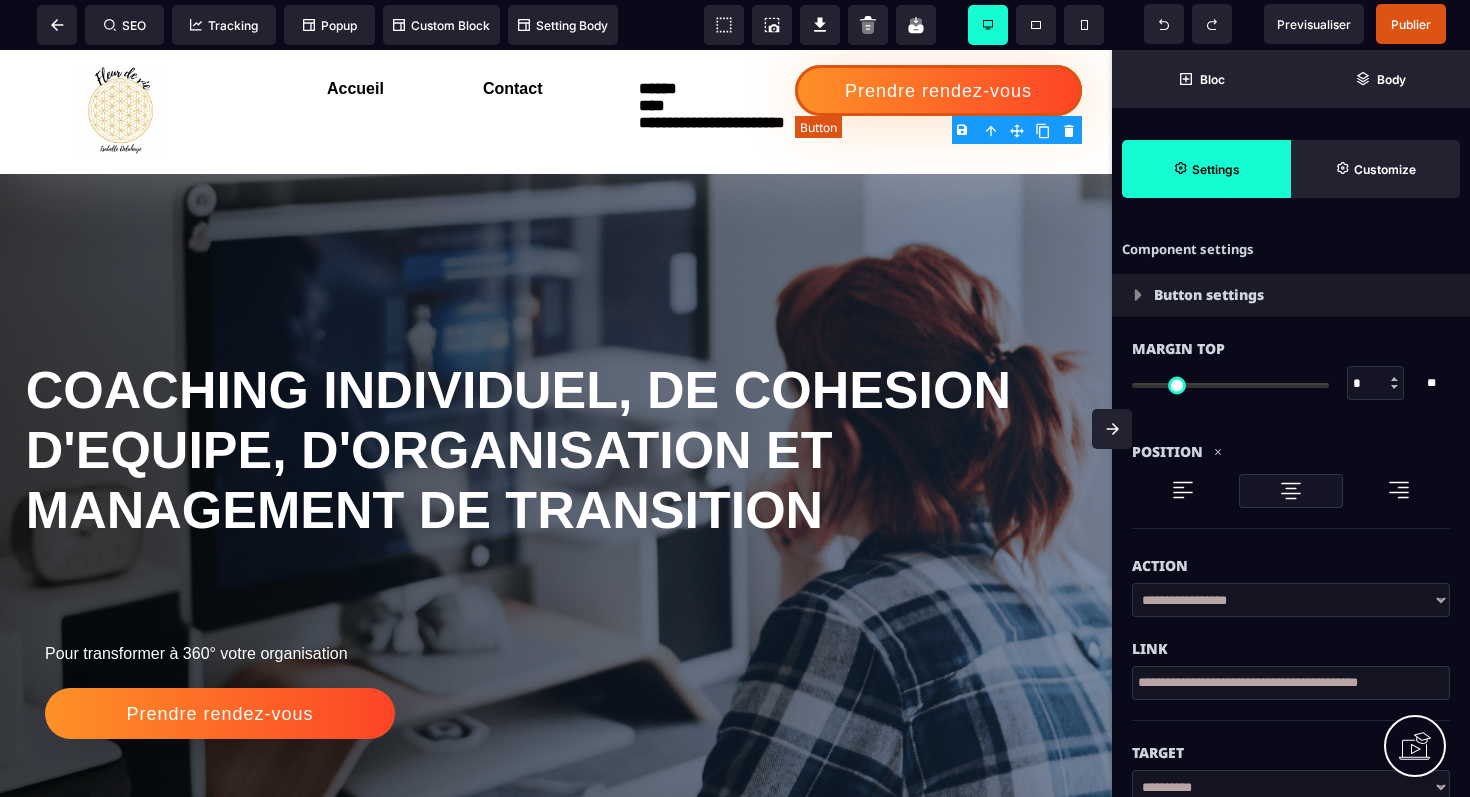 type on "**" 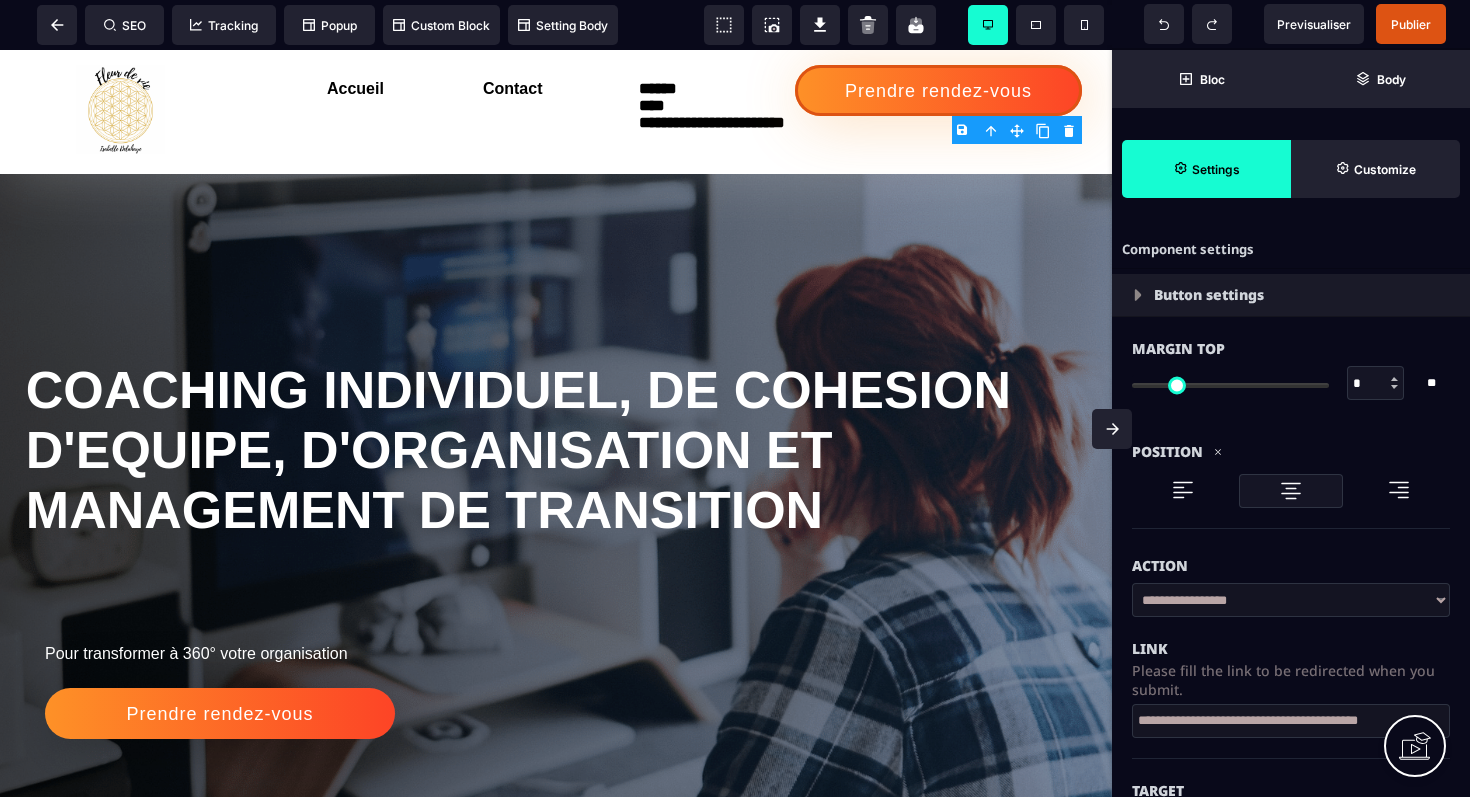 click 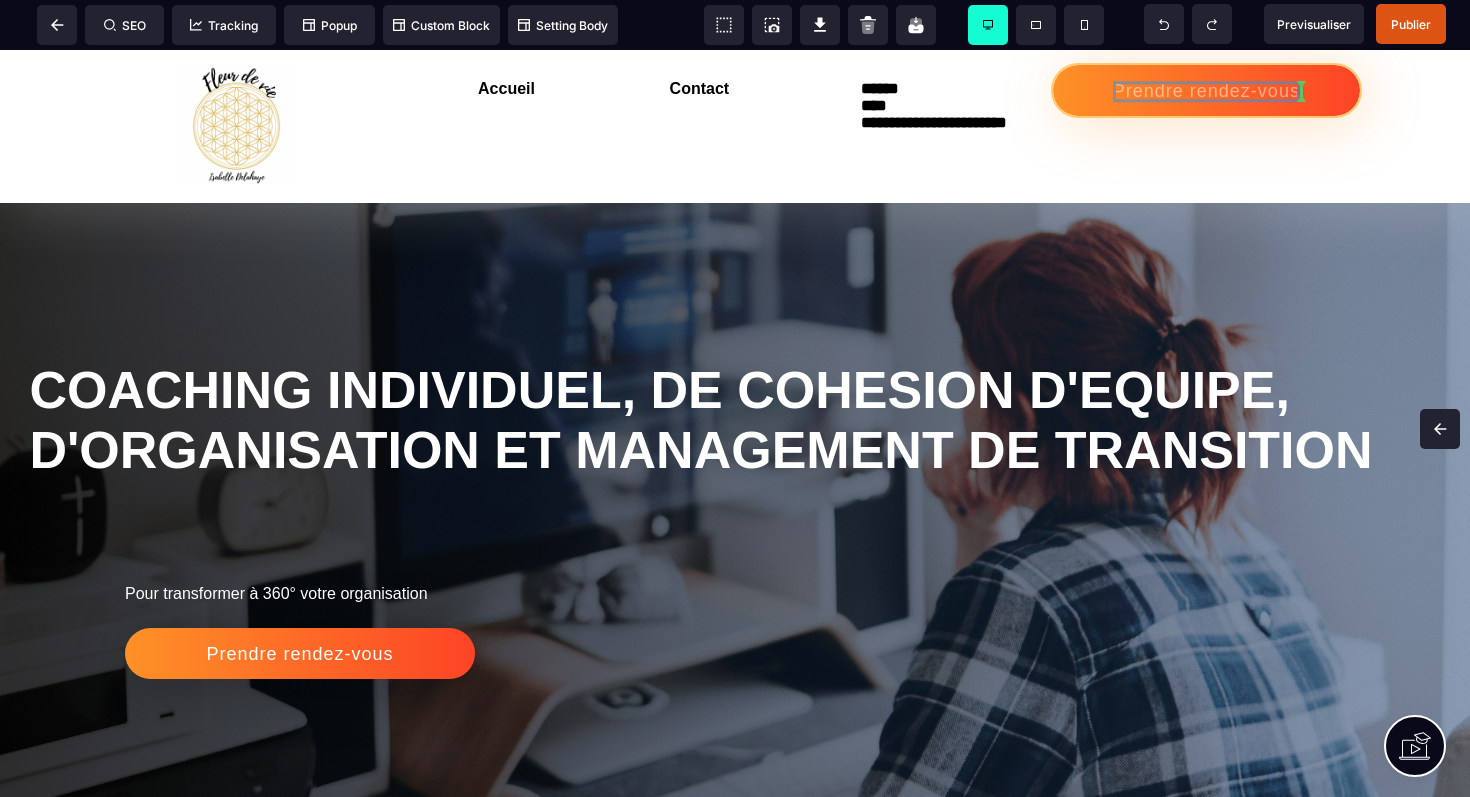 drag, startPoint x: 1253, startPoint y: 85, endPoint x: 1306, endPoint y: 85, distance: 53 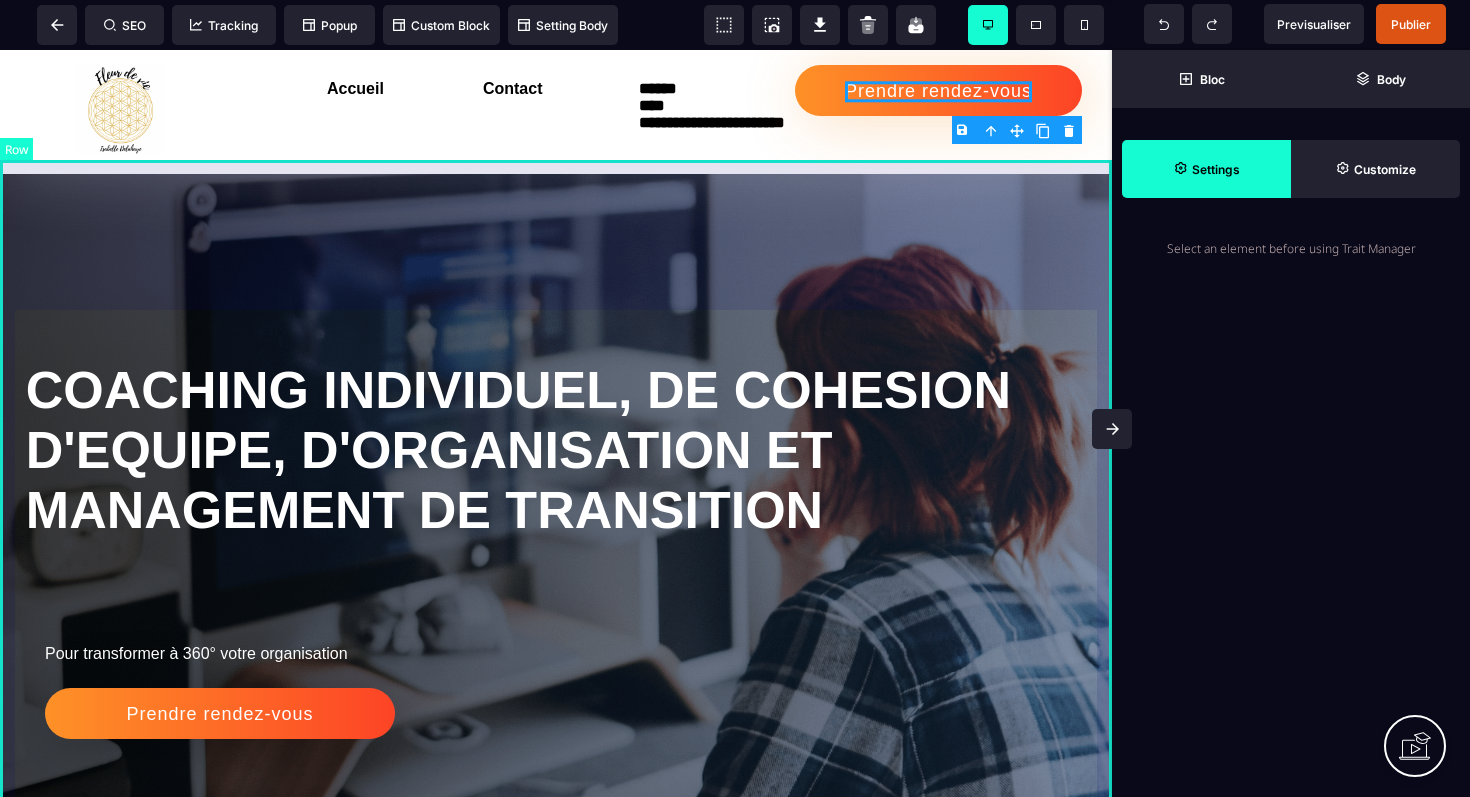 click on "COACHING INDIVIDUEL, DE COHESION D'EQUIPE, D'ORGANISATION ET MANAGEMENT DE TRANSITION Pour transformer à 360° votre organisation Prendre rendez-vous" at bounding box center [556, 579] 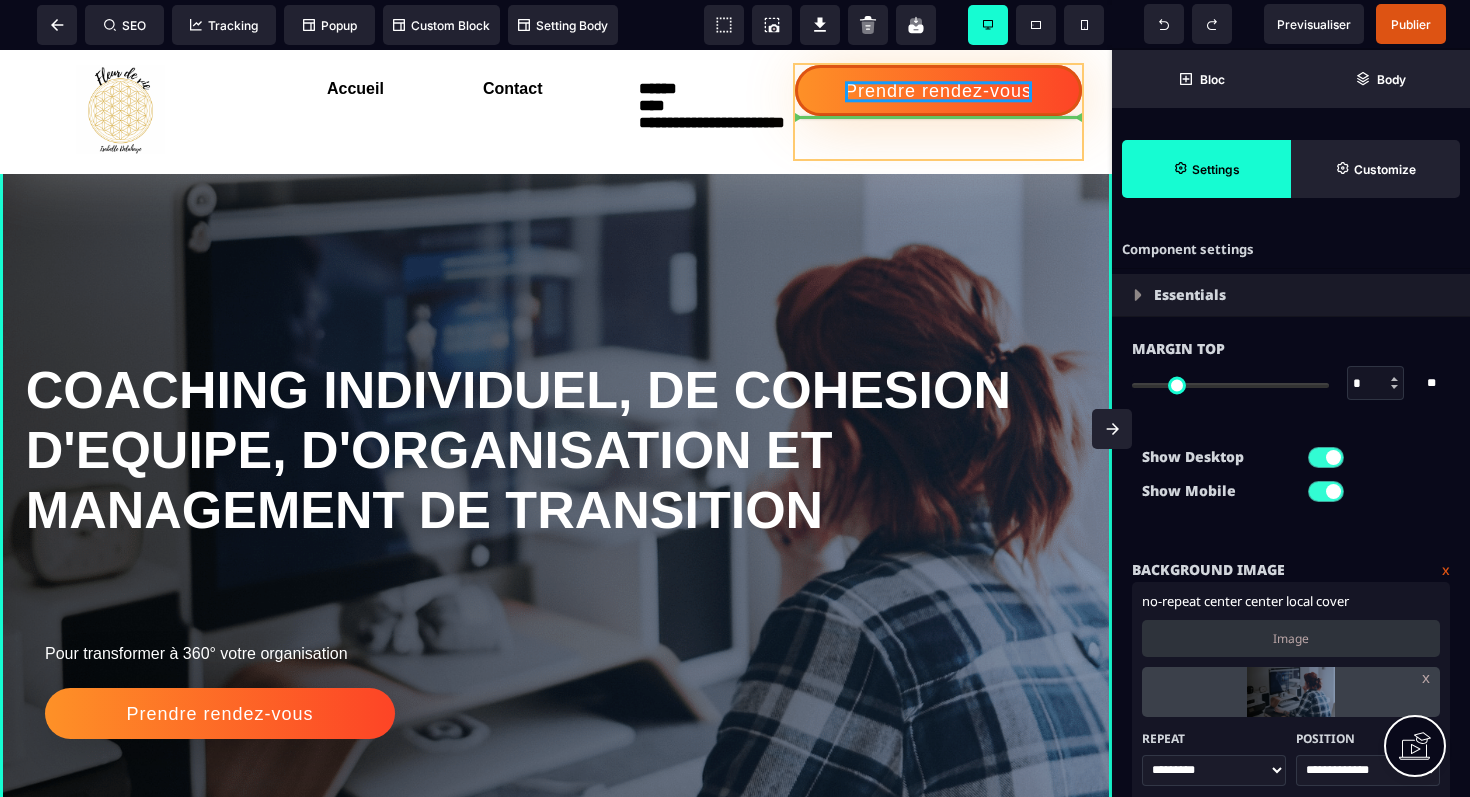 drag, startPoint x: 816, startPoint y: 95, endPoint x: 889, endPoint y: 91, distance: 73.109505 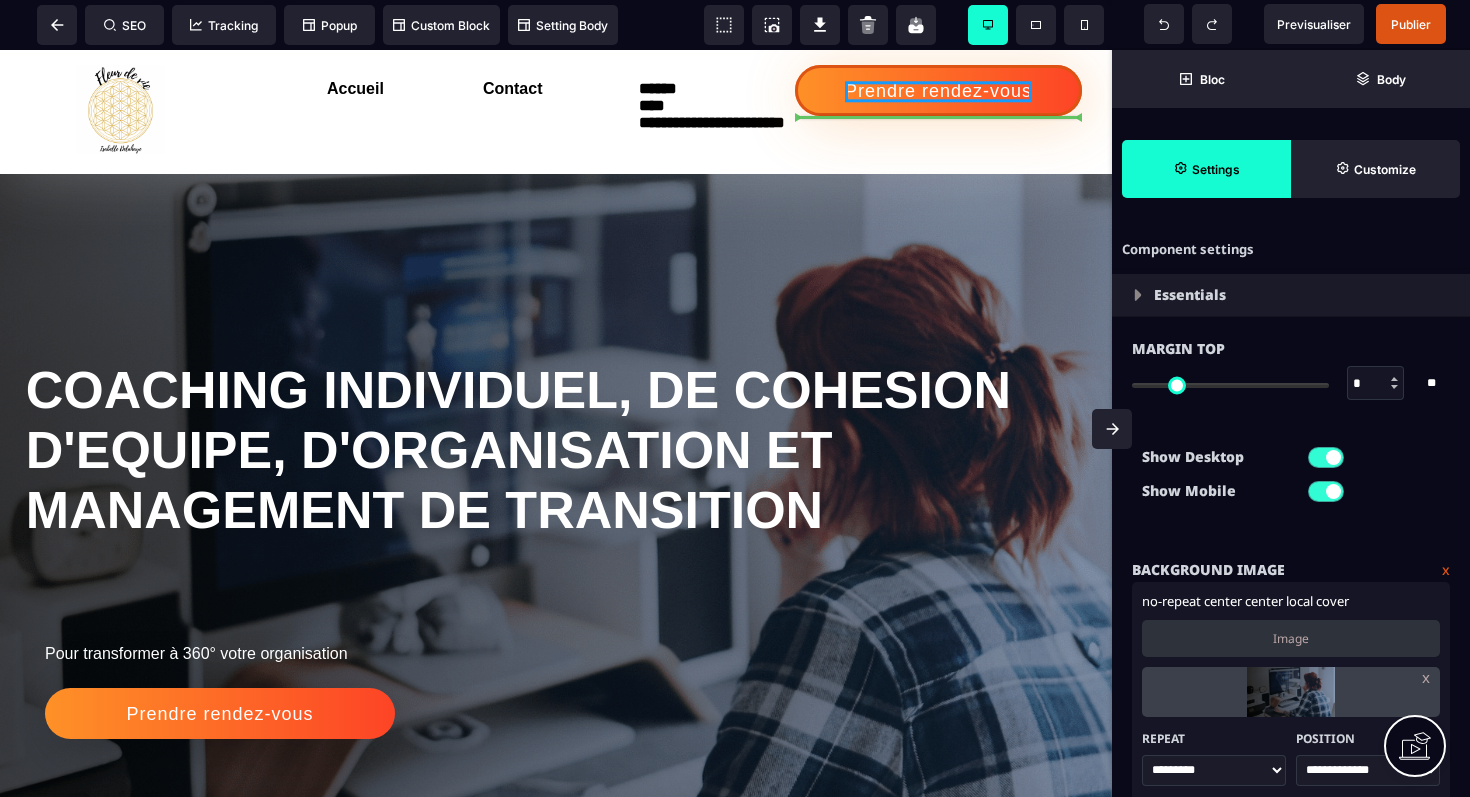 select on "***" 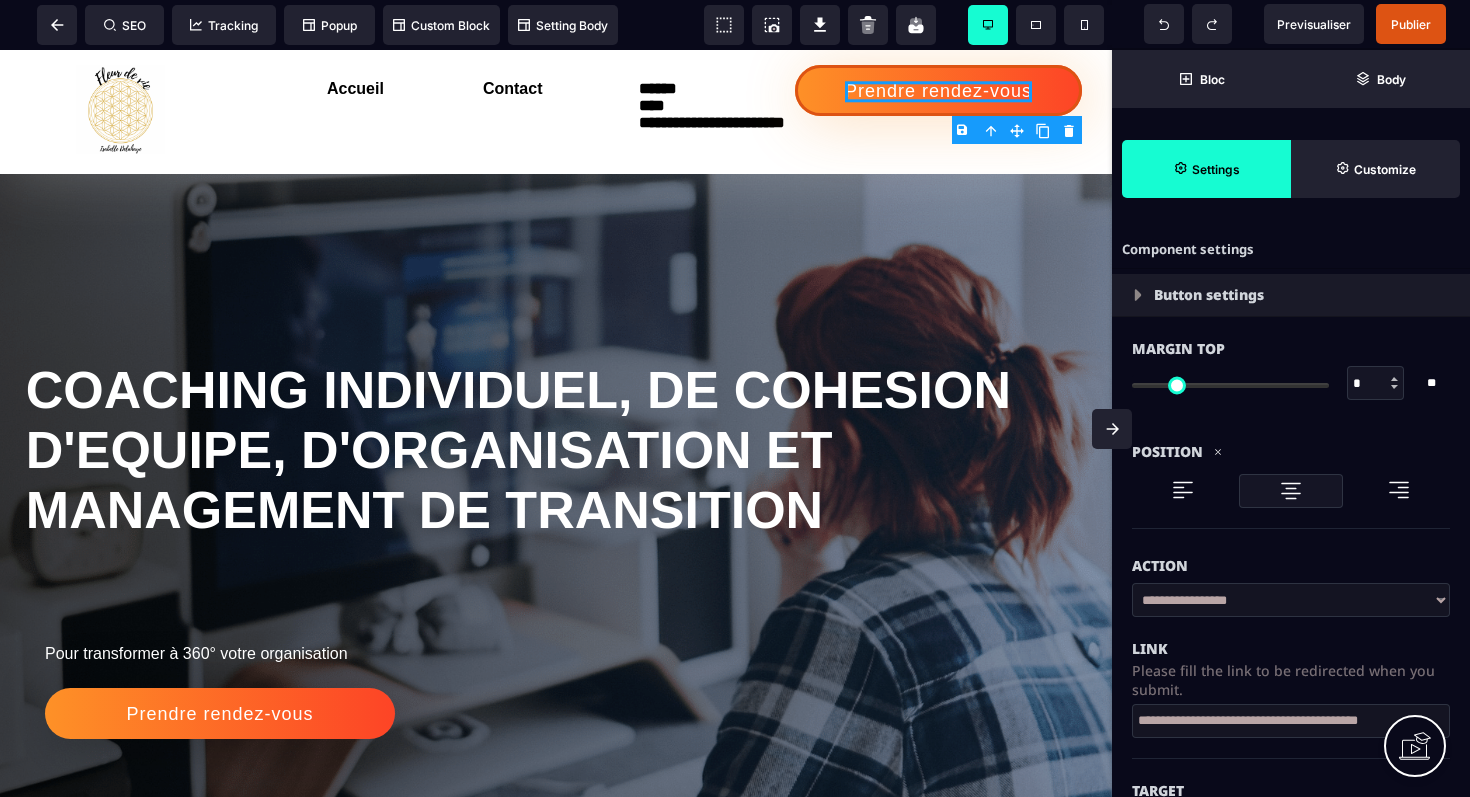click 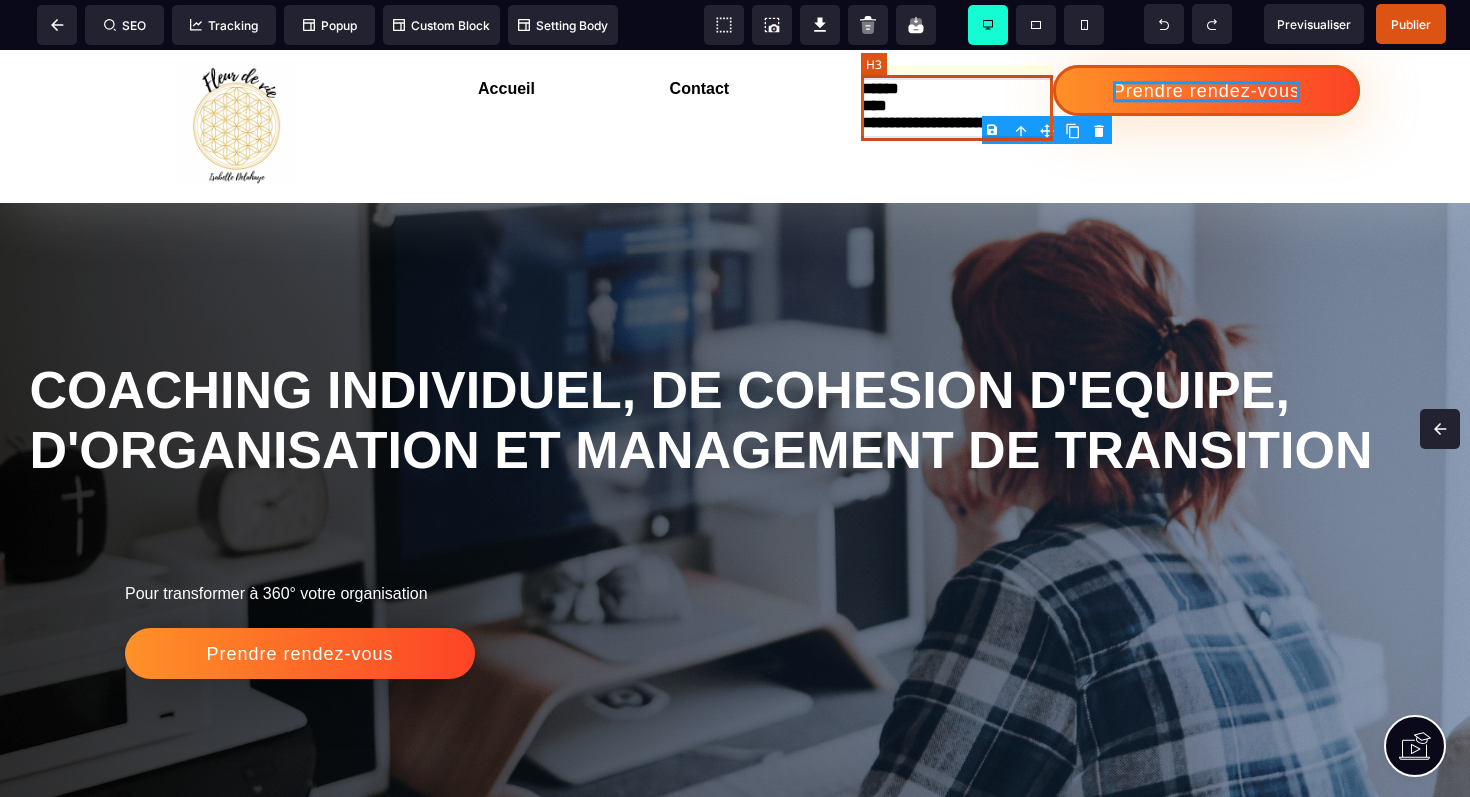 click on "**********" at bounding box center [957, 108] 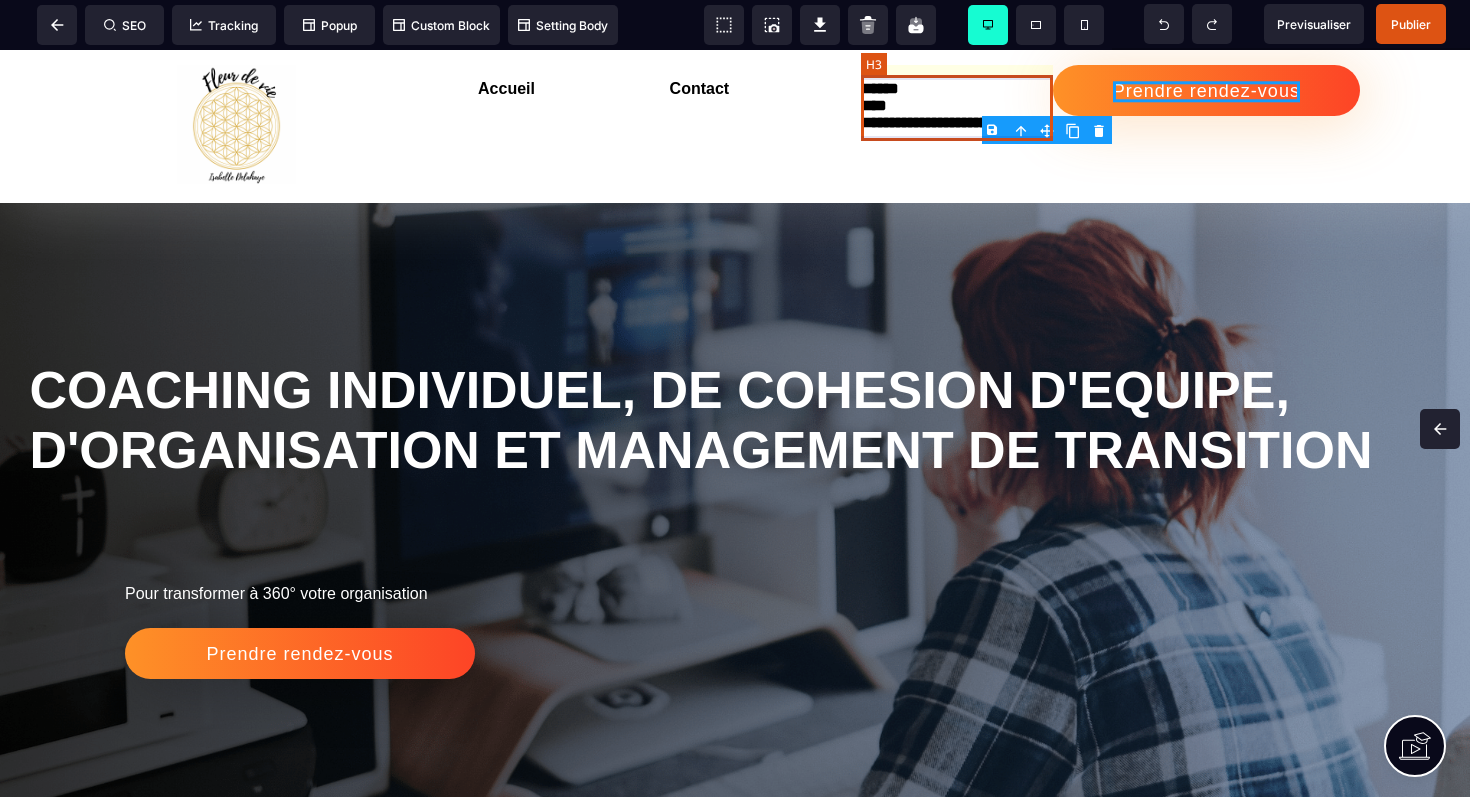 select on "***" 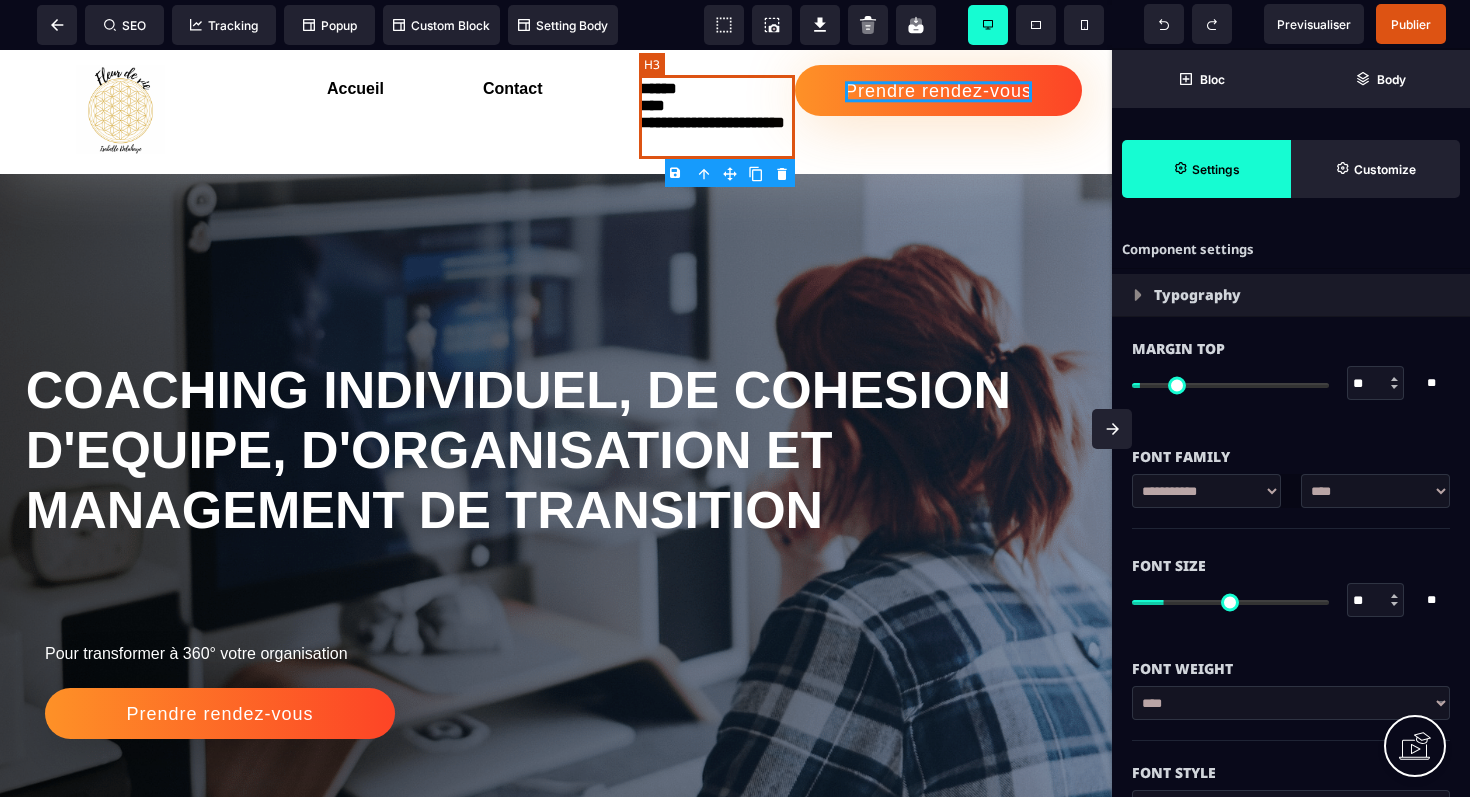 click on "**********" at bounding box center (717, 117) 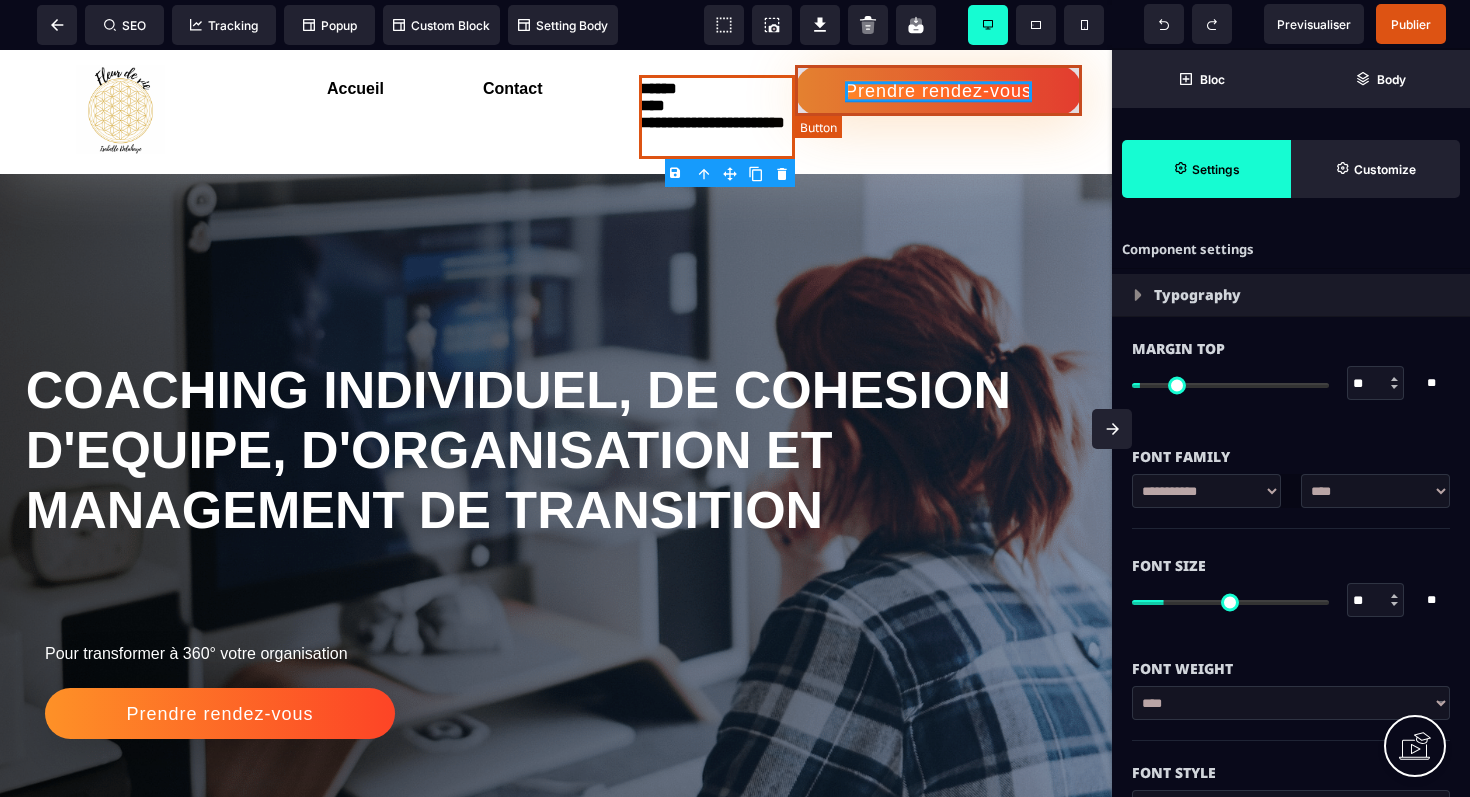 click on "Prendre rendez-vous" at bounding box center (938, 90) 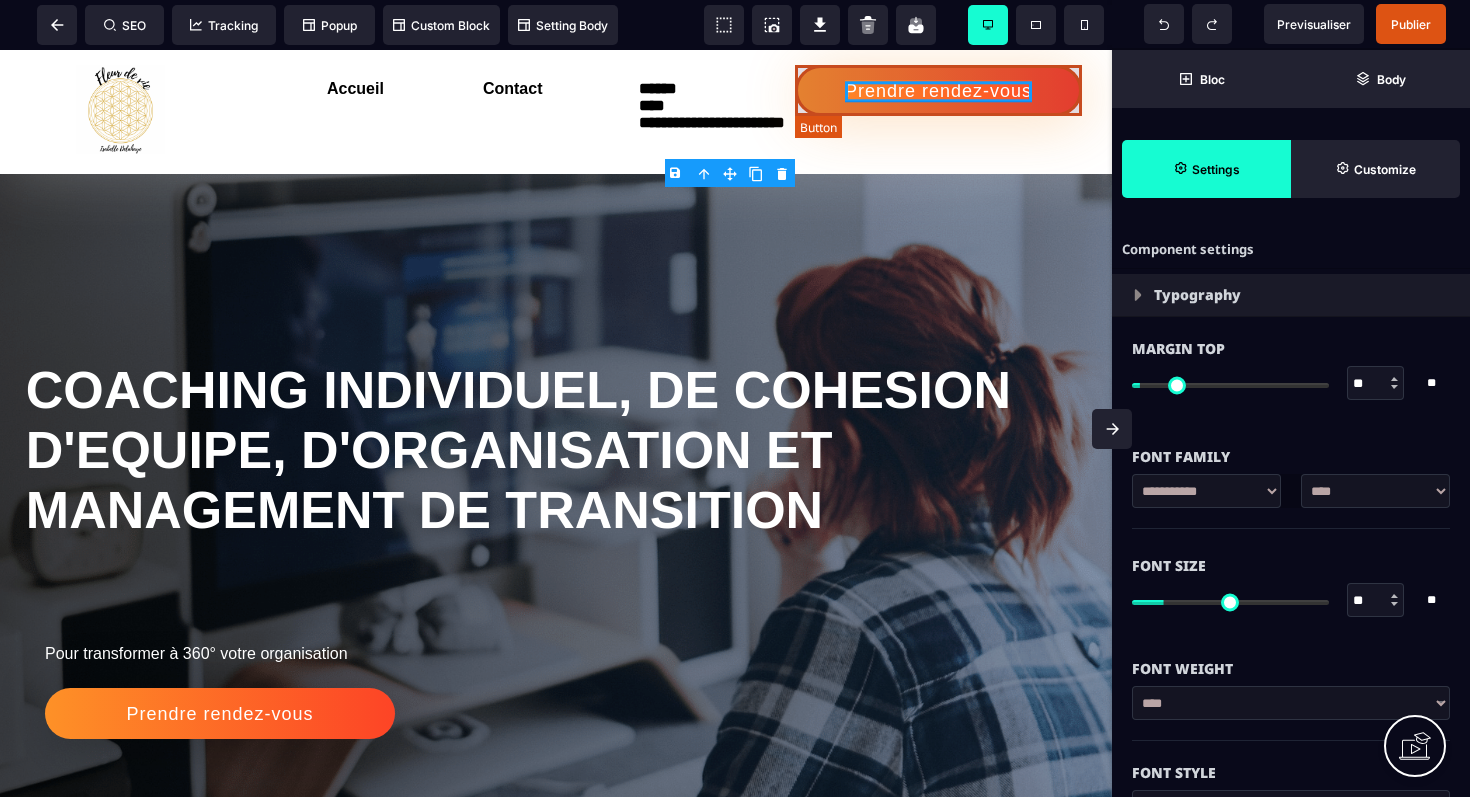 select on "***" 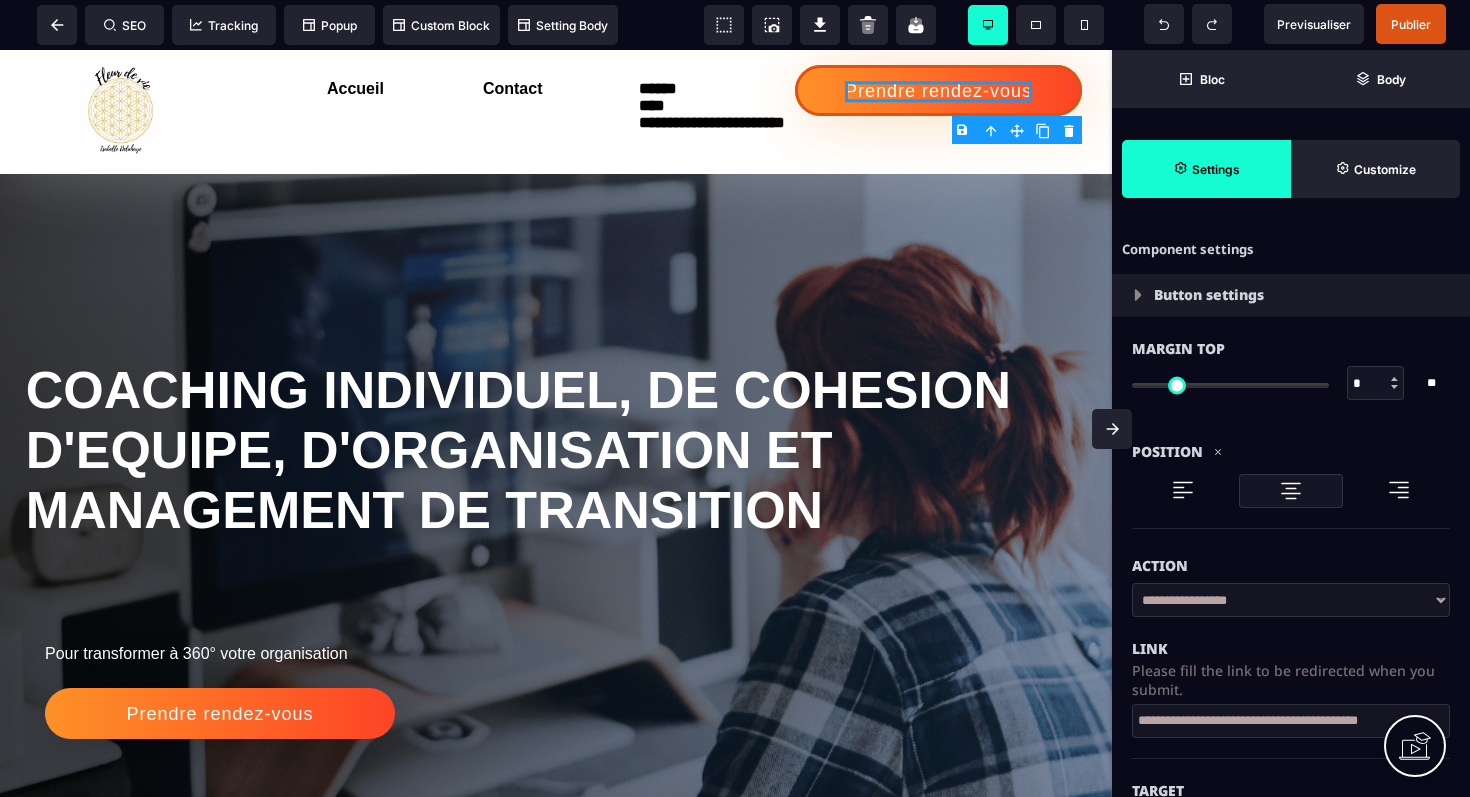click at bounding box center [1112, 429] 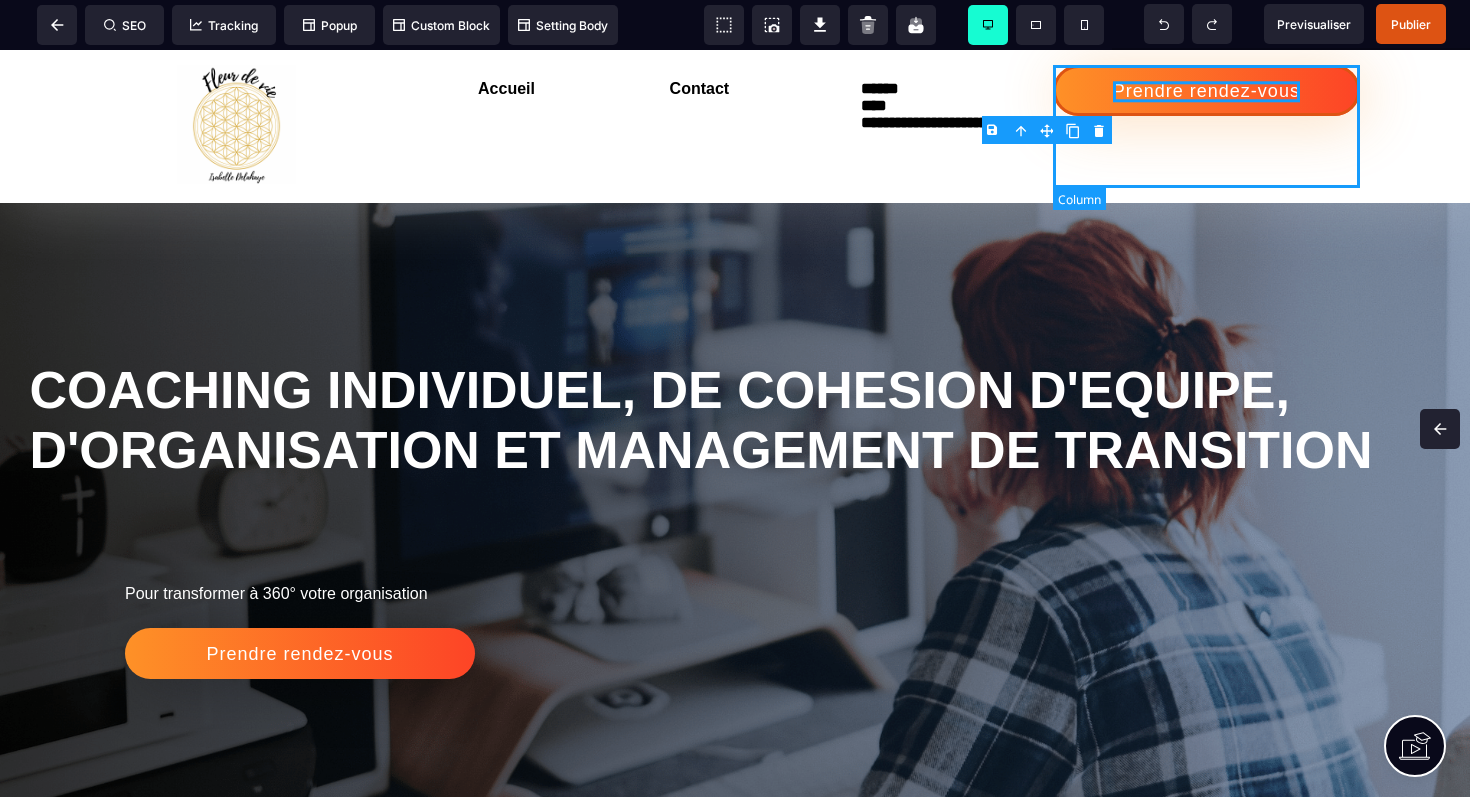 click on "Prendre rendez-vous" at bounding box center [1206, 126] 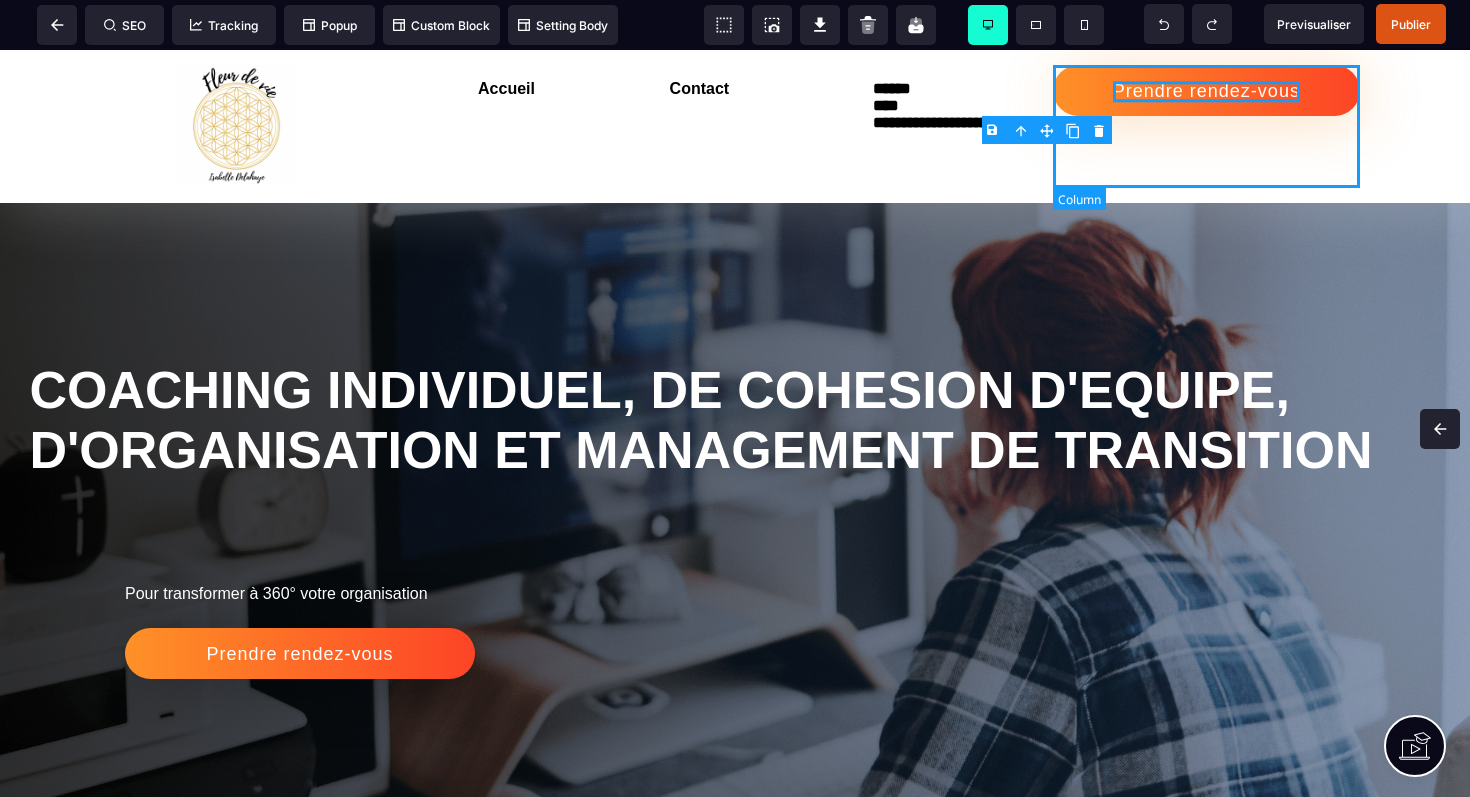 select on "**" 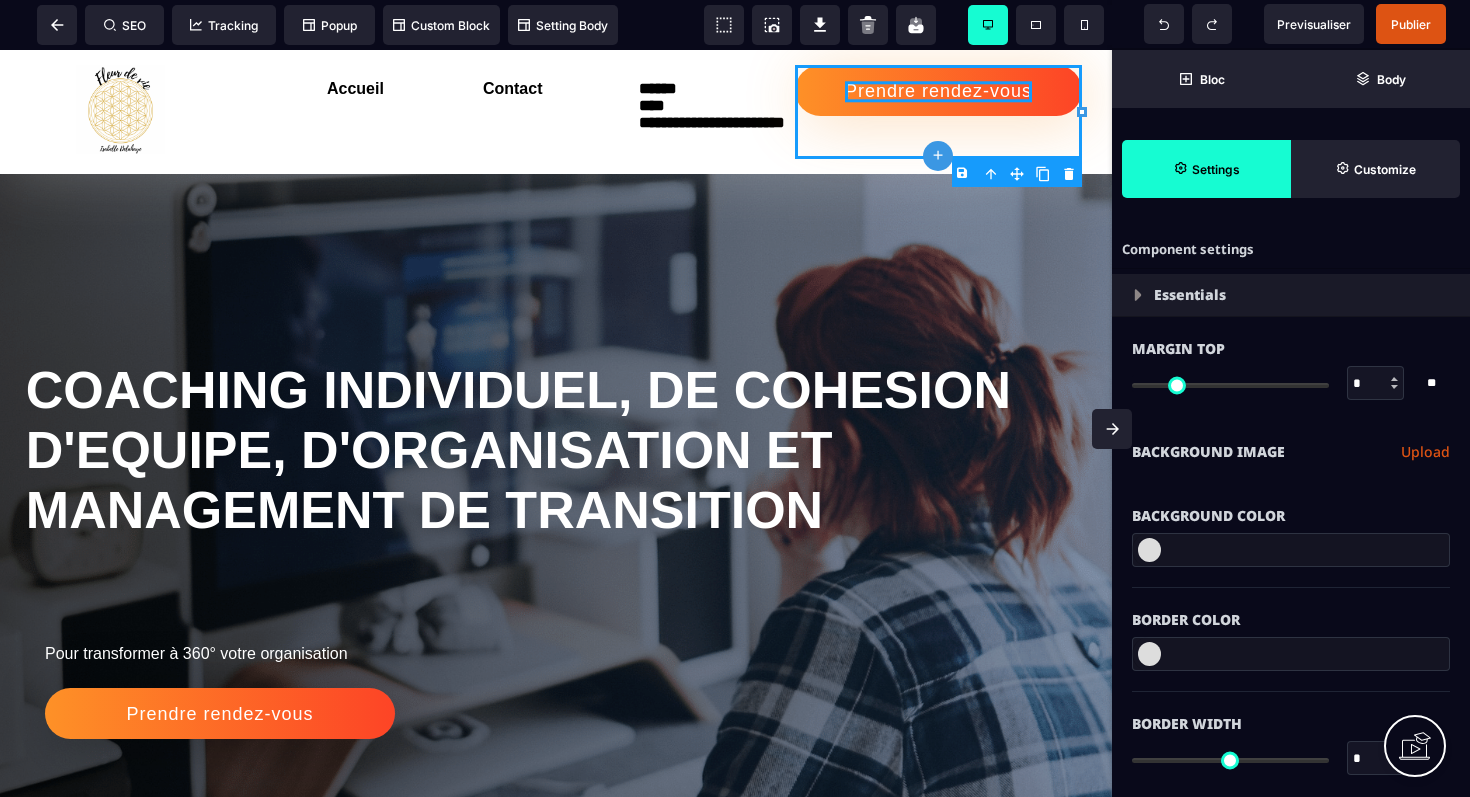 click at bounding box center (1112, 429) 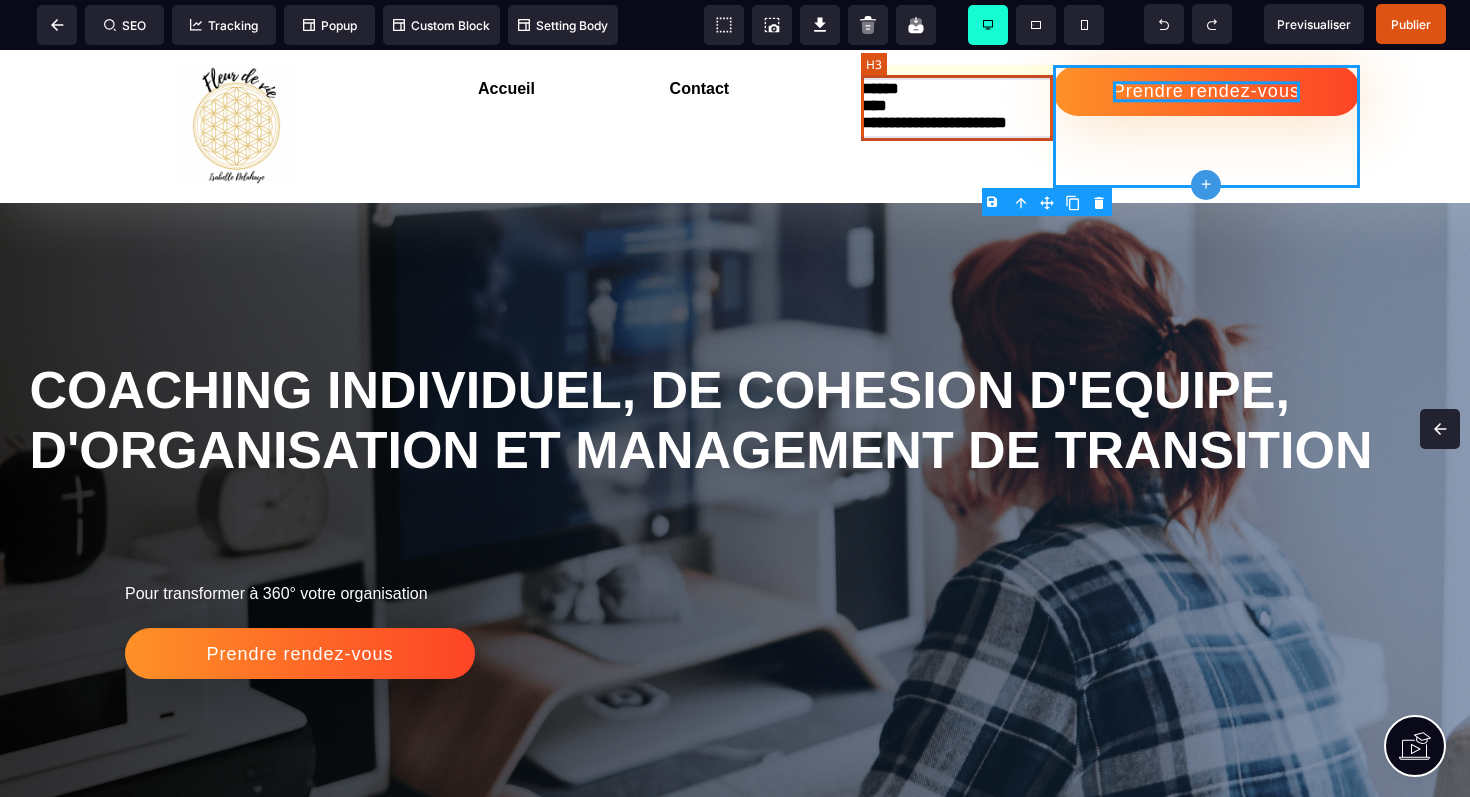 click on "**********" at bounding box center (957, 108) 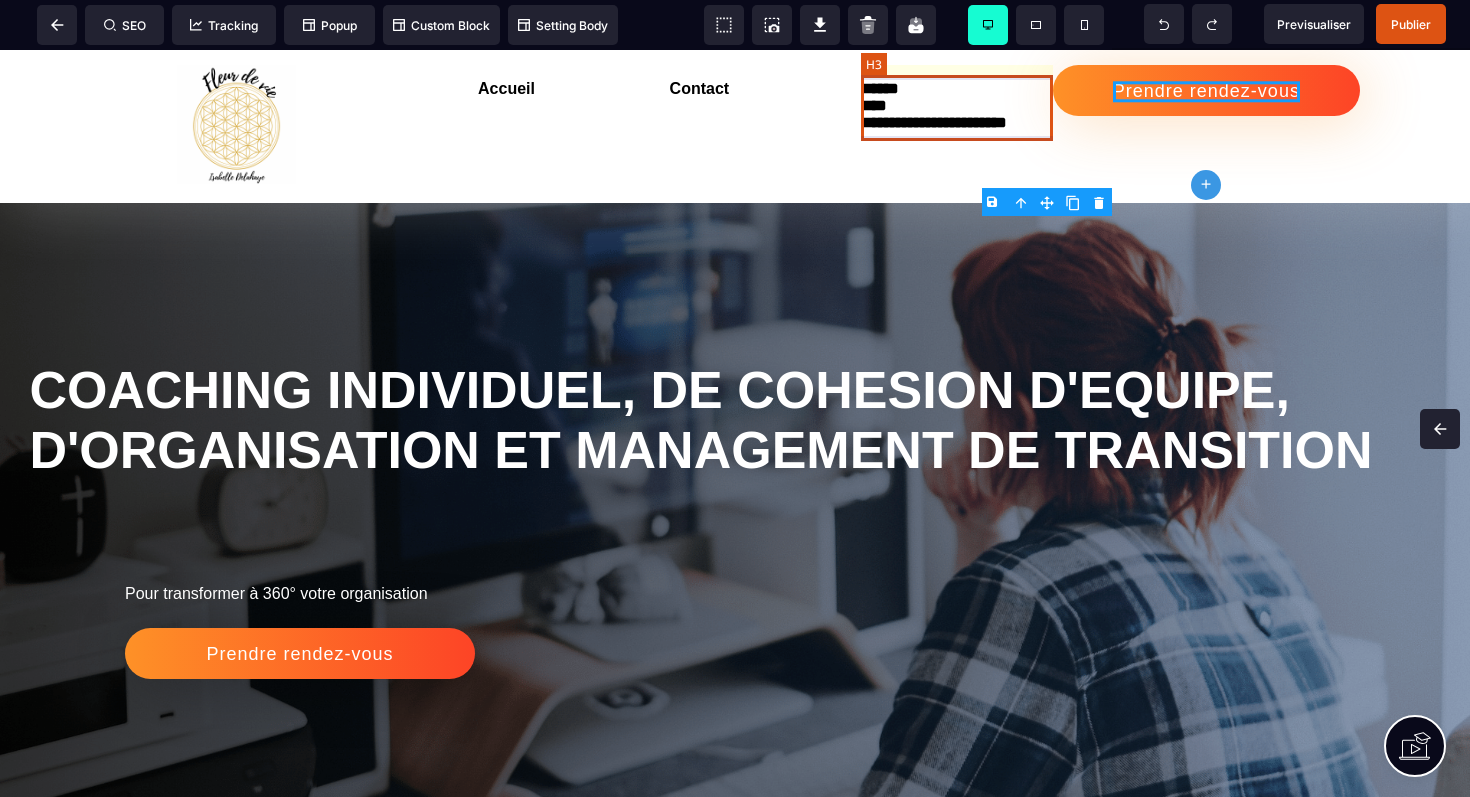select on "***" 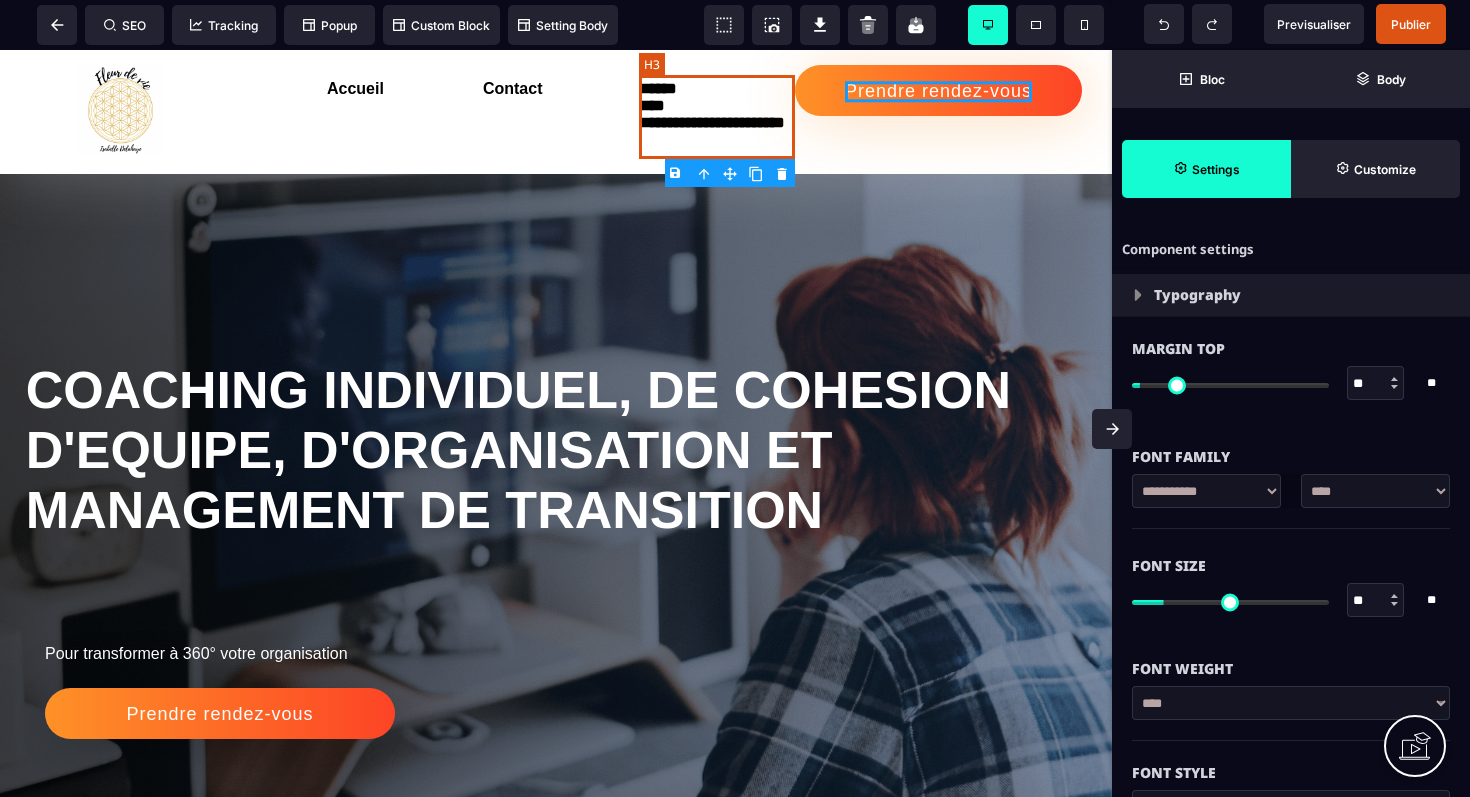 click on "**********" at bounding box center [717, 117] 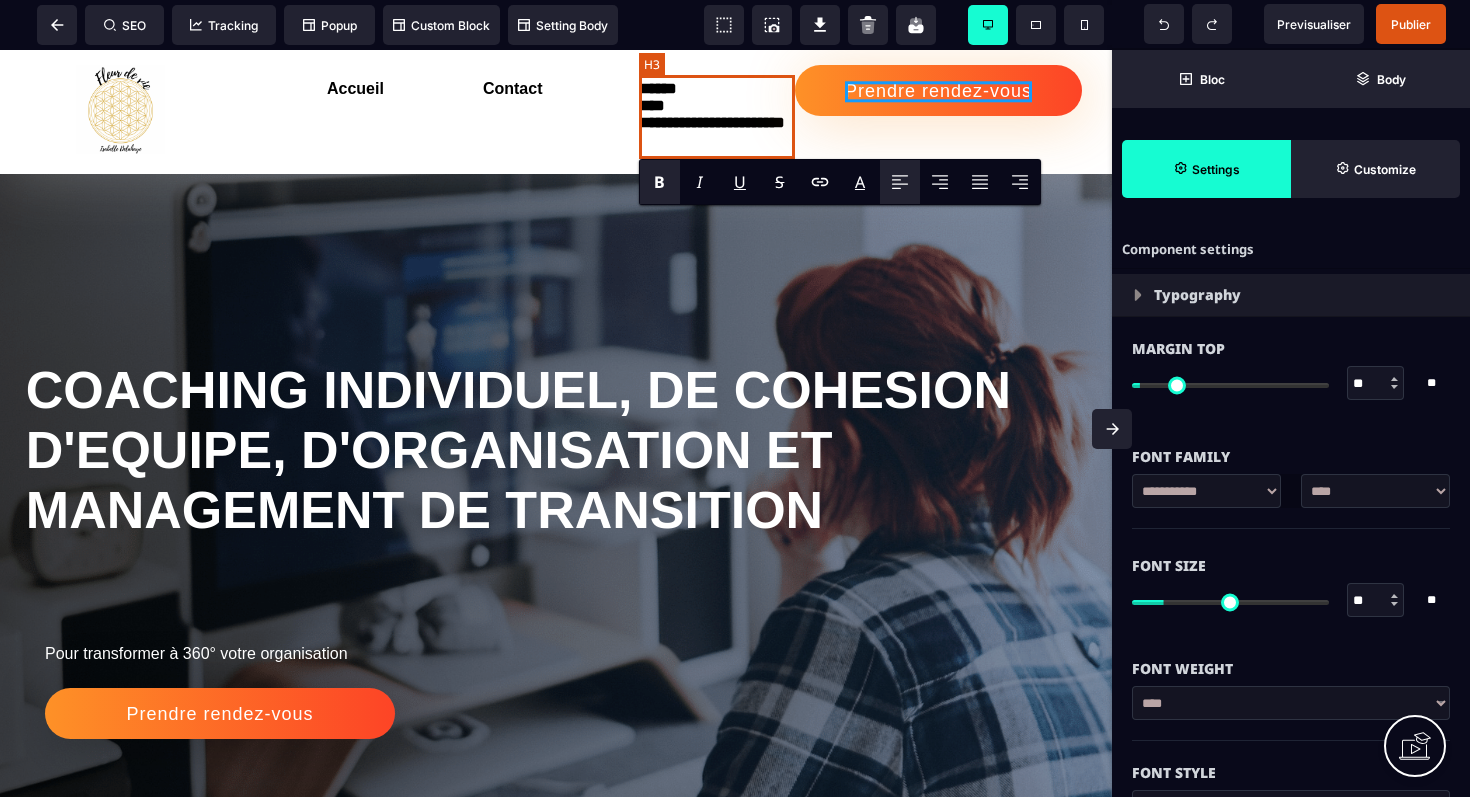click on "**********" at bounding box center (717, 117) 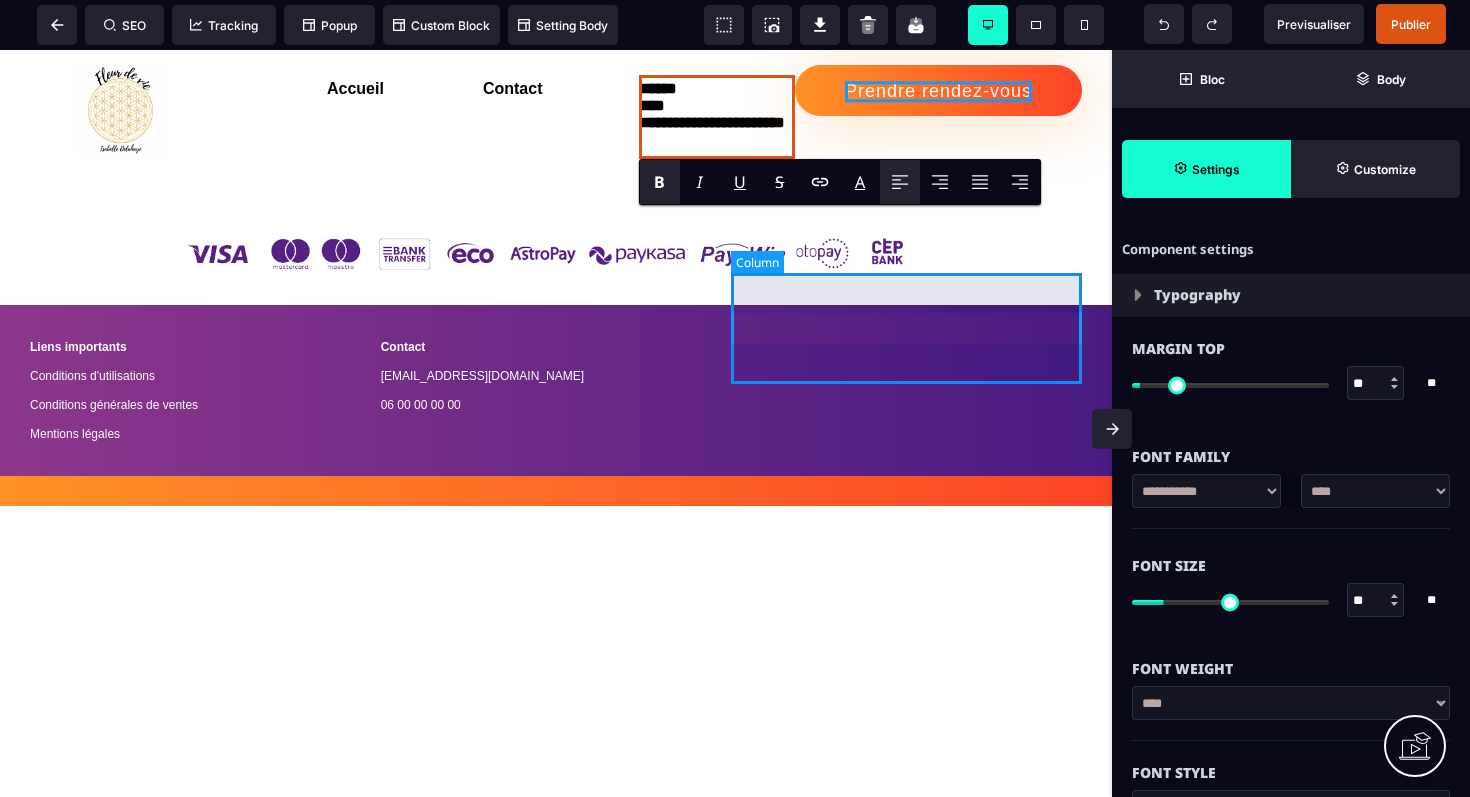 scroll, scrollTop: 3441, scrollLeft: 0, axis: vertical 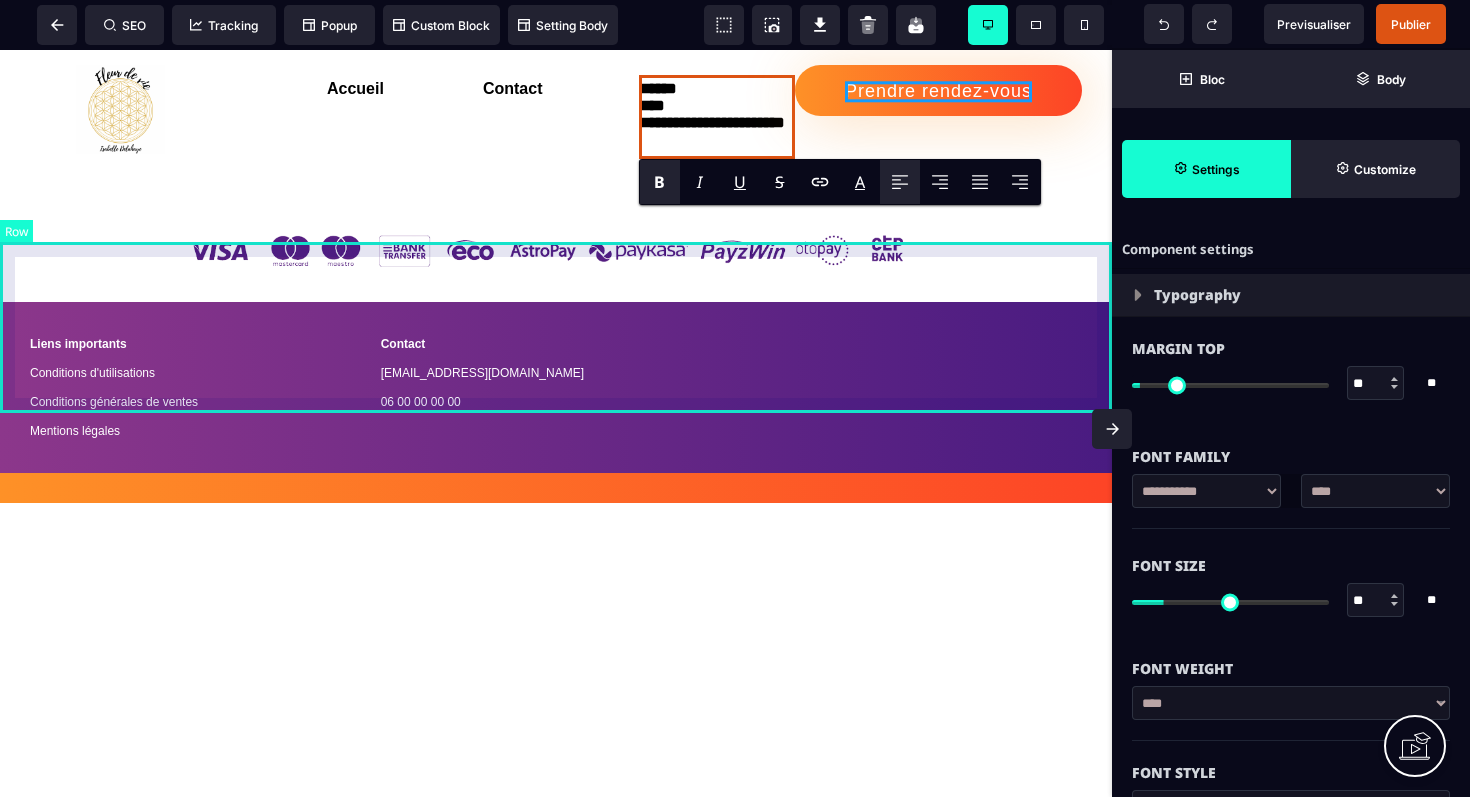 click on "Liens importants Conditions d'utilisations Conditions générales de ventes Mentions légales Contact [EMAIL_ADDRESS][DOMAIN_NAME] 06 00 00 00 00" at bounding box center (556, 387) 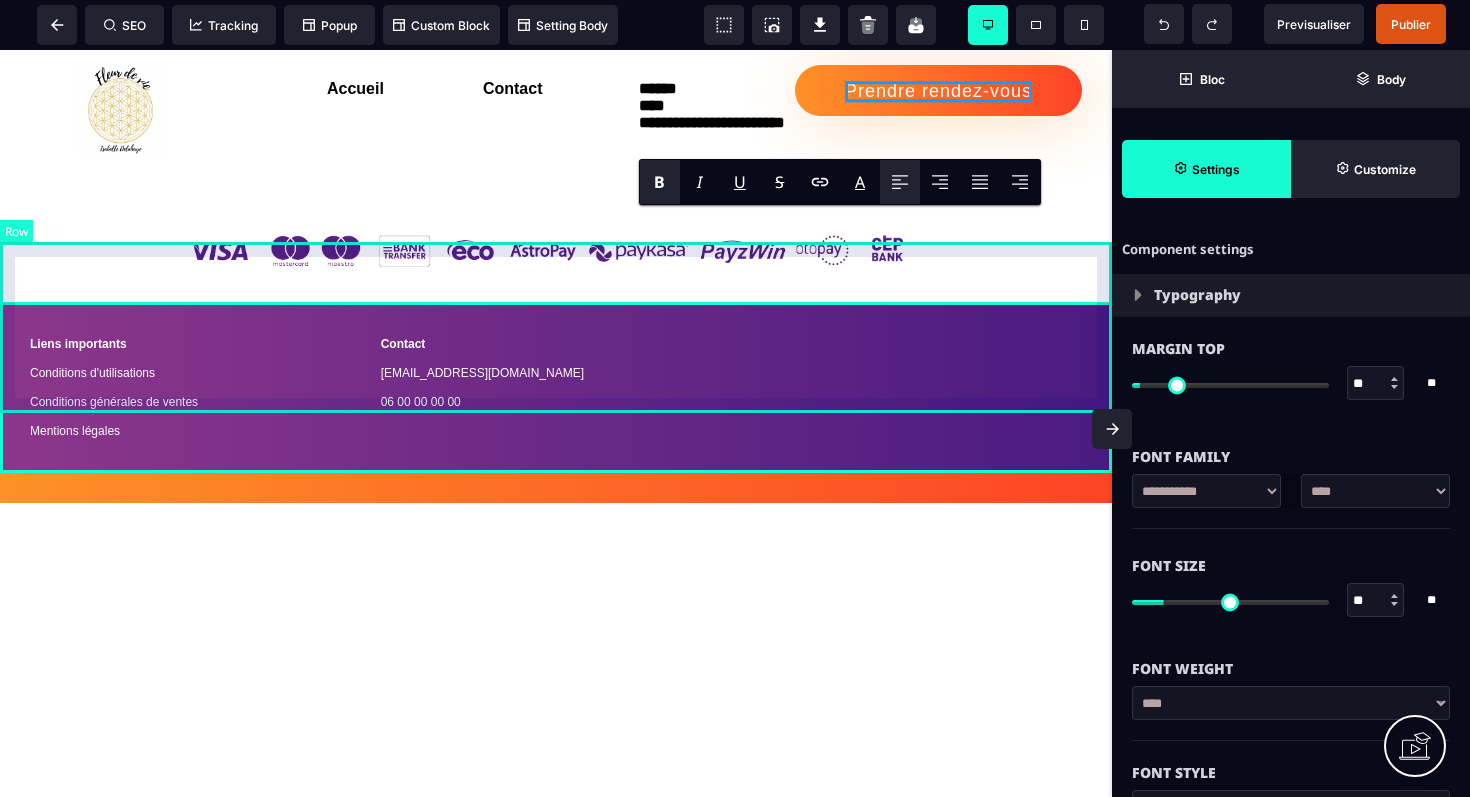 select on "*" 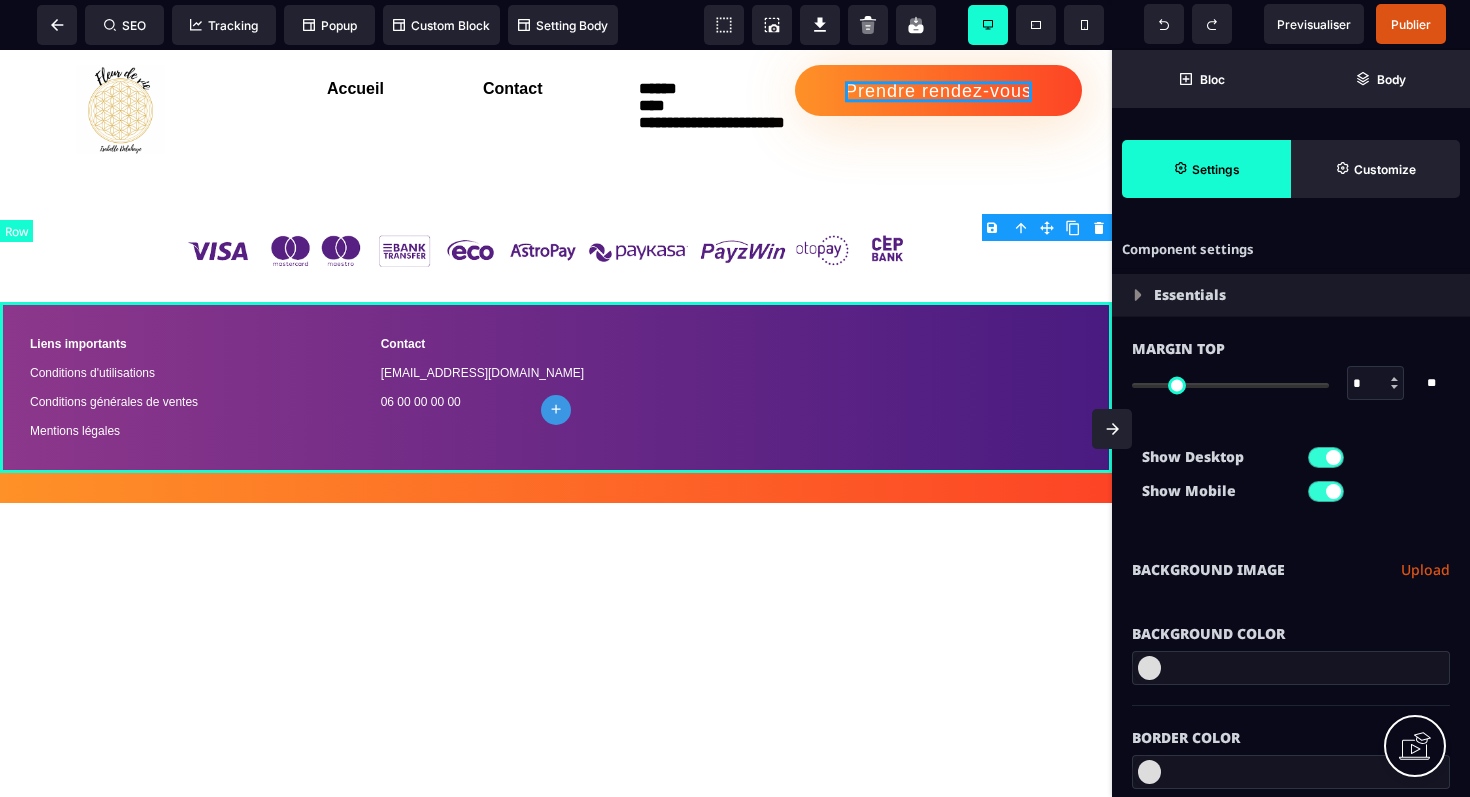 type on "*" 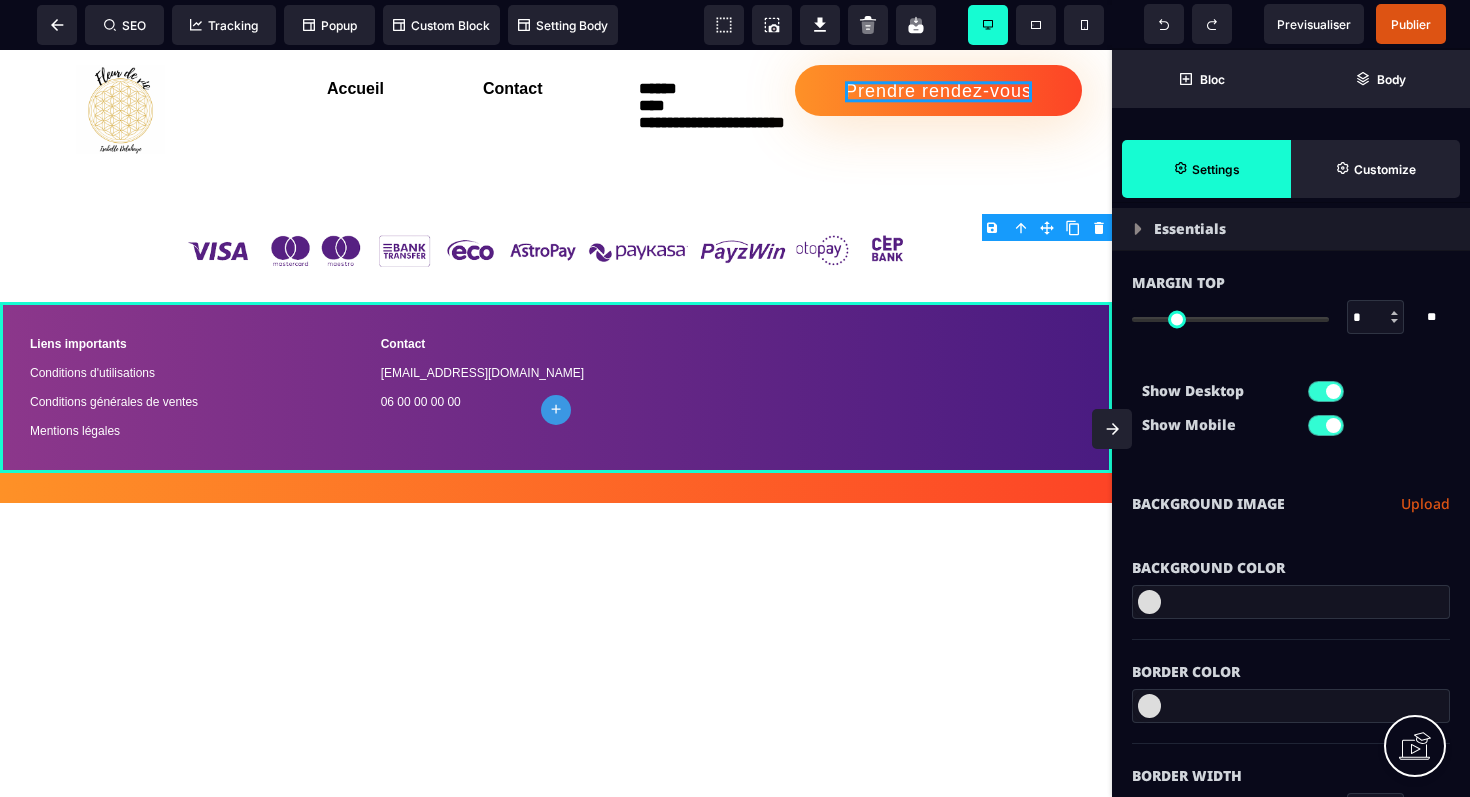 scroll, scrollTop: 101, scrollLeft: 0, axis: vertical 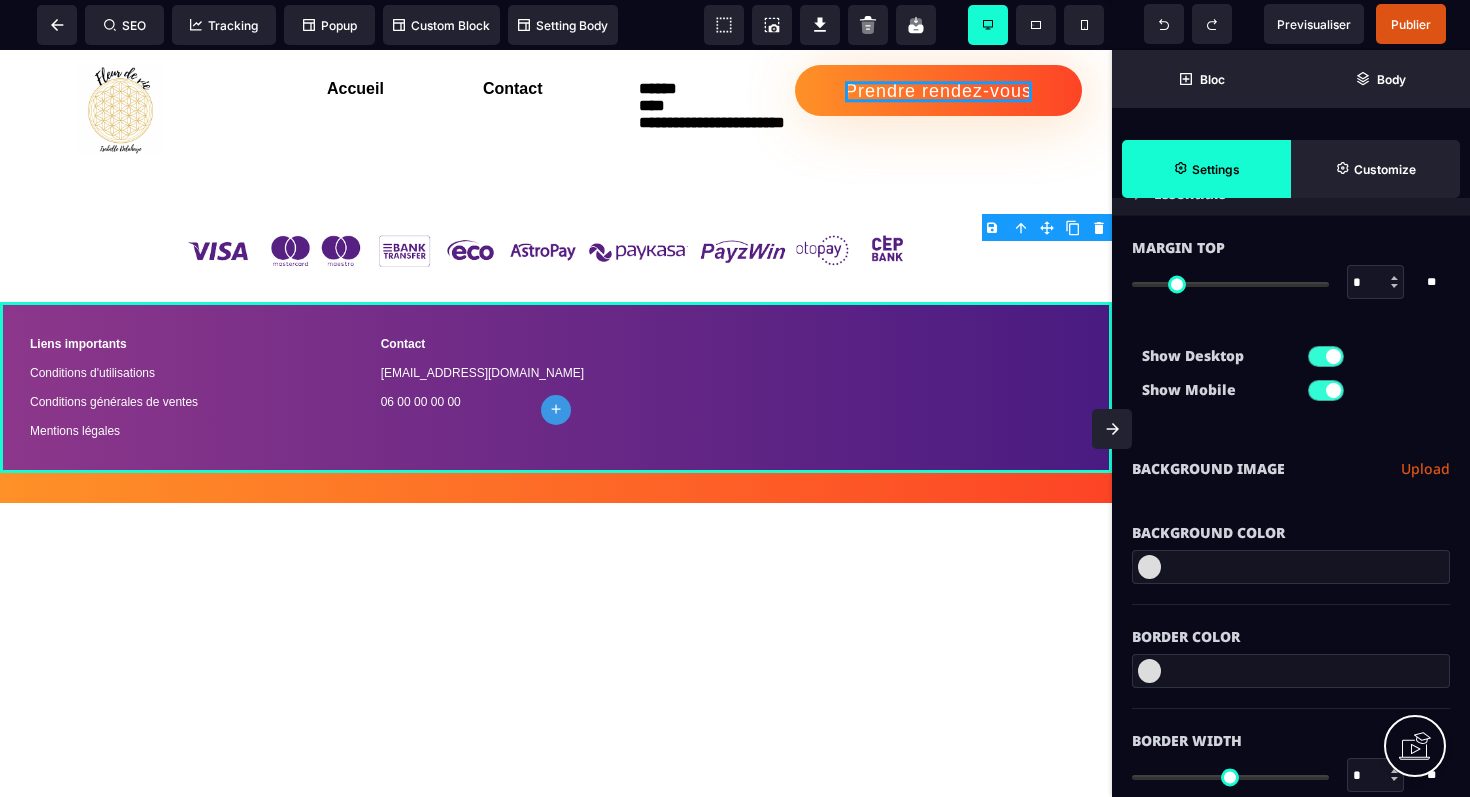 click at bounding box center (1149, 567) 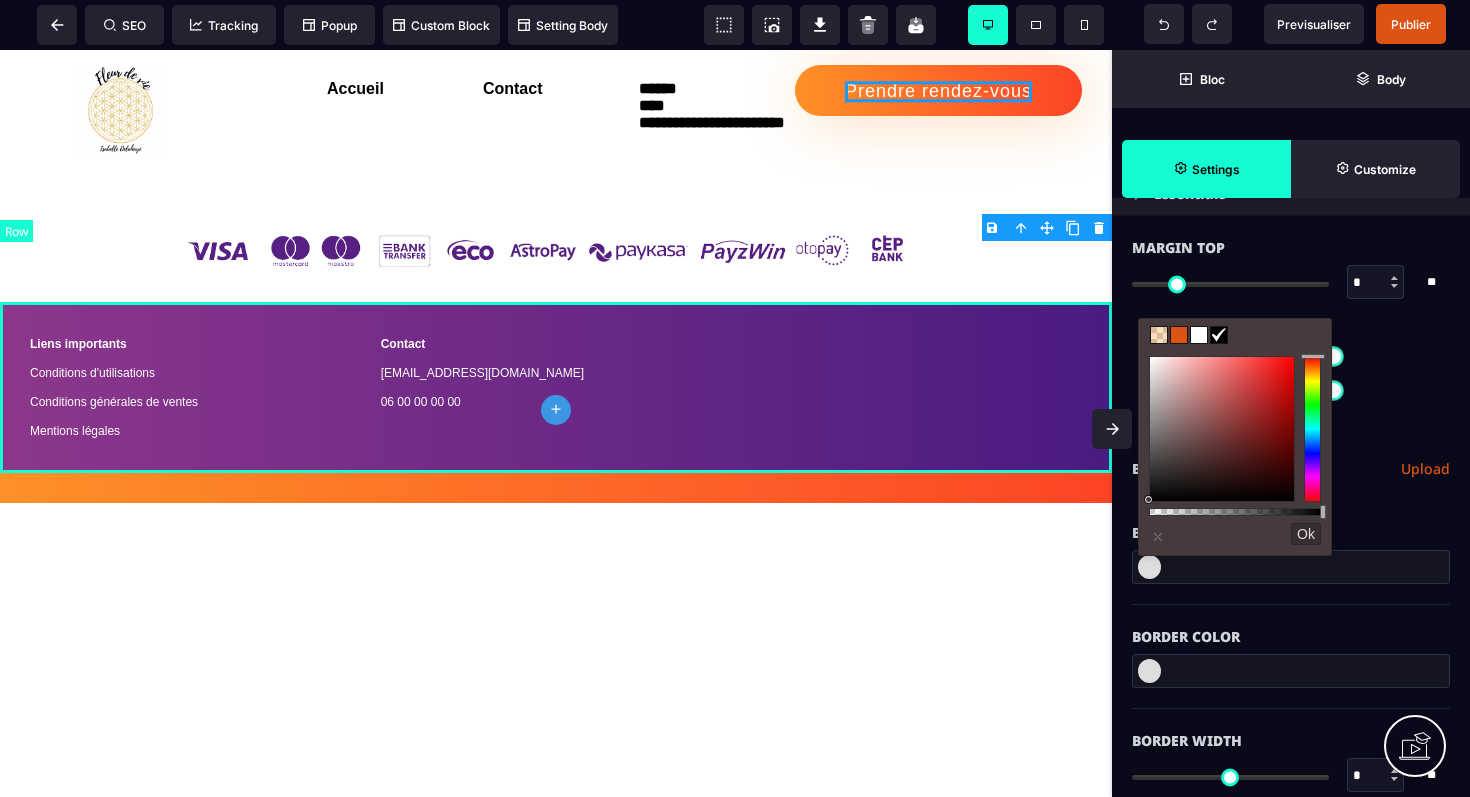 click on "Liens importants Conditions d'utilisations Conditions générales de ventes Mentions légales Contact [EMAIL_ADDRESS][DOMAIN_NAME] 06 00 00 00 00" at bounding box center (556, 387) 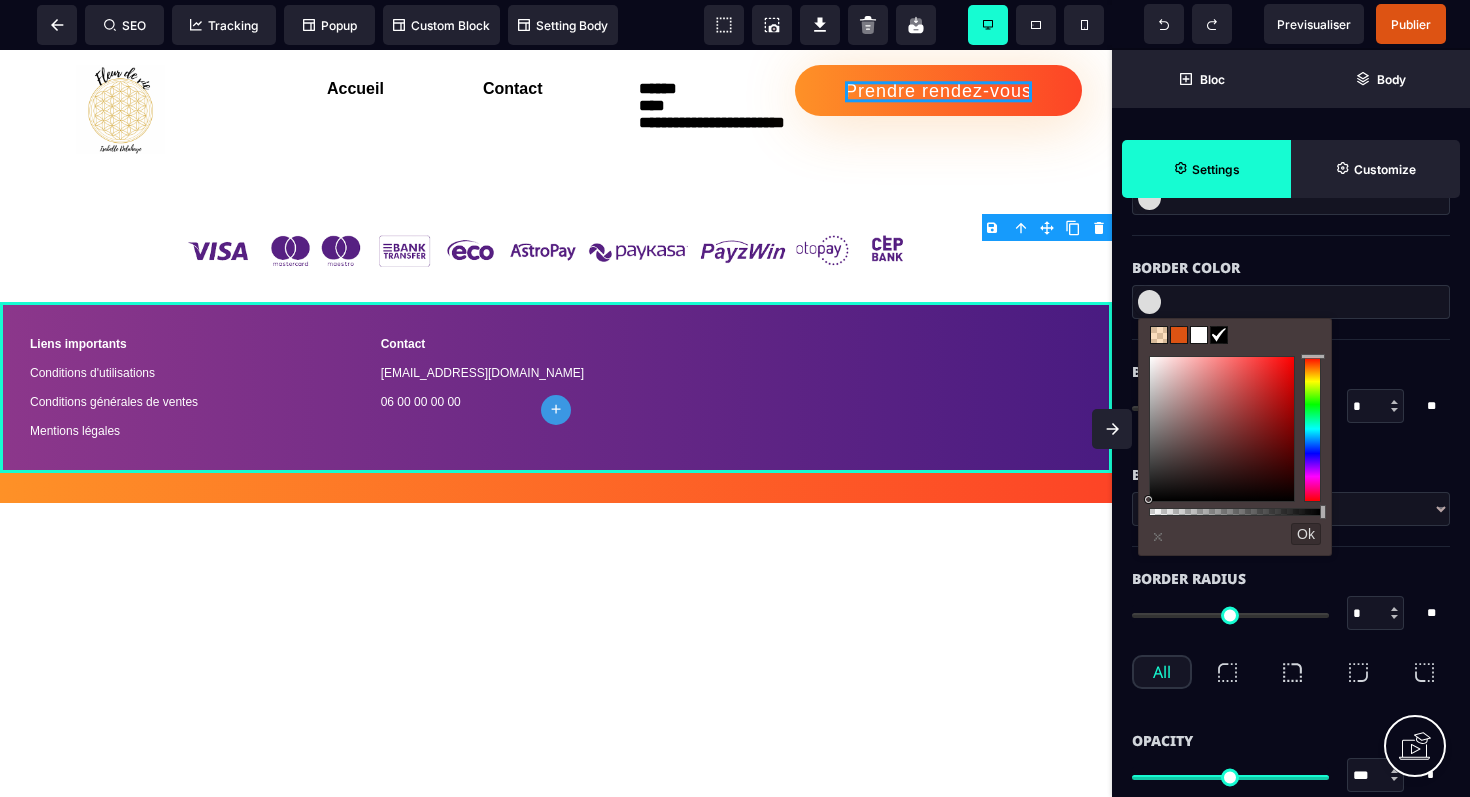 scroll, scrollTop: 477, scrollLeft: 0, axis: vertical 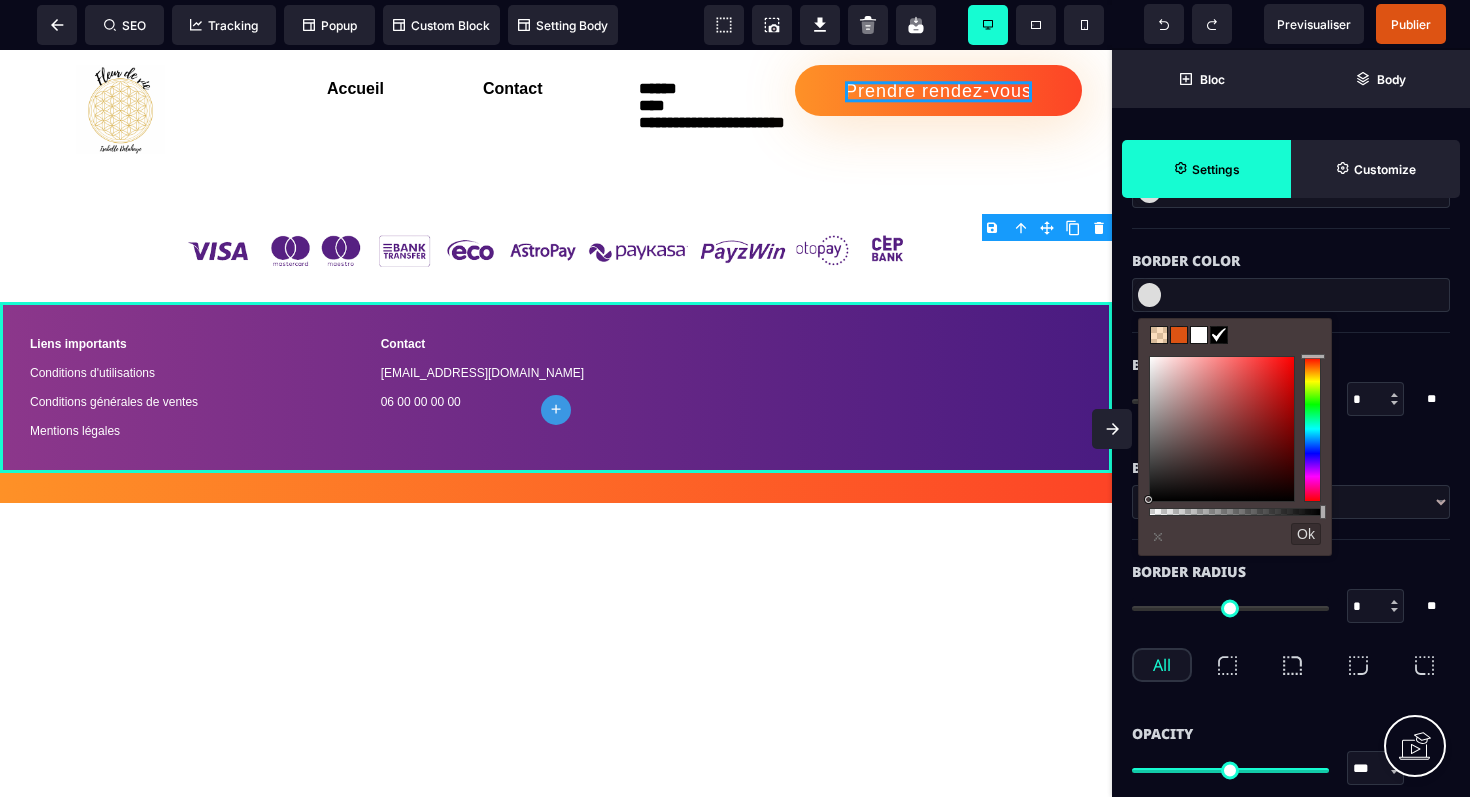 click on "Ok" at bounding box center [1306, 534] 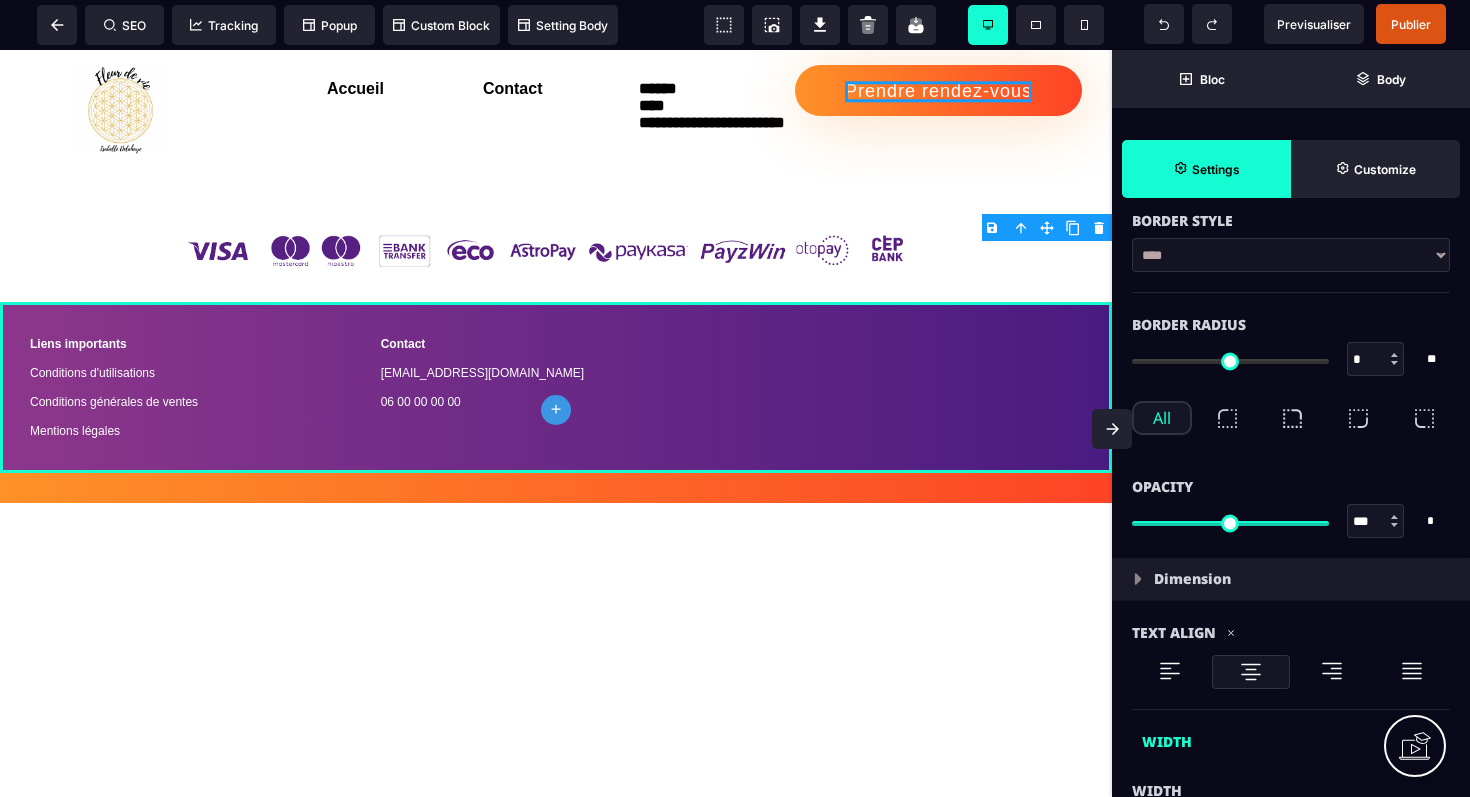 scroll, scrollTop: 708, scrollLeft: 0, axis: vertical 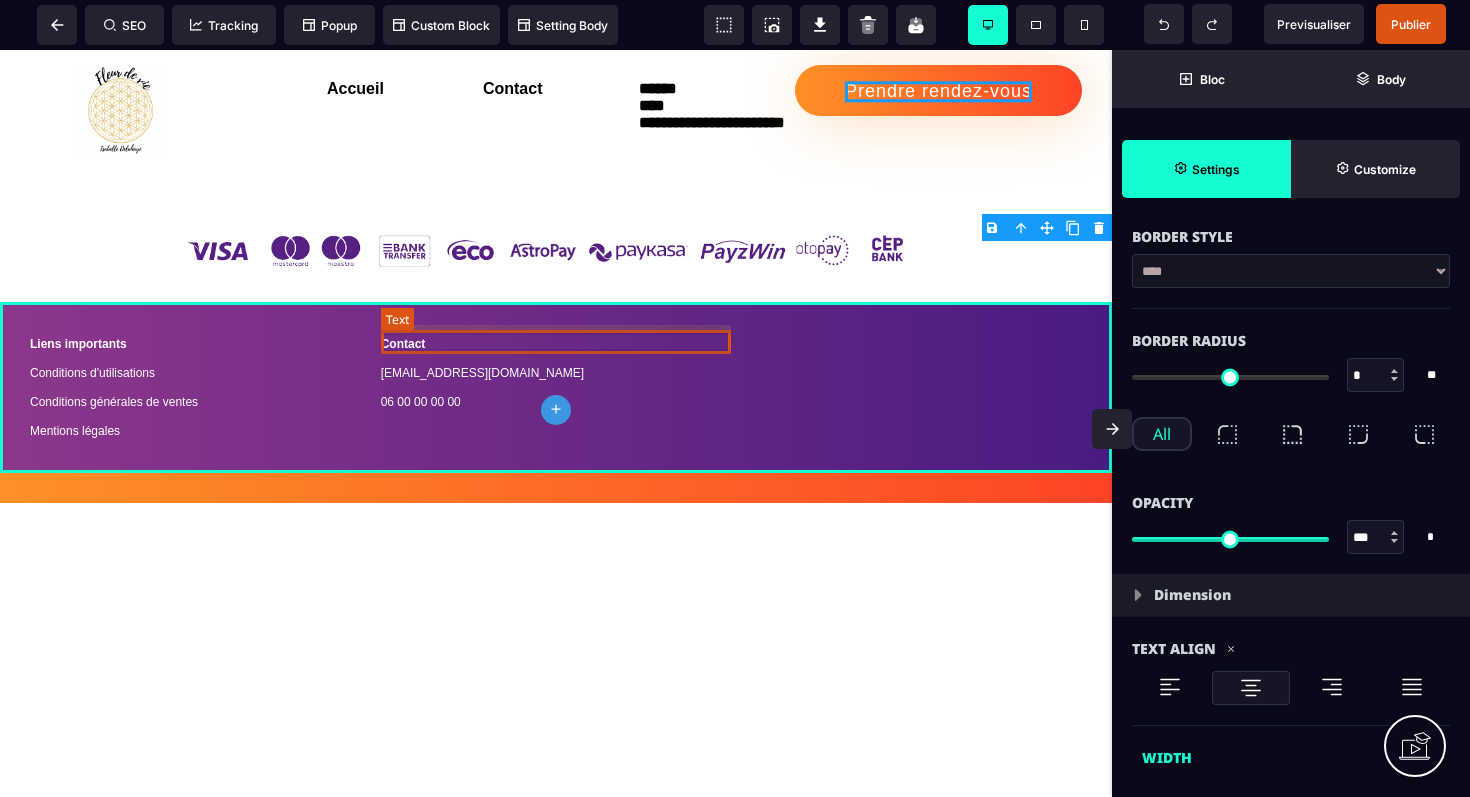 click on "06 00 00 00 00" at bounding box center [556, 402] 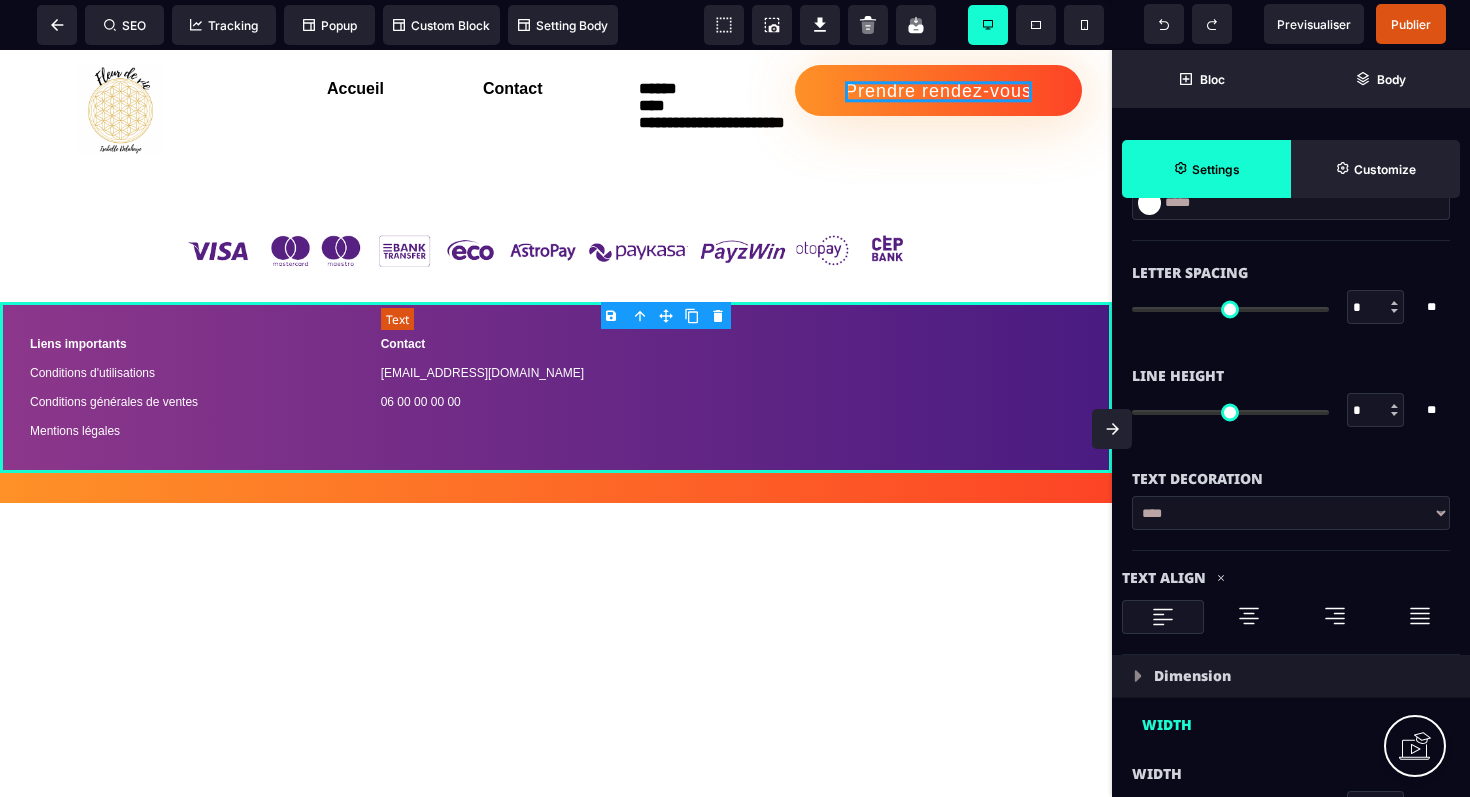 scroll, scrollTop: 0, scrollLeft: 0, axis: both 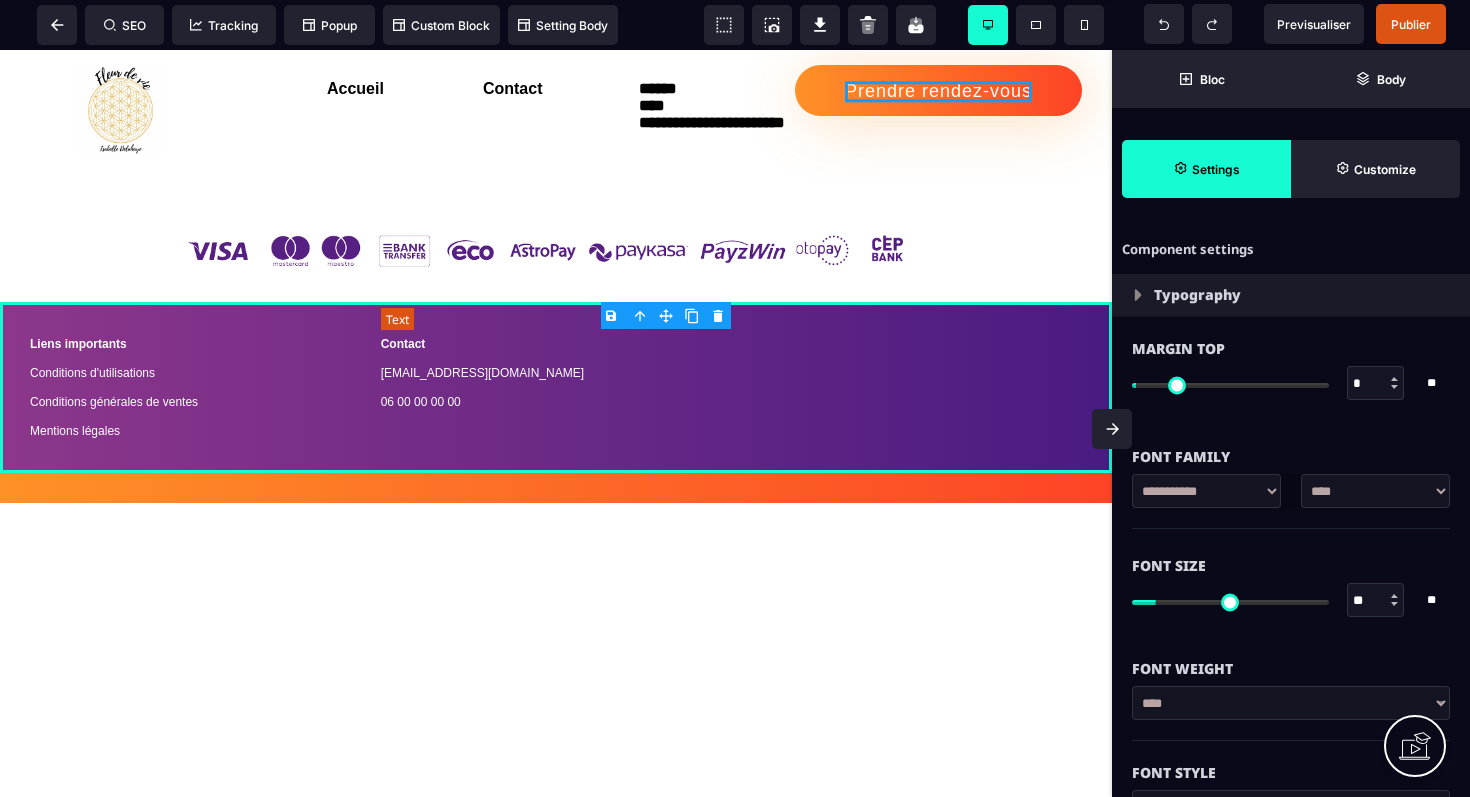 type on "*" 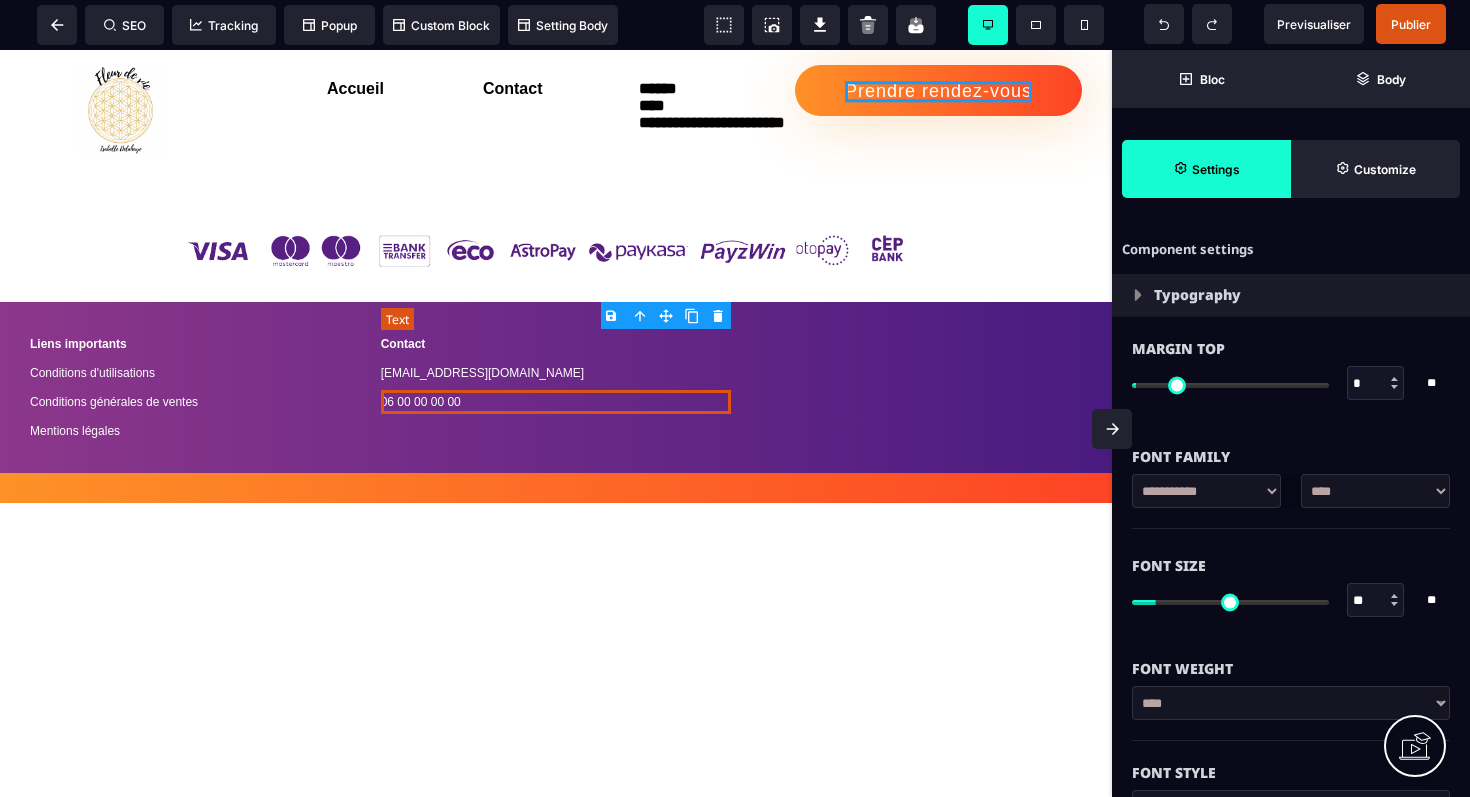 click on "06 00 00 00 00" at bounding box center (556, 402) 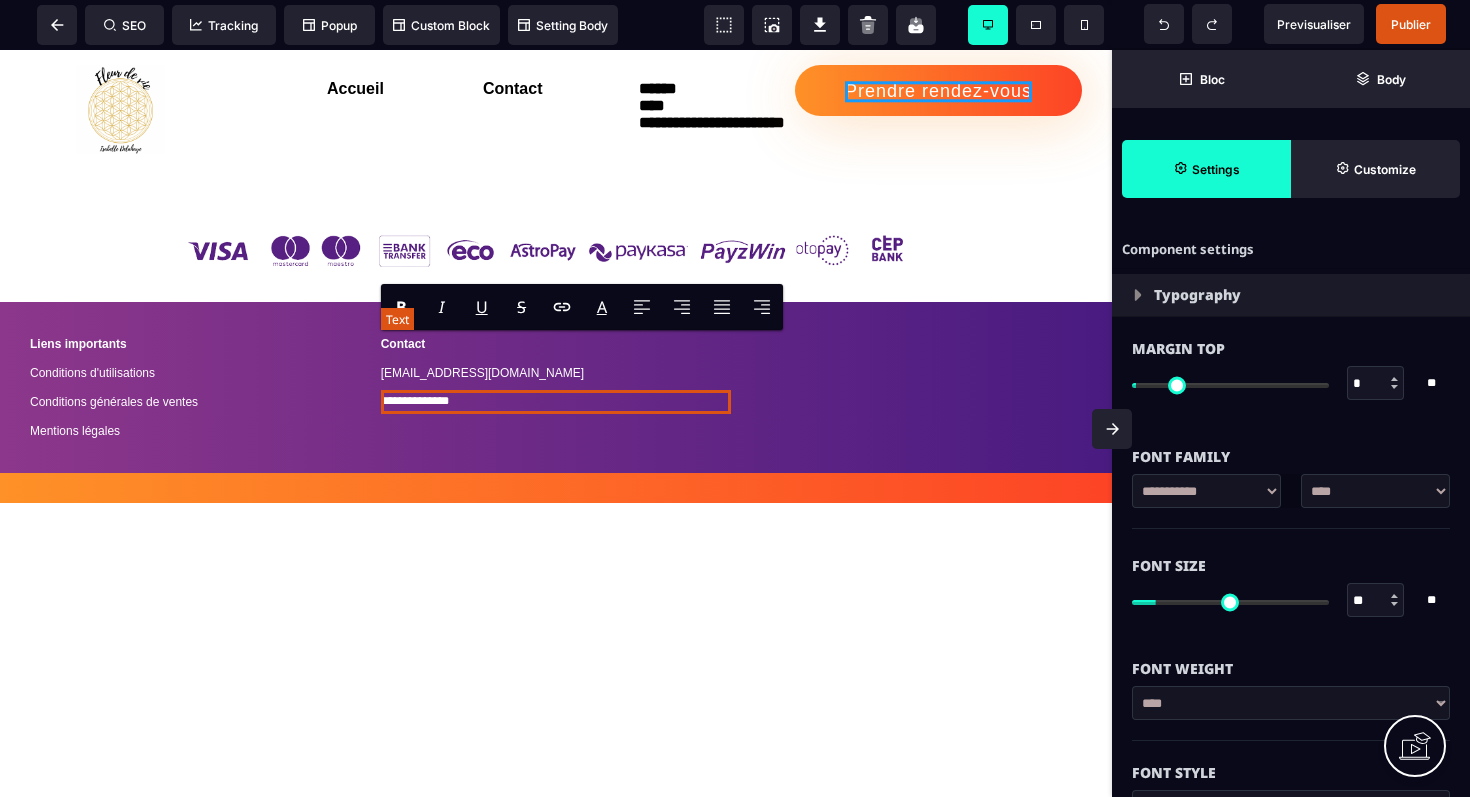 click on "**********" at bounding box center (556, 402) 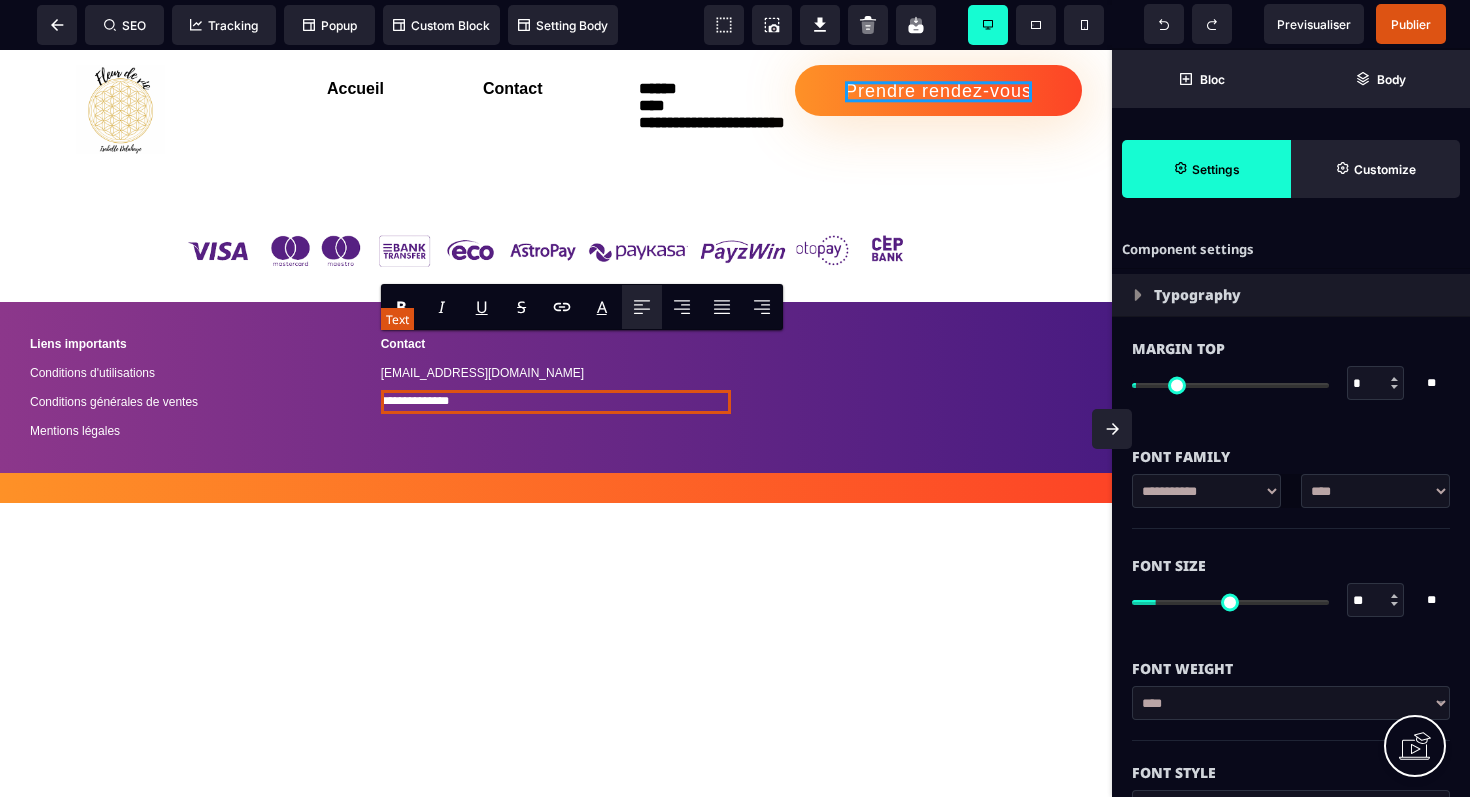 type 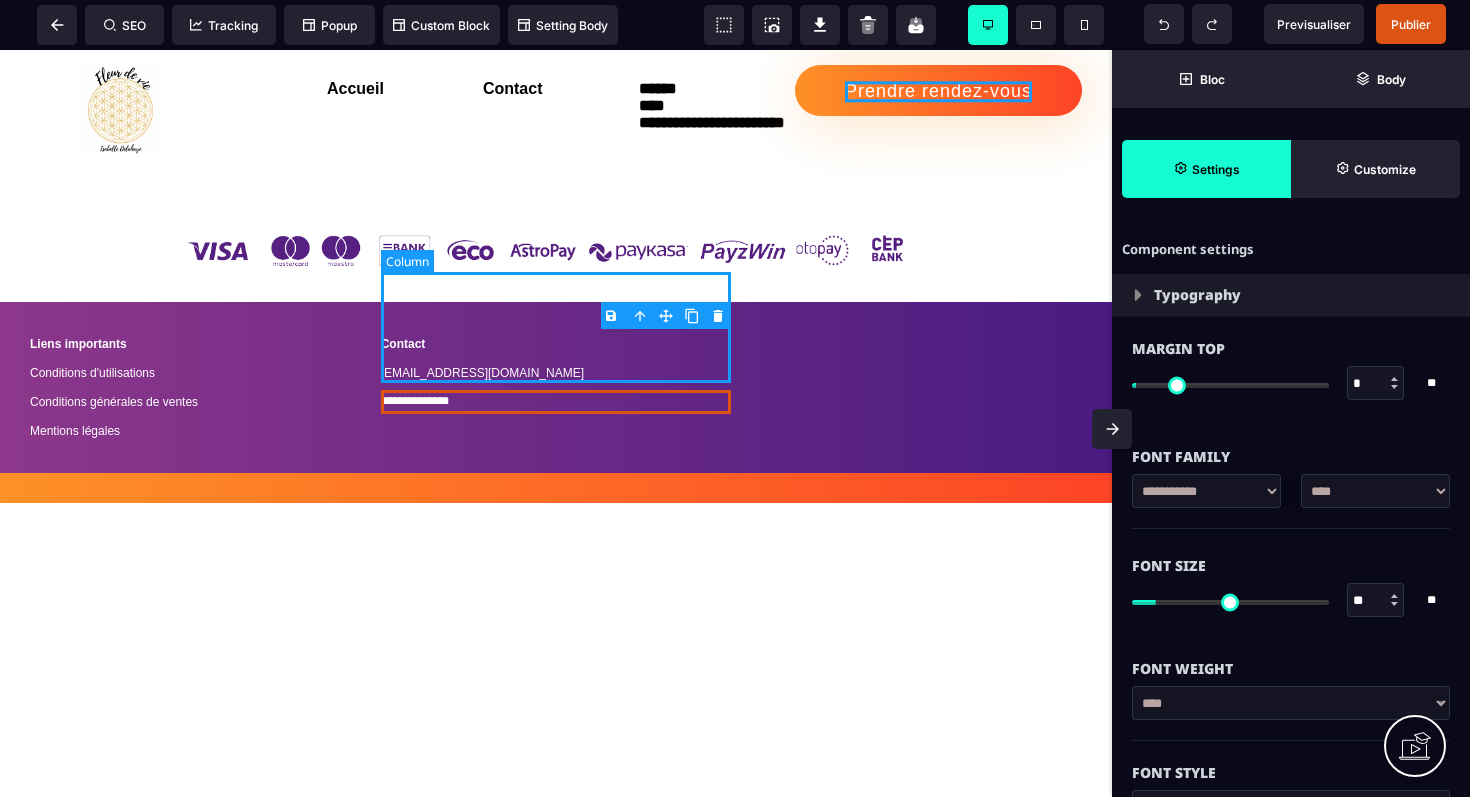 click on "**********" at bounding box center (556, 387) 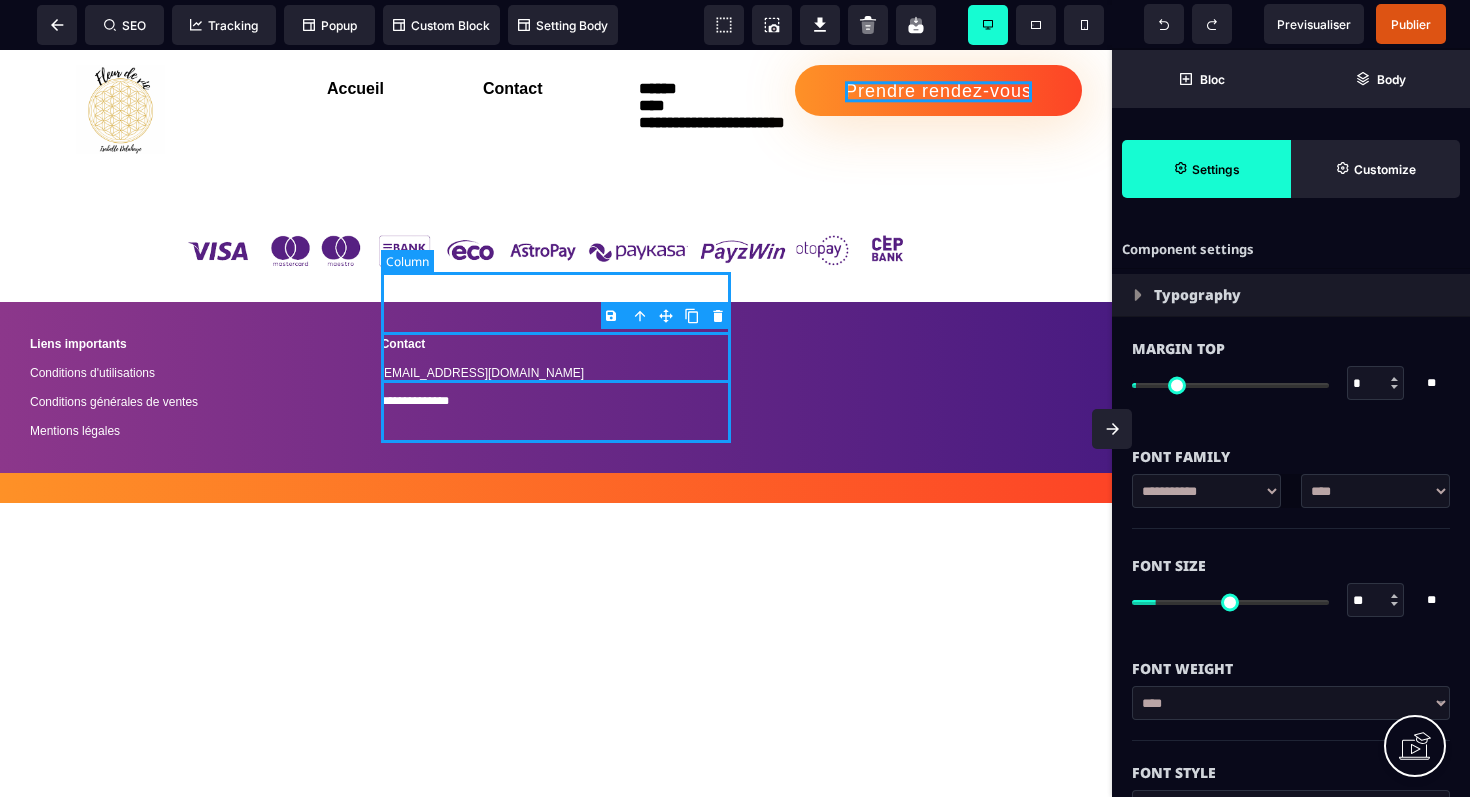 select on "**" 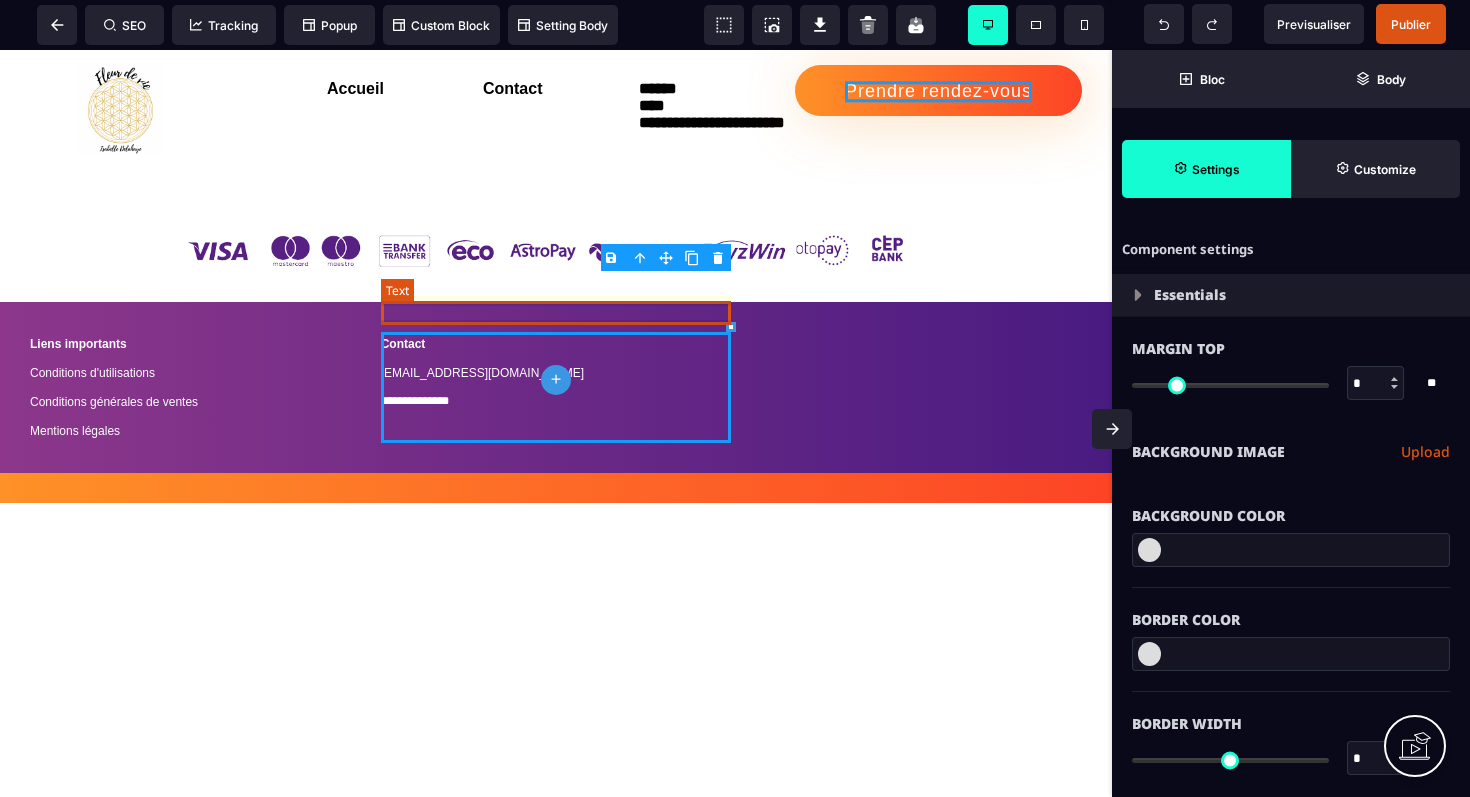 click on "[EMAIL_ADDRESS][DOMAIN_NAME]" at bounding box center (556, 373) 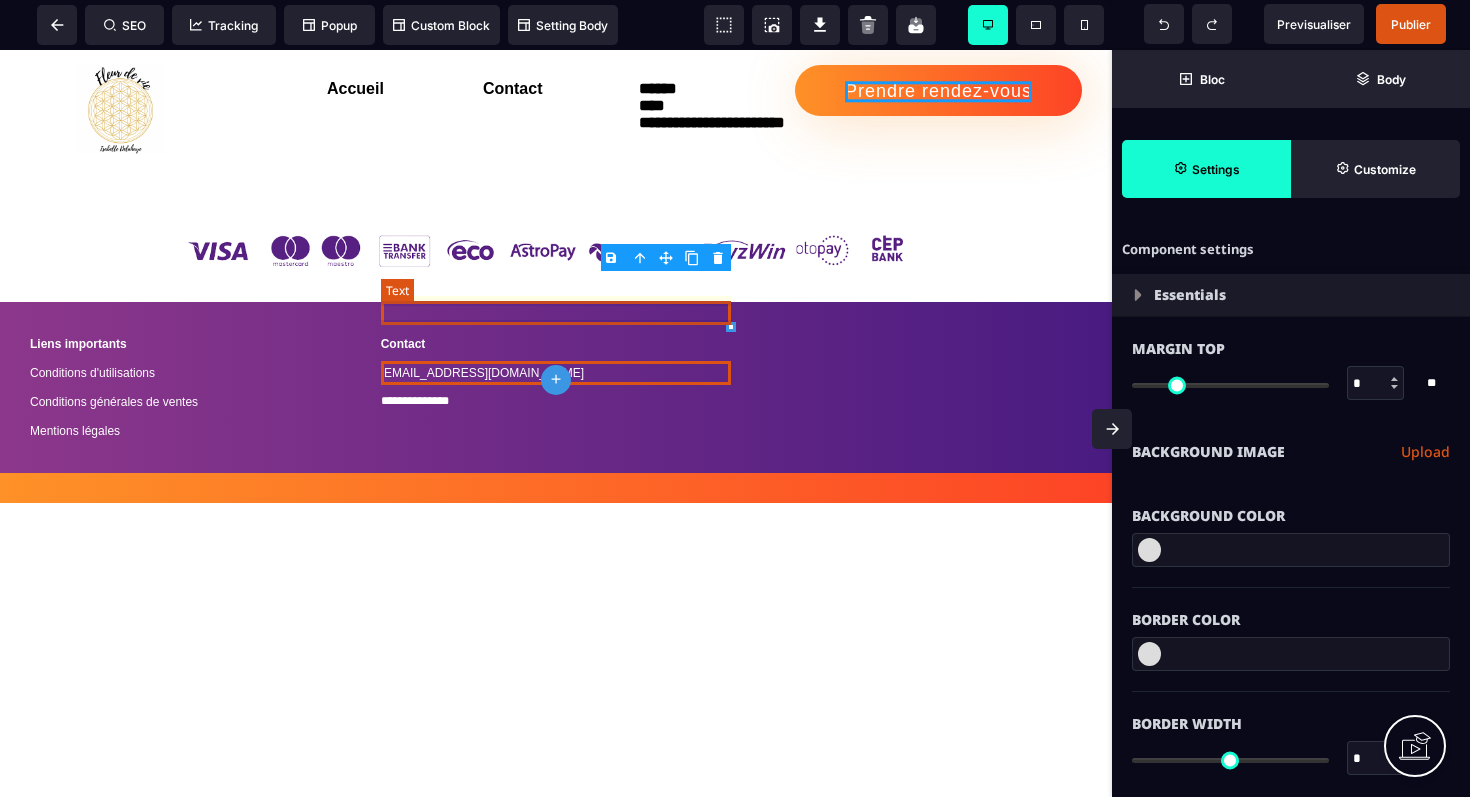 select on "***" 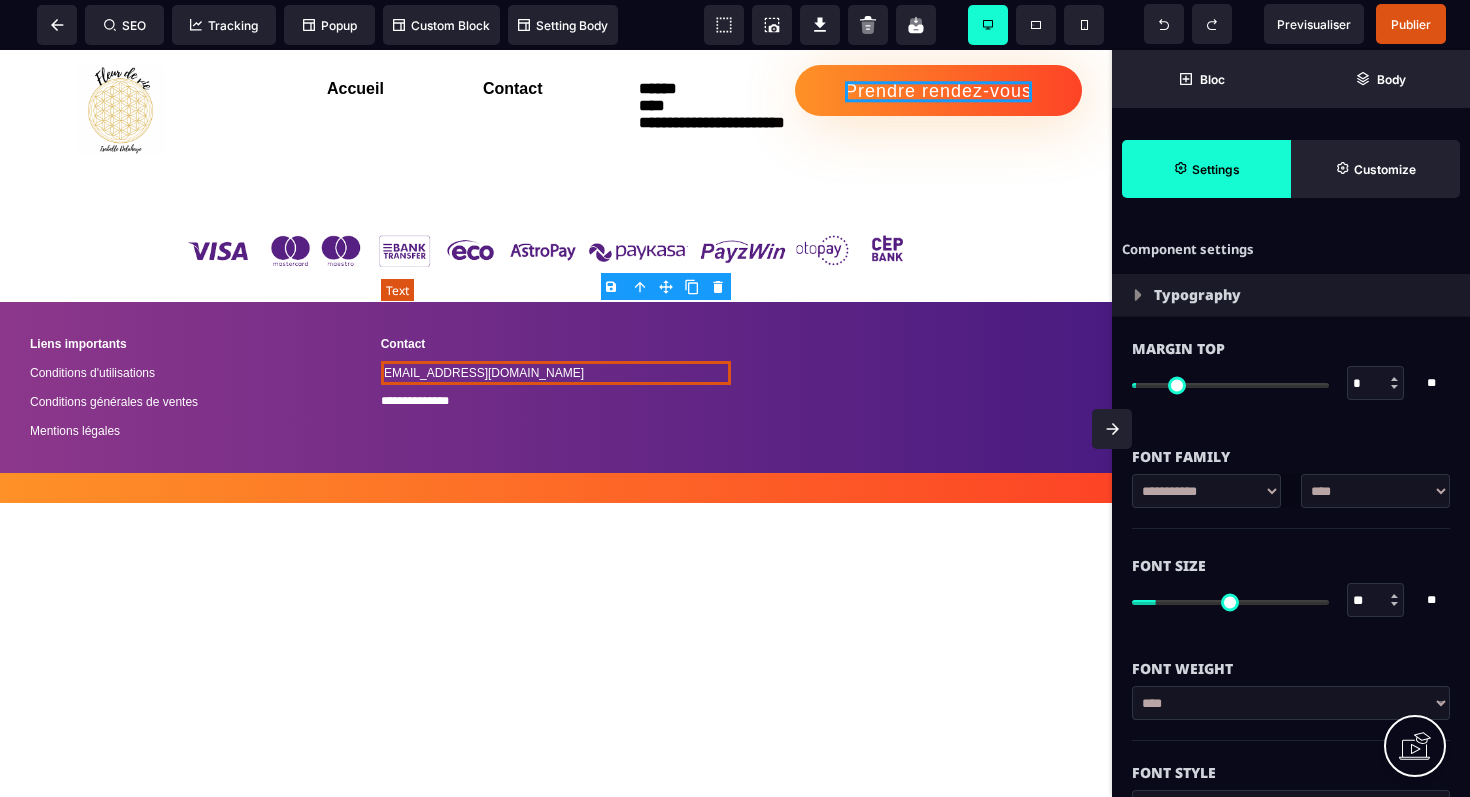 click on "[EMAIL_ADDRESS][DOMAIN_NAME]" at bounding box center (556, 373) 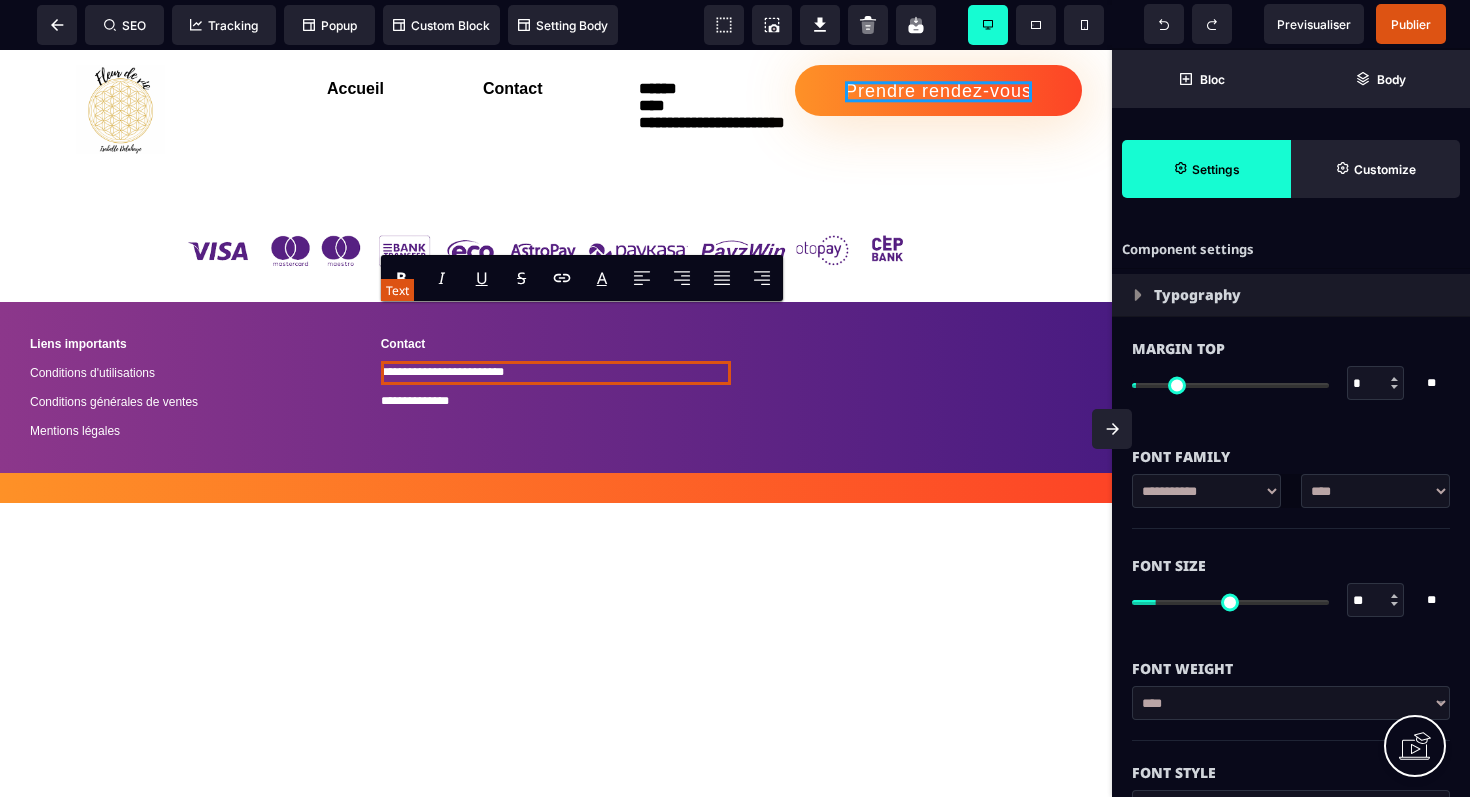 type 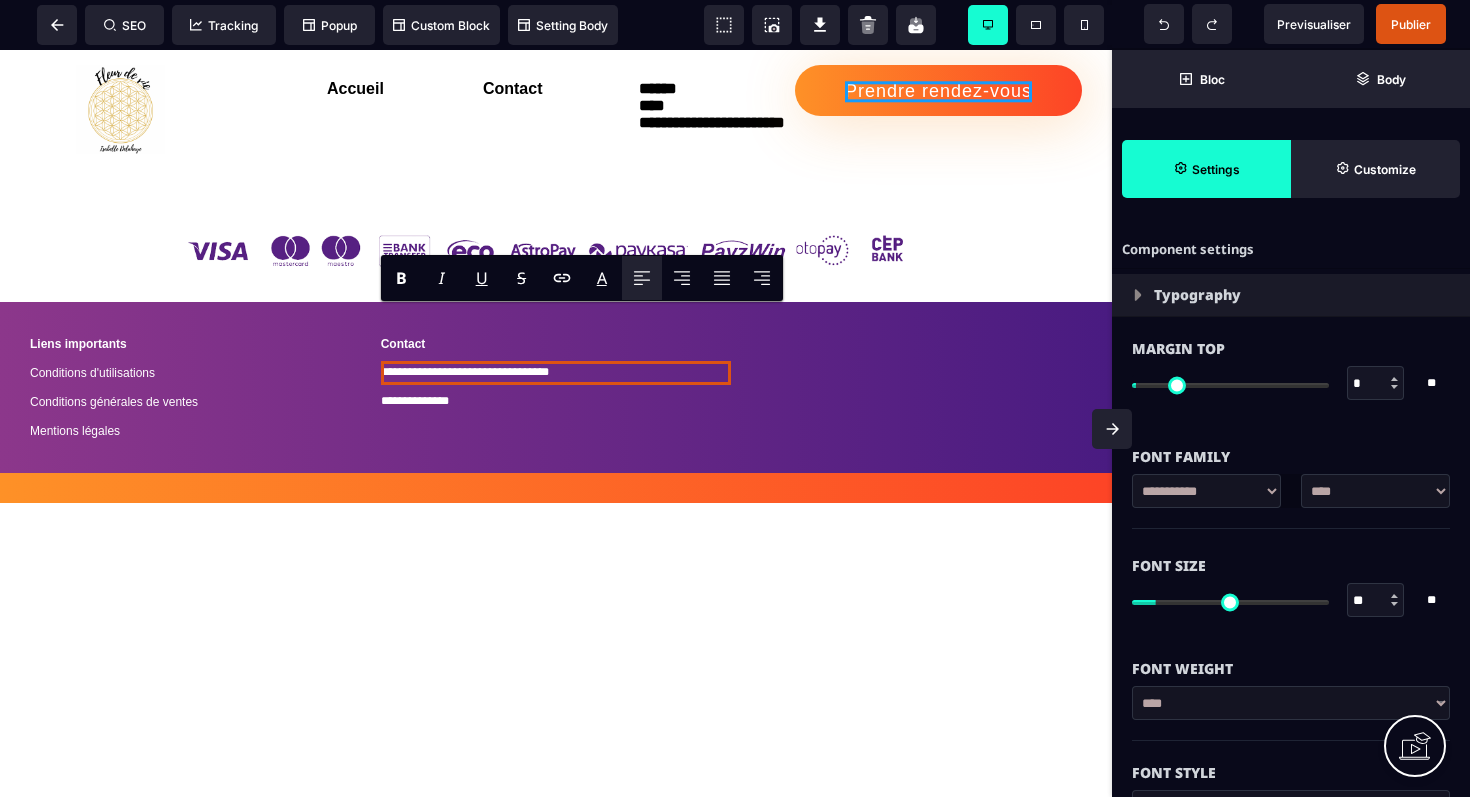 click on "**********" at bounding box center [556, -1166] 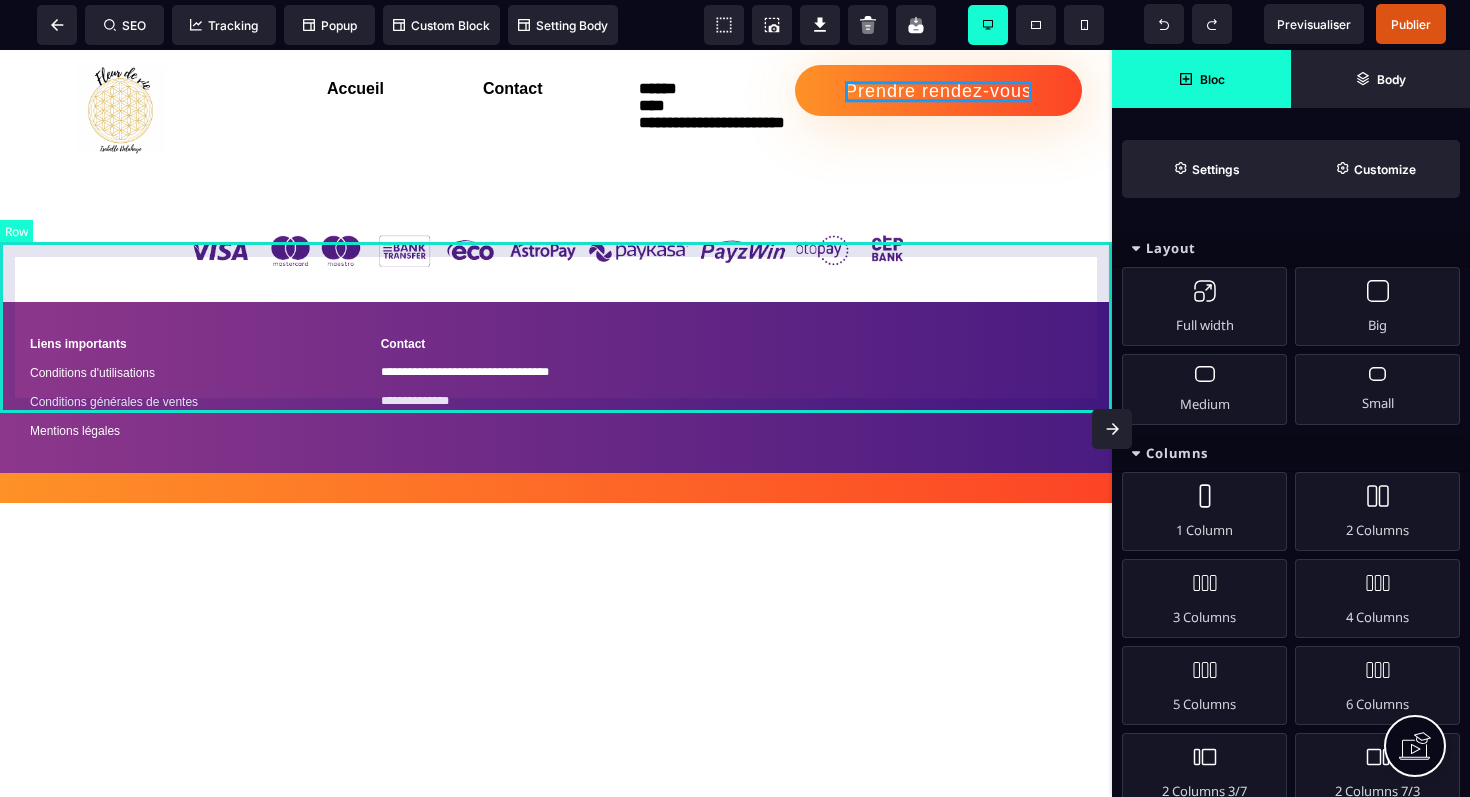 click on "**********" at bounding box center [556, 387] 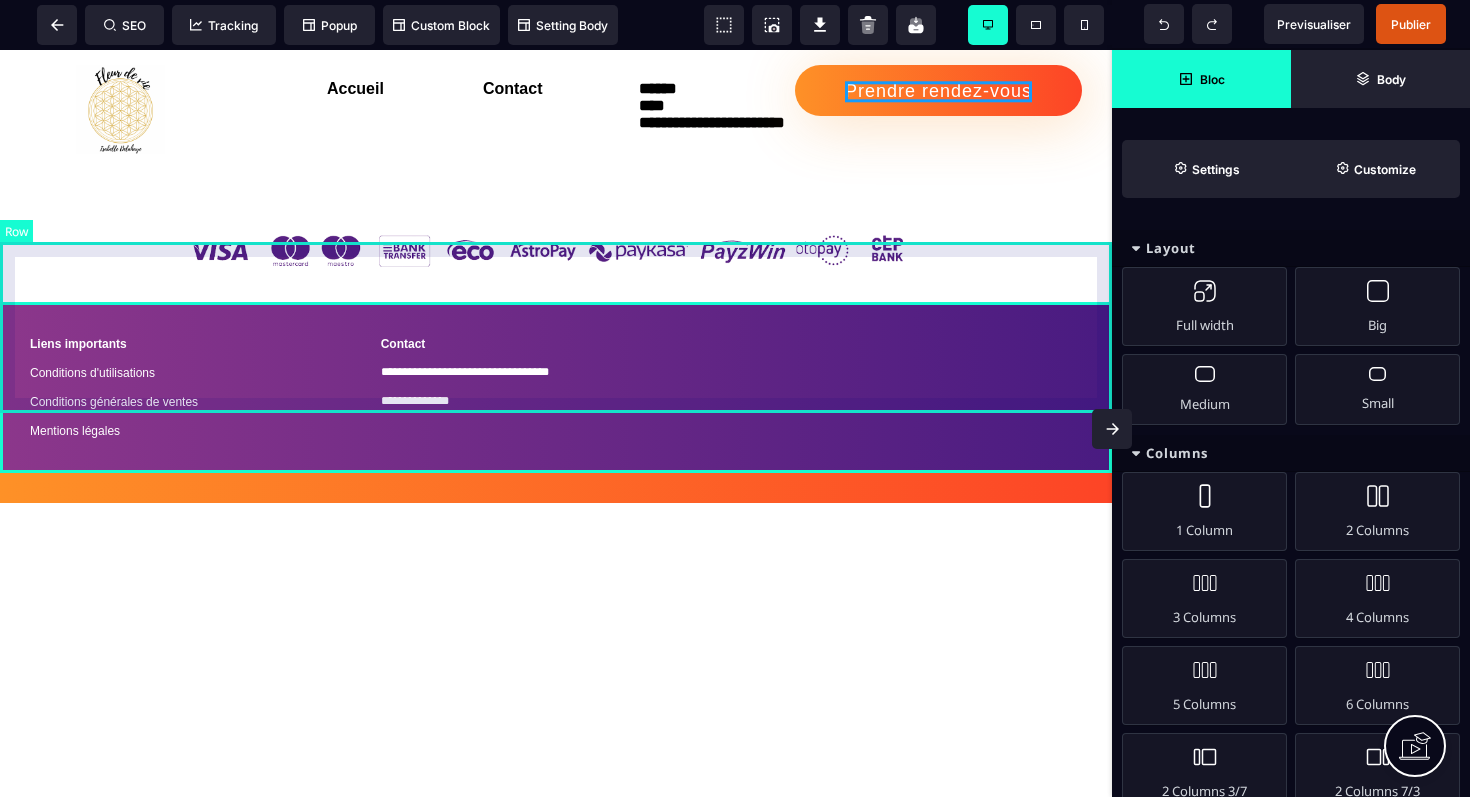 select on "**" 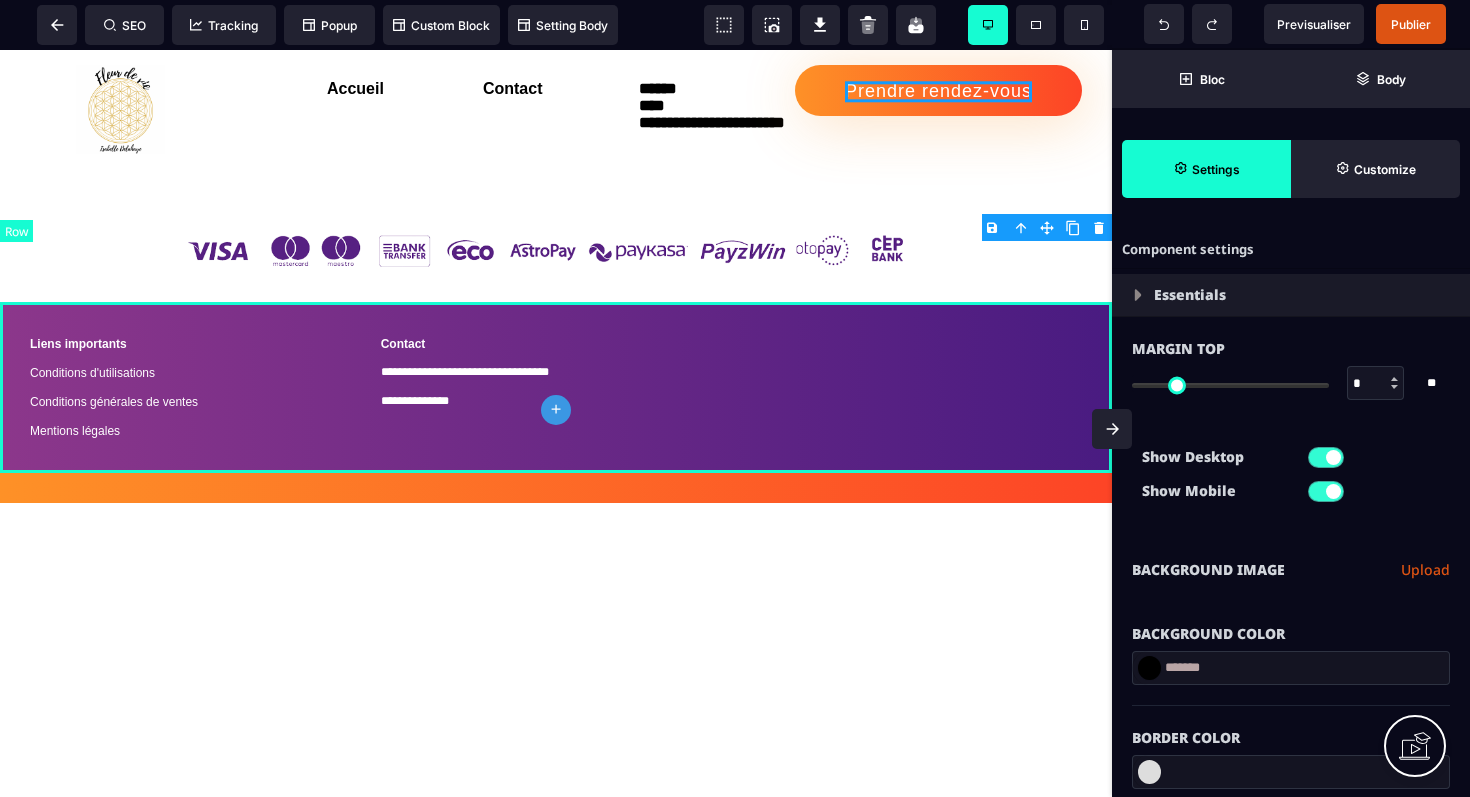 click on "**********" at bounding box center (556, 387) 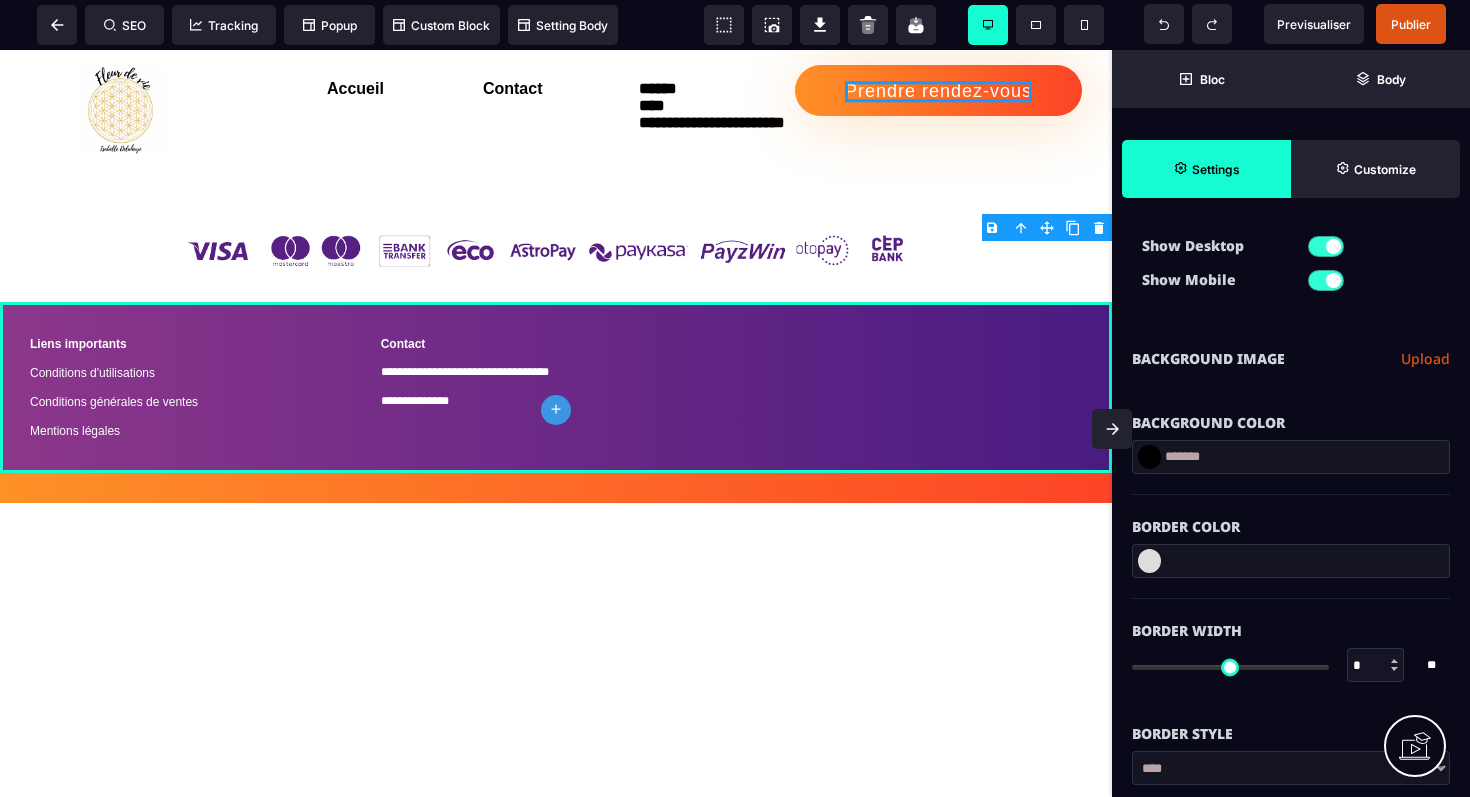 scroll, scrollTop: 223, scrollLeft: 0, axis: vertical 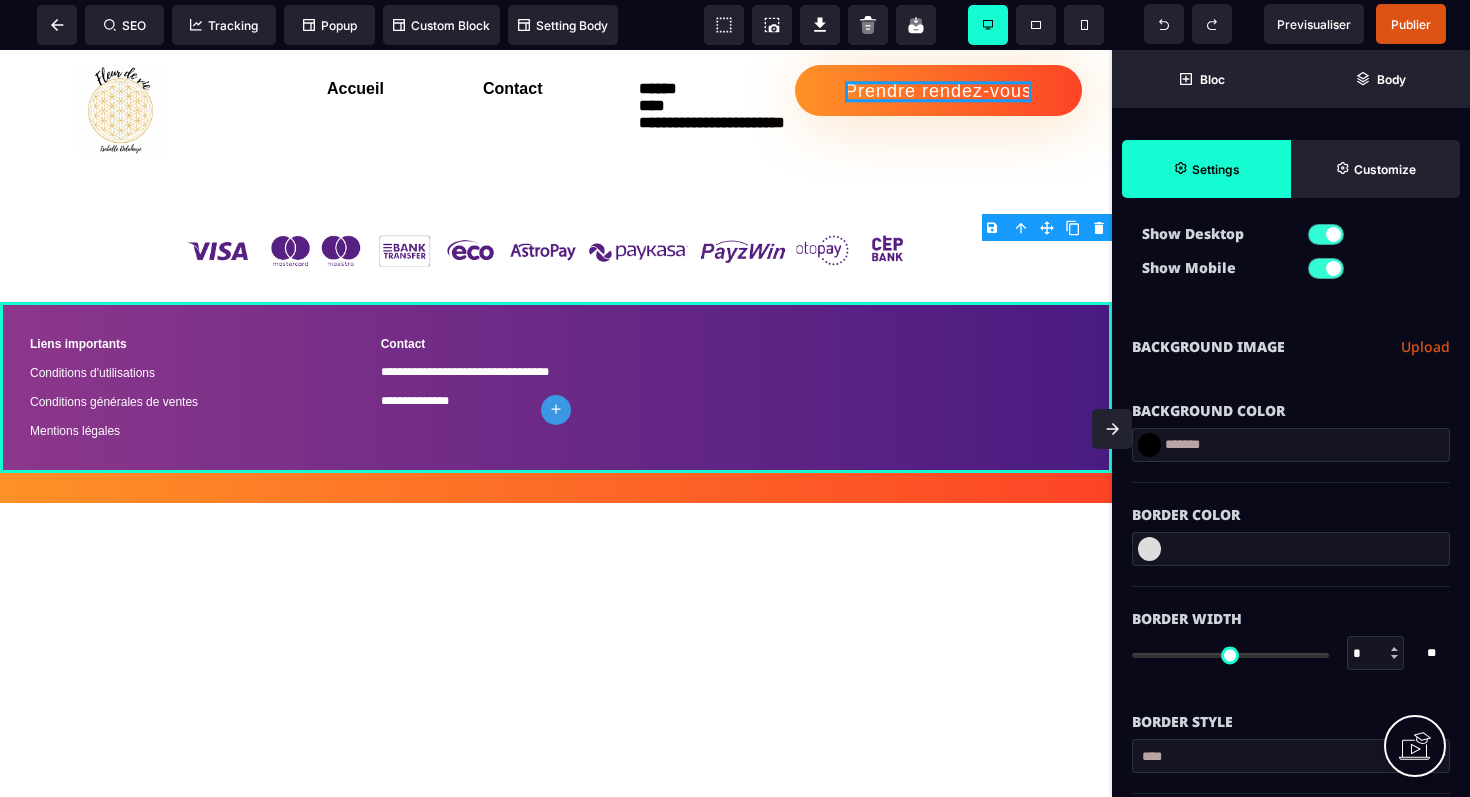 click on "*******" at bounding box center (1291, 445) 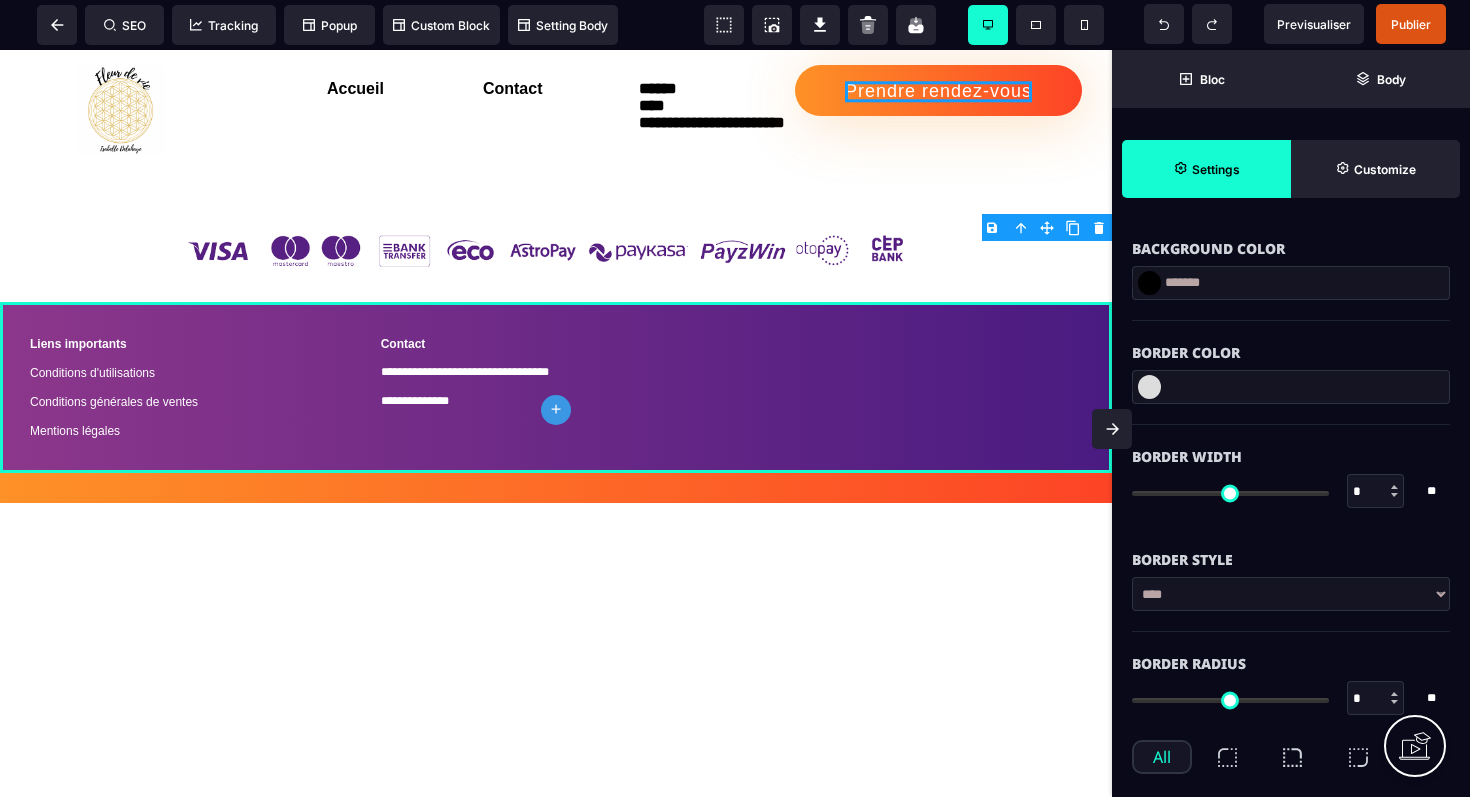 scroll, scrollTop: 386, scrollLeft: 0, axis: vertical 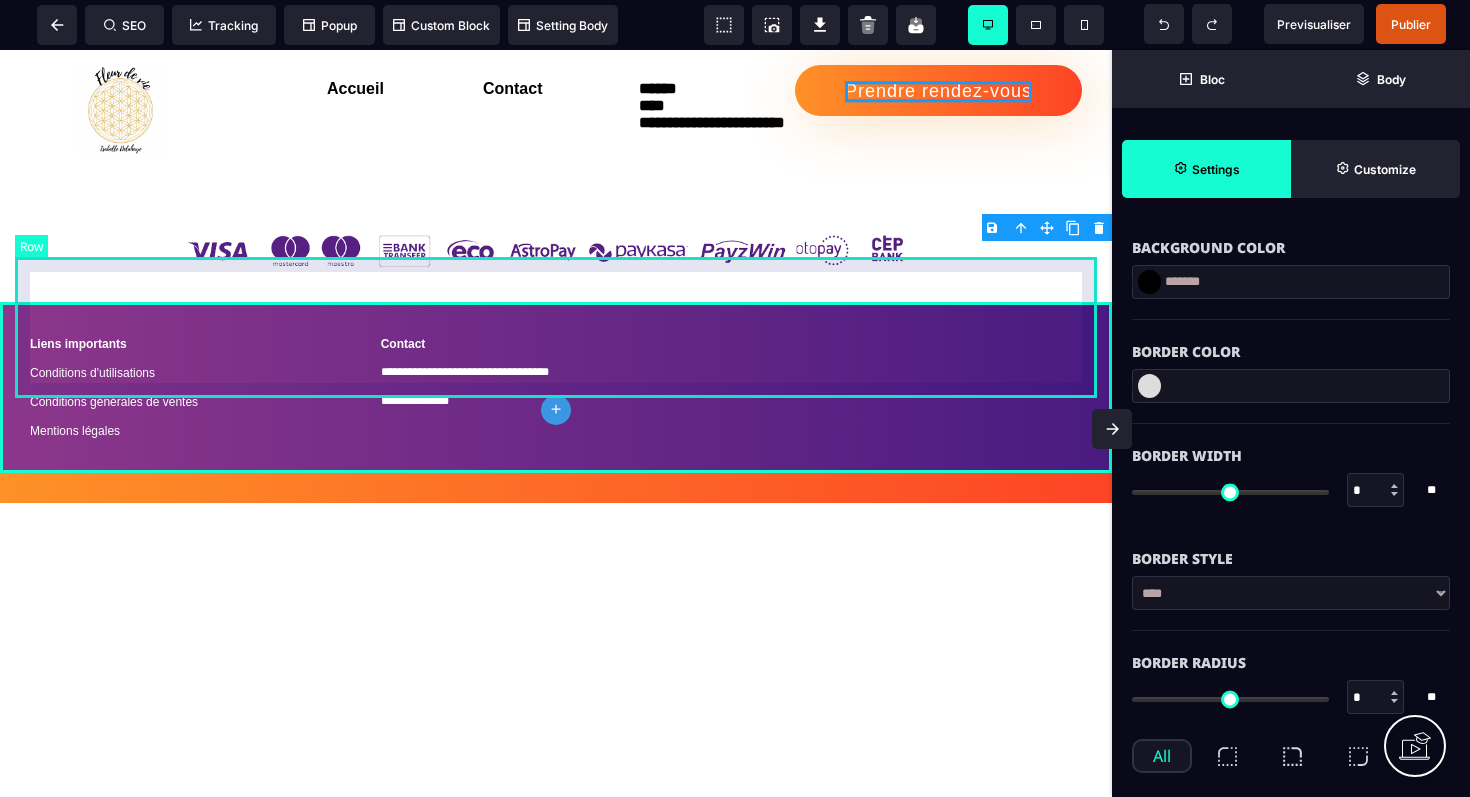 click on "**********" at bounding box center [556, 387] 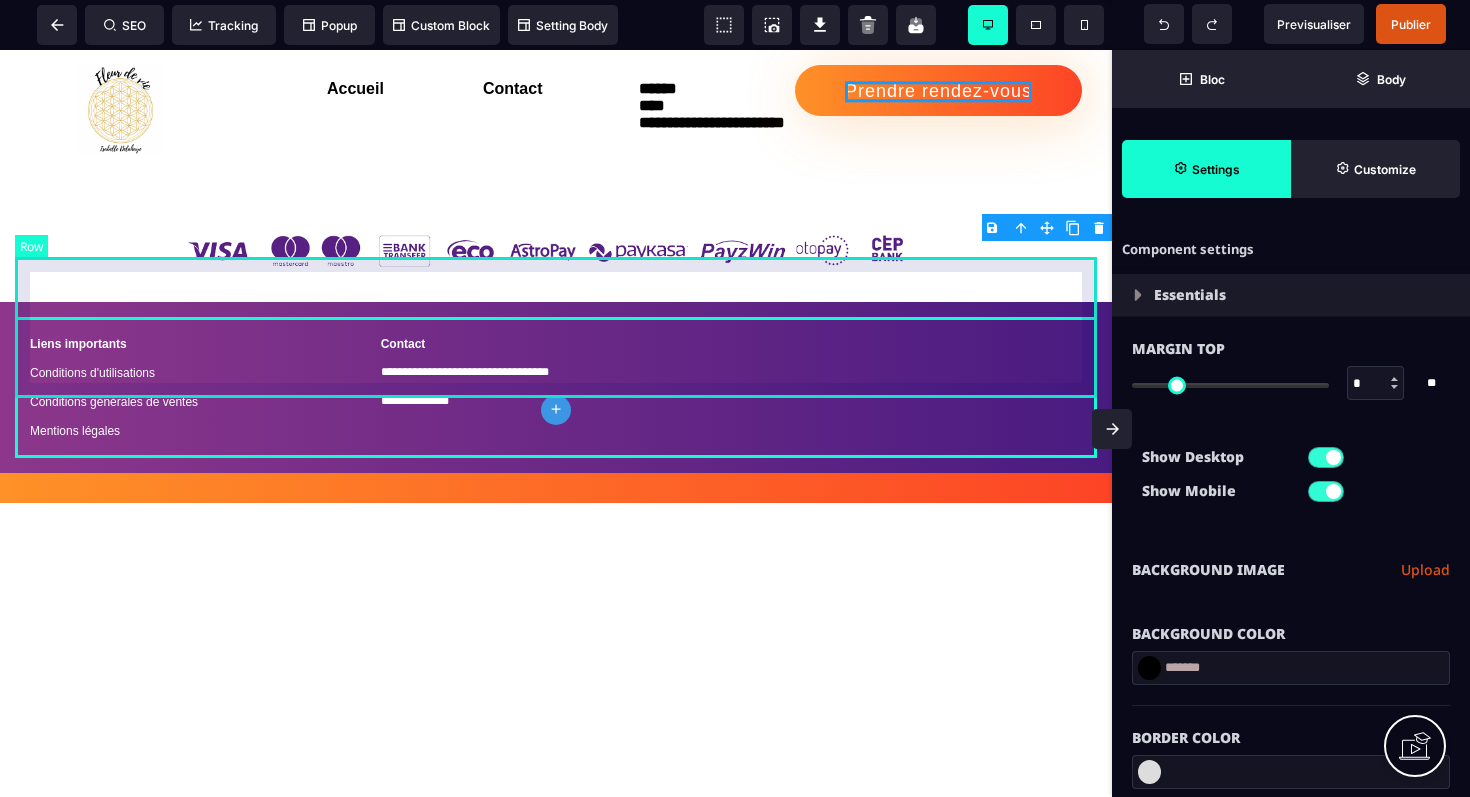 select on "**" 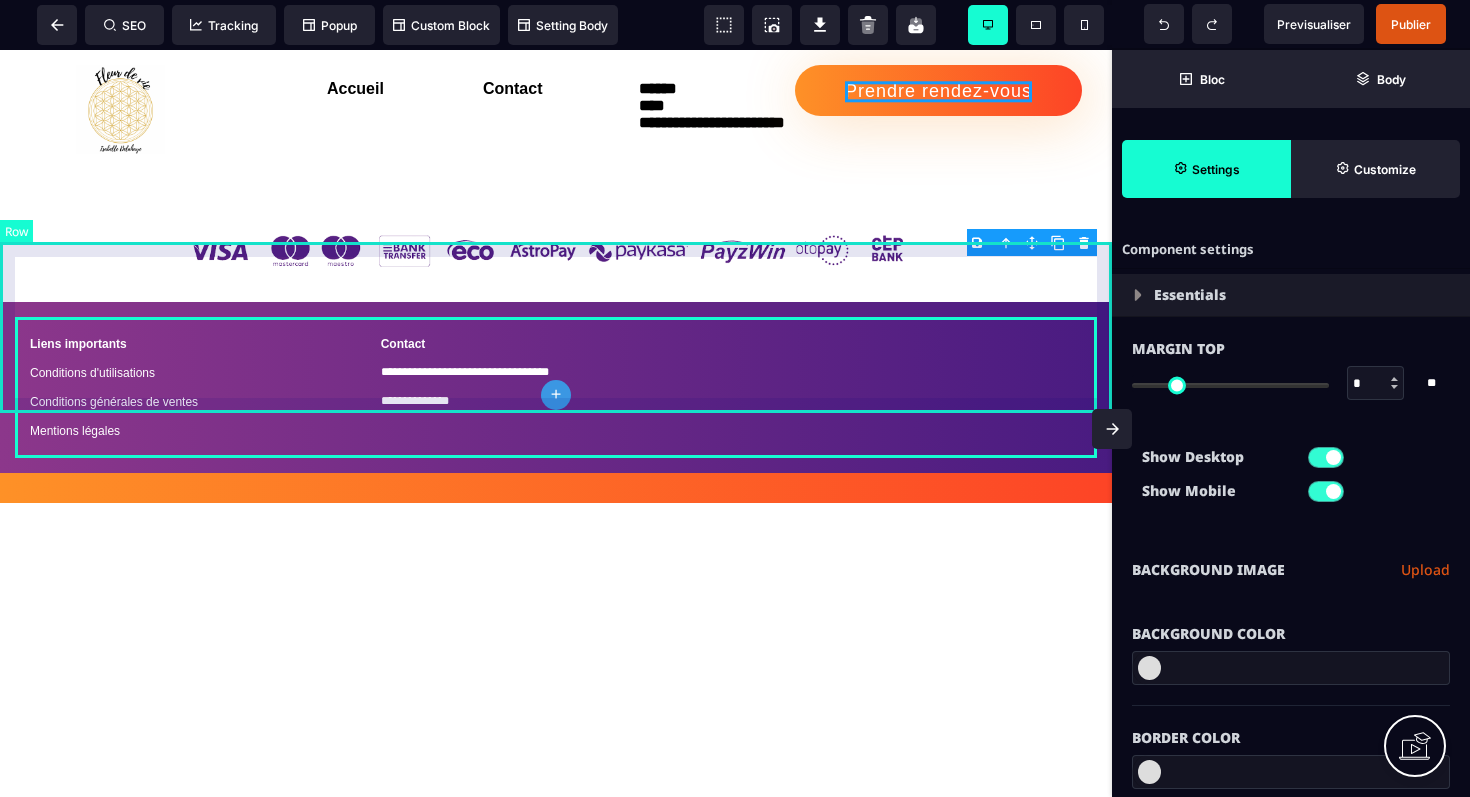 click on "**********" at bounding box center [556, 387] 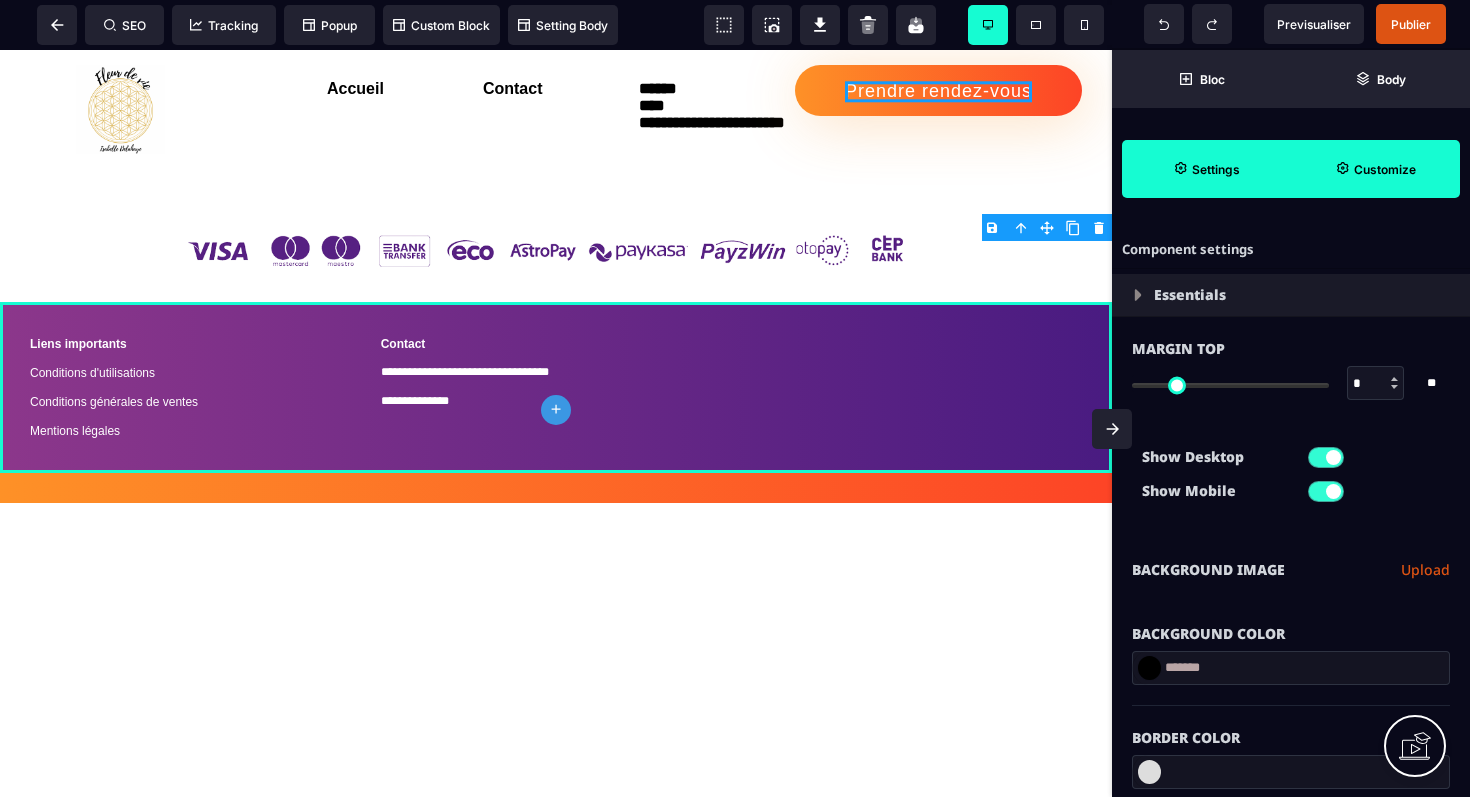 click on "Customize" at bounding box center [1375, 169] 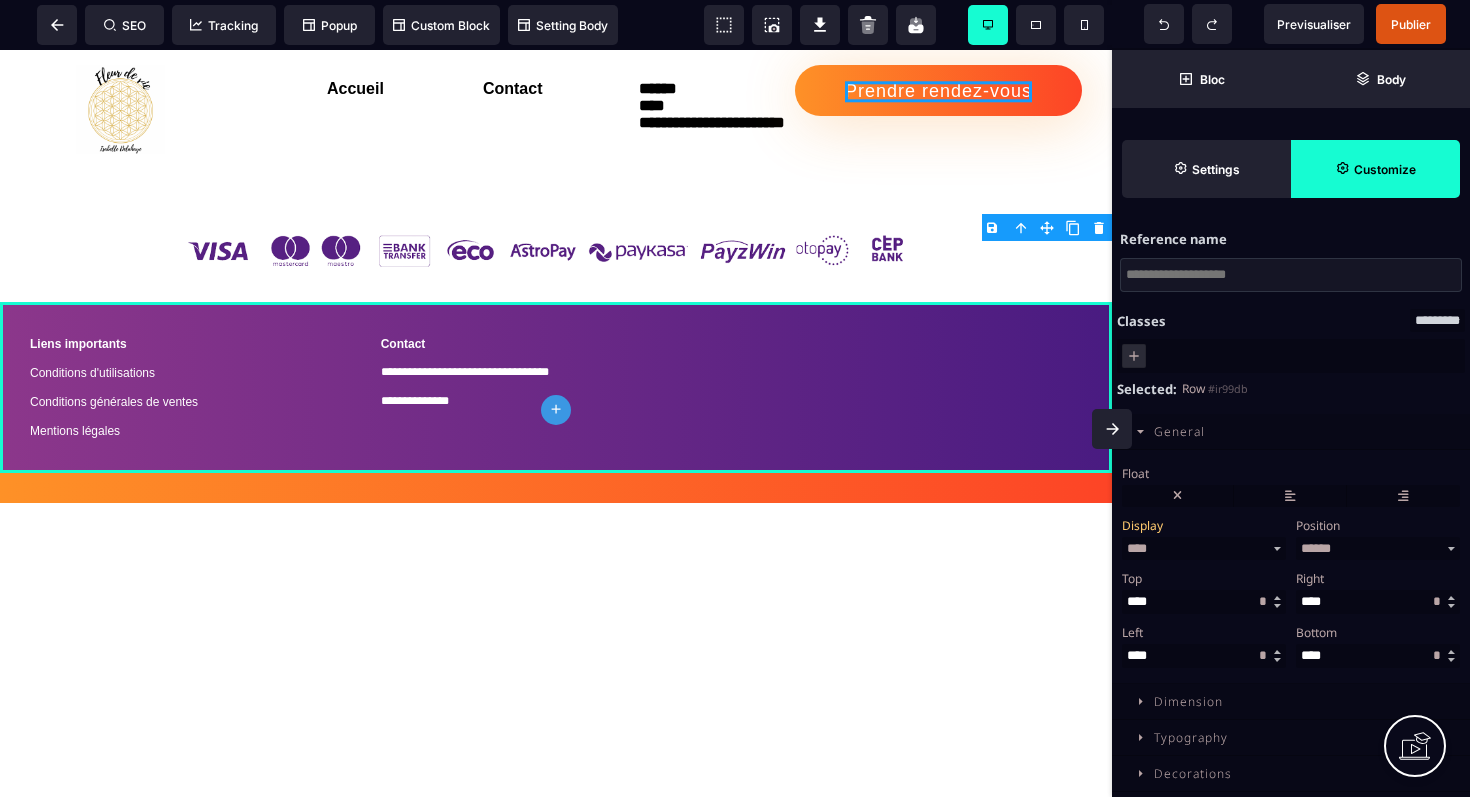 scroll, scrollTop: 76, scrollLeft: 0, axis: vertical 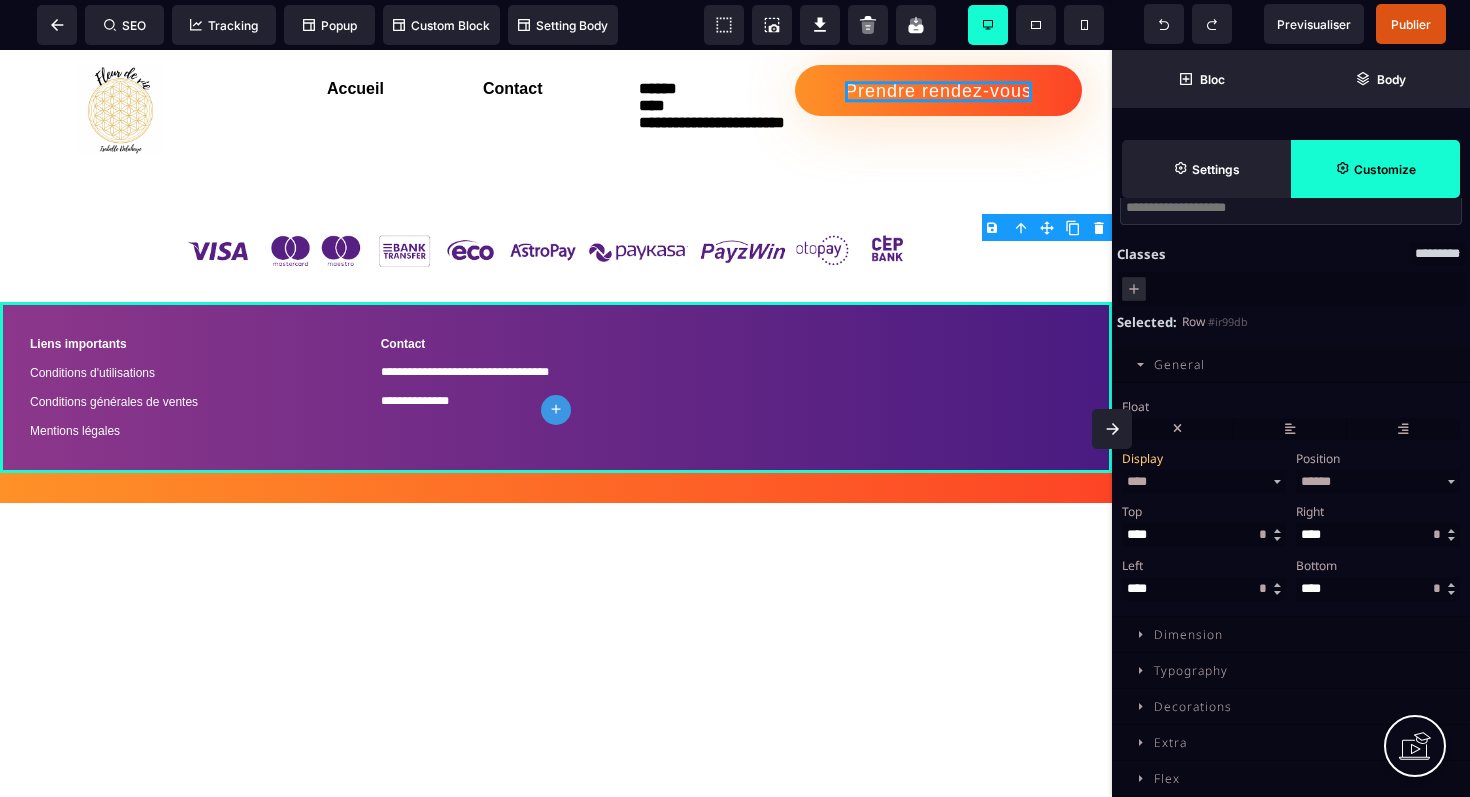 click 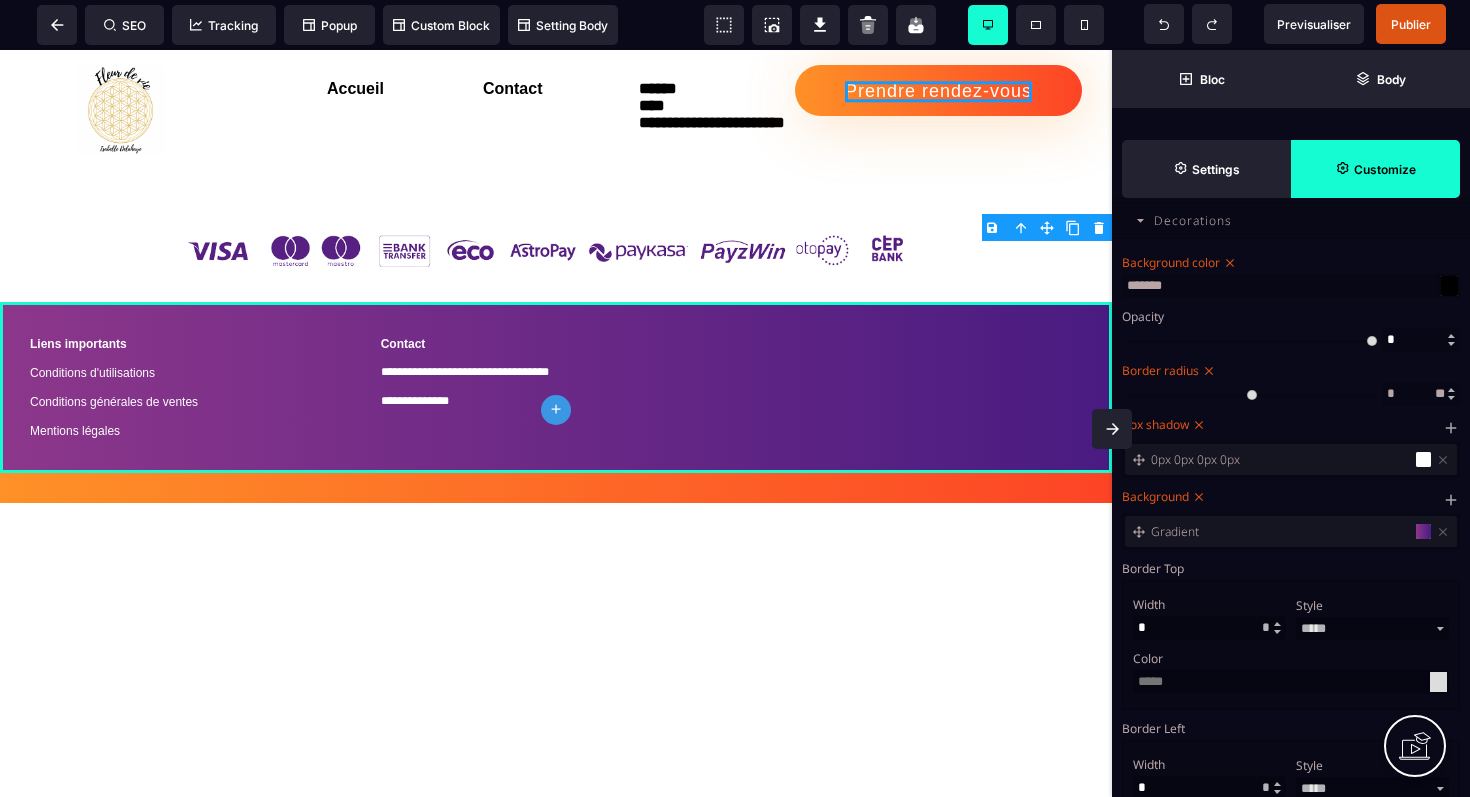 scroll, scrollTop: 556, scrollLeft: 0, axis: vertical 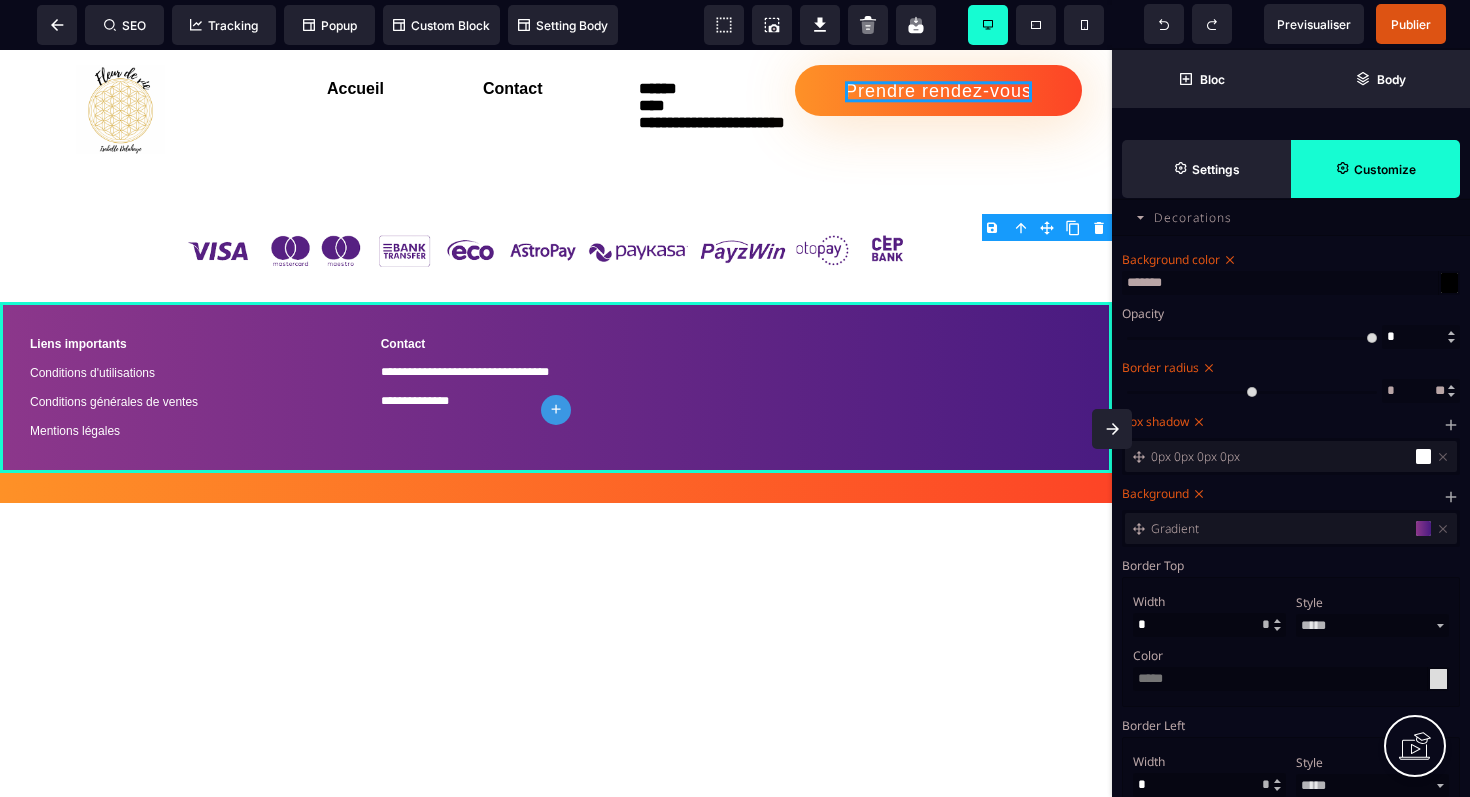 click at bounding box center (1423, 528) 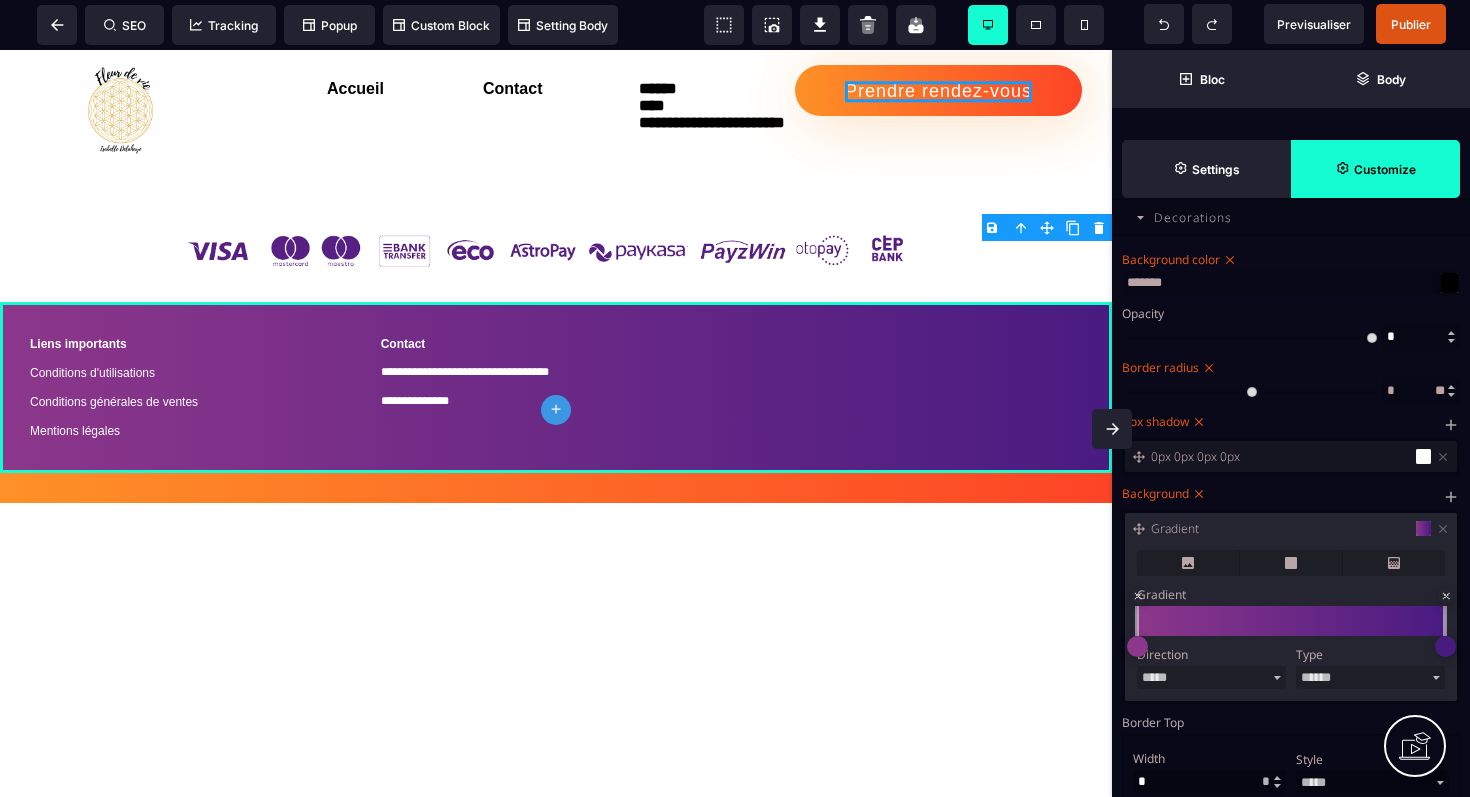 click on "⨯
⨯" at bounding box center [1291, 621] 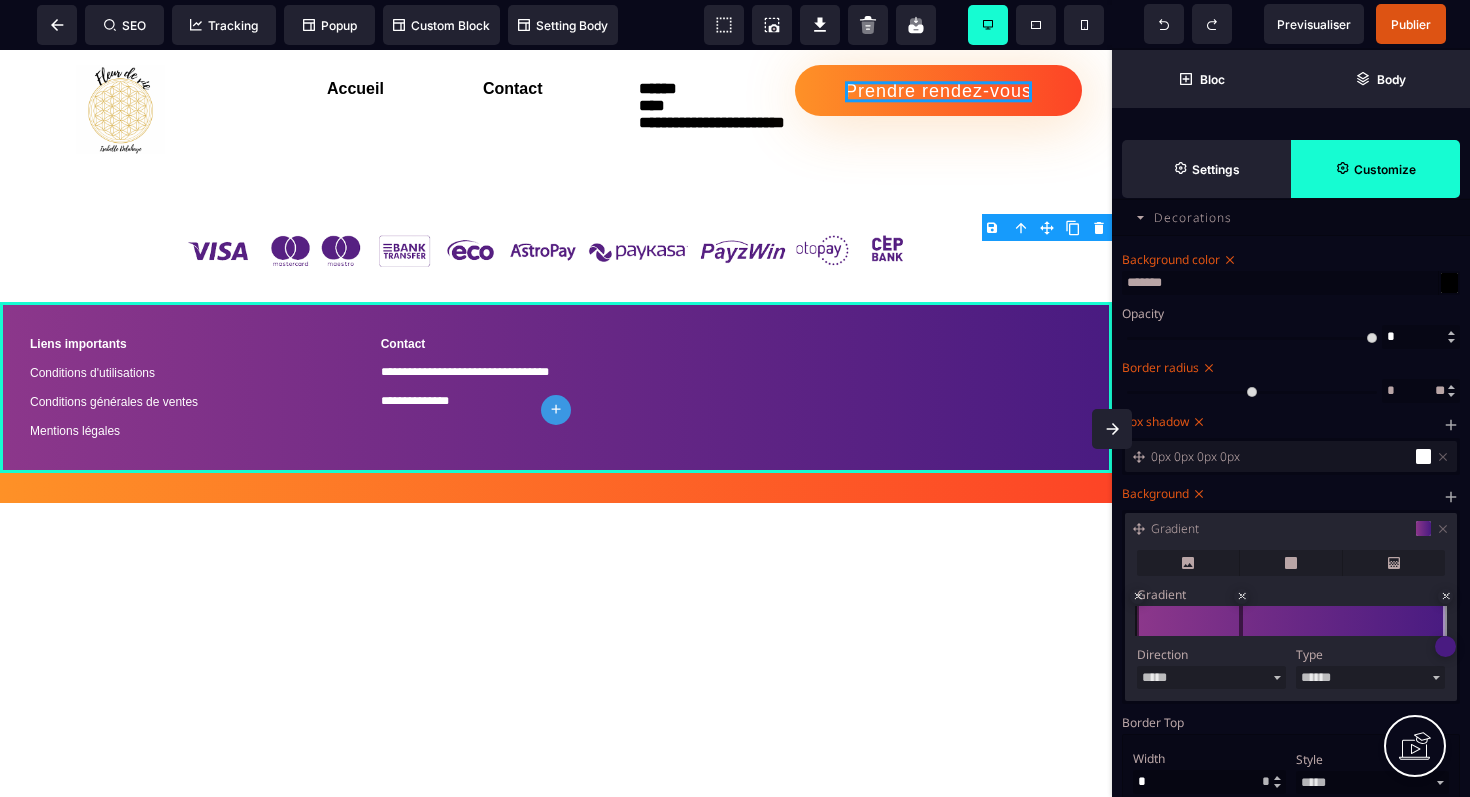 click at bounding box center [1445, 621] 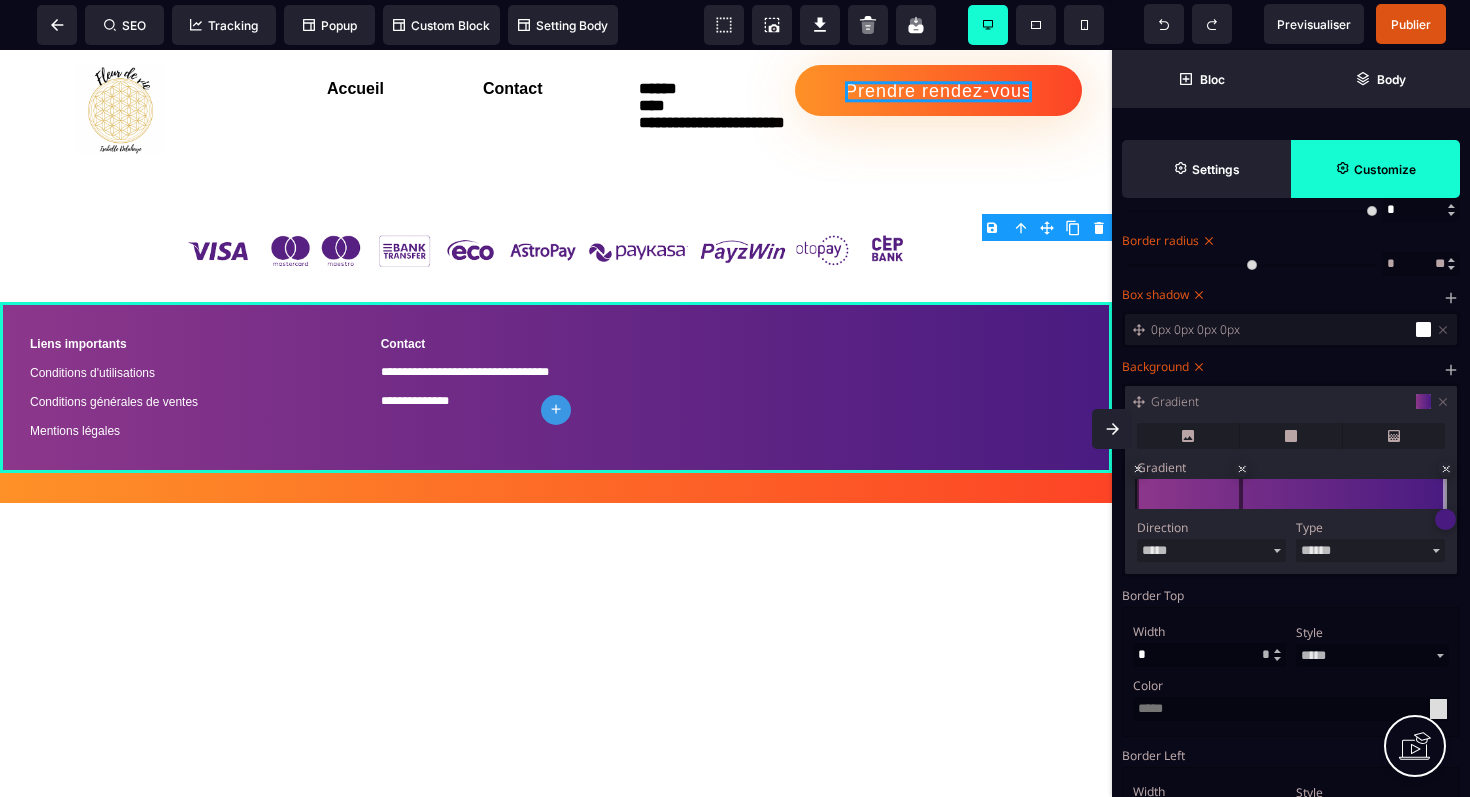scroll, scrollTop: 684, scrollLeft: 0, axis: vertical 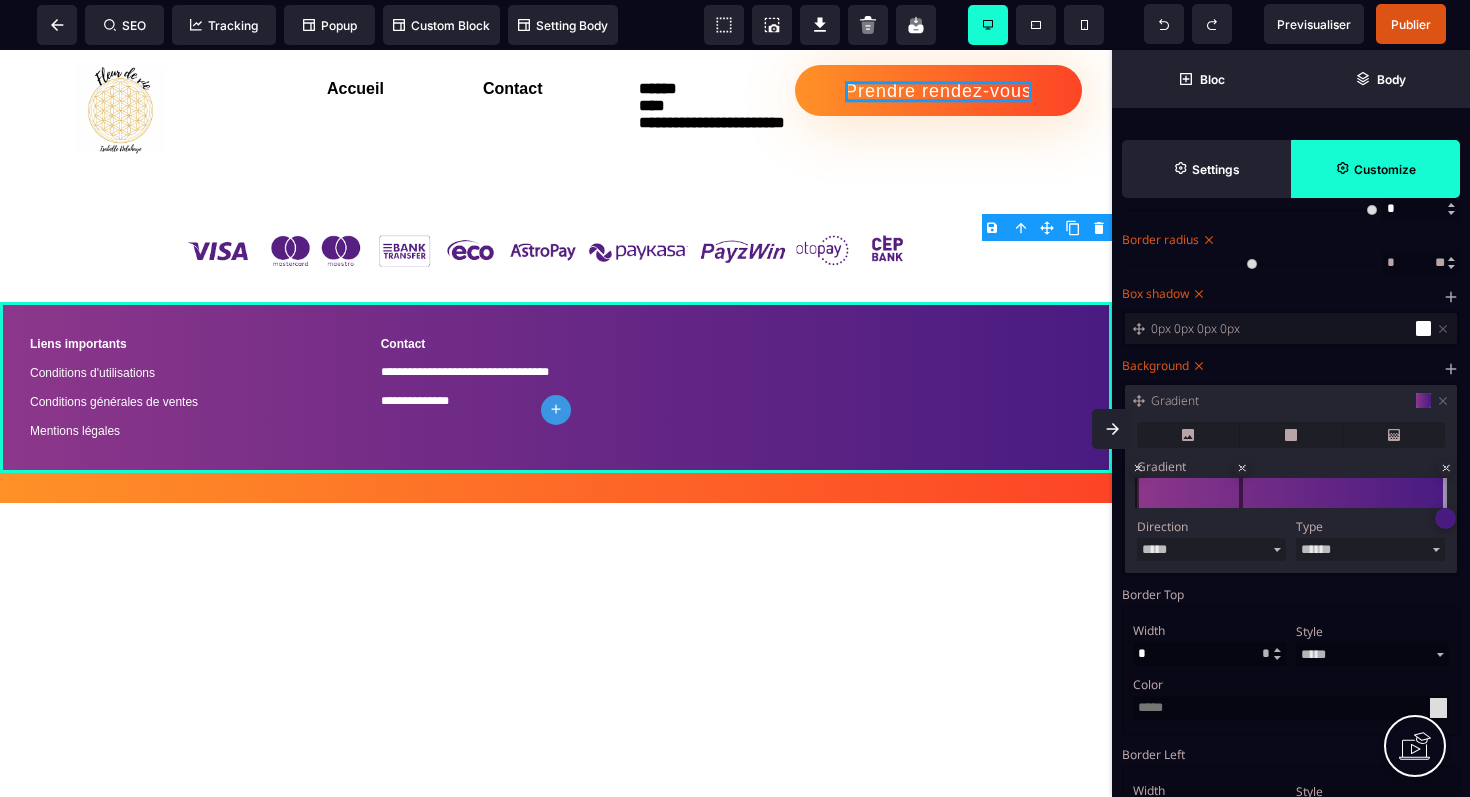 click on "Background
Gradient
Image
Images
Background repeat
****** ******** ******** ********* ***** *****
Background position" at bounding box center [1291, 464] 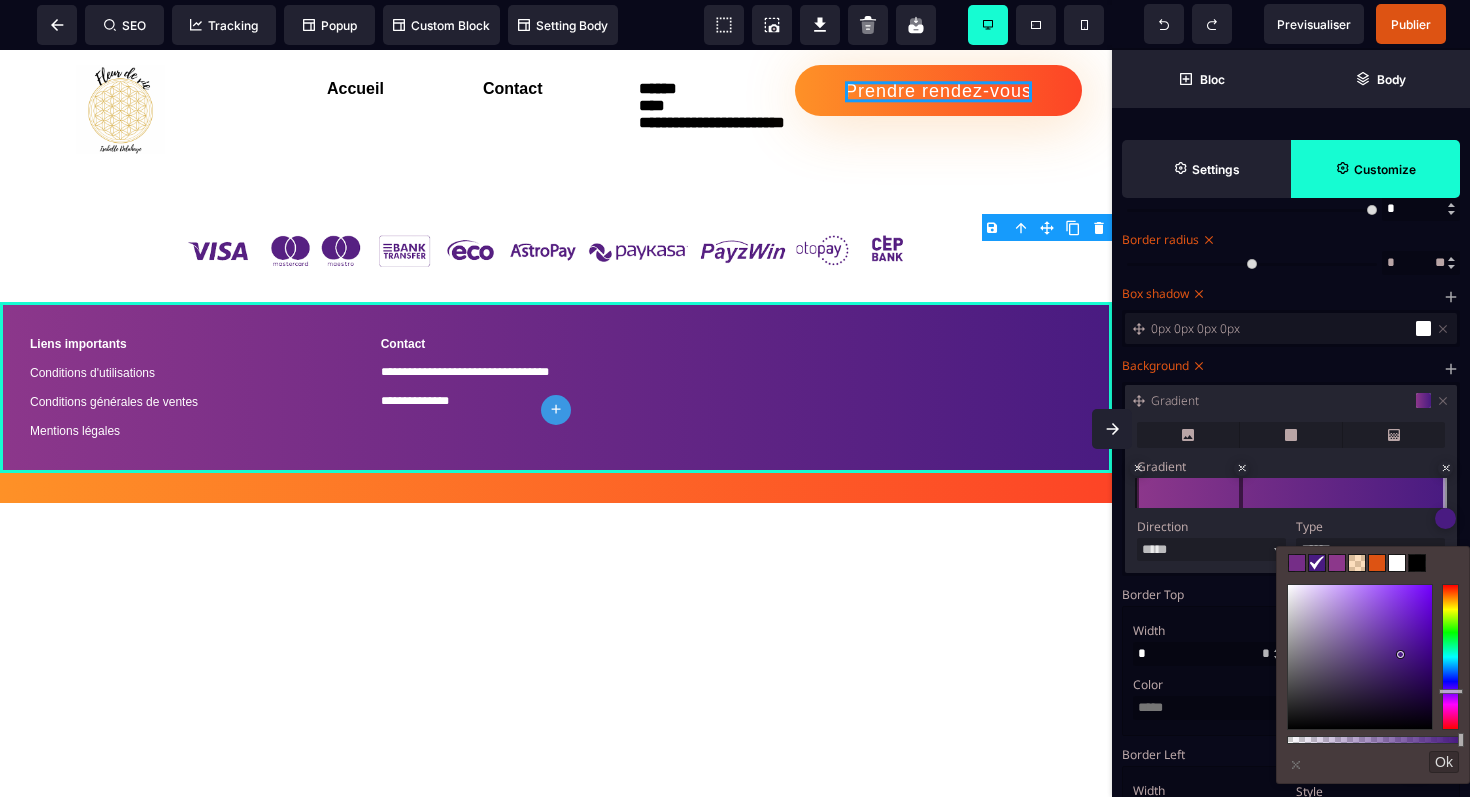 click at bounding box center (1397, 563) 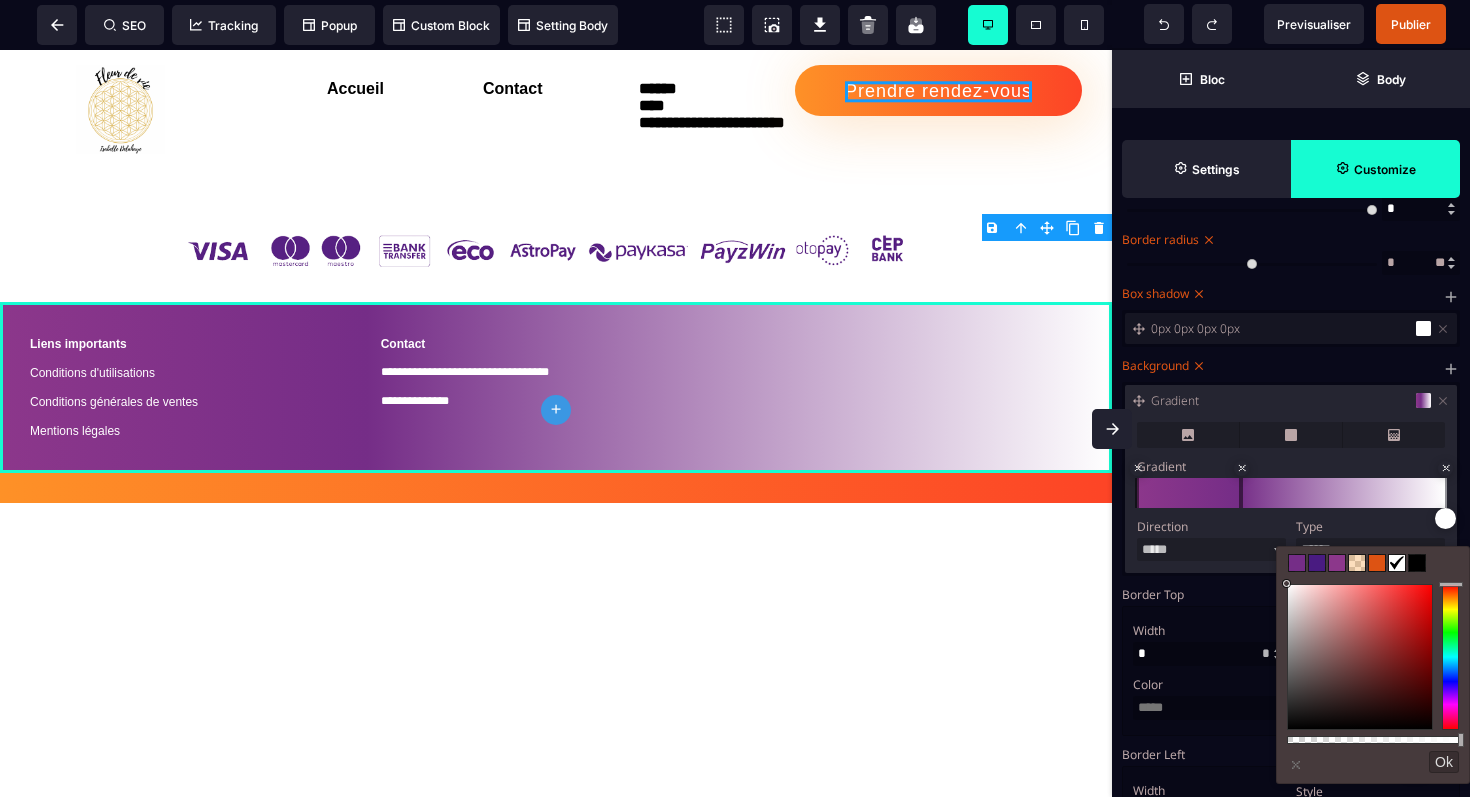click at bounding box center (1297, 563) 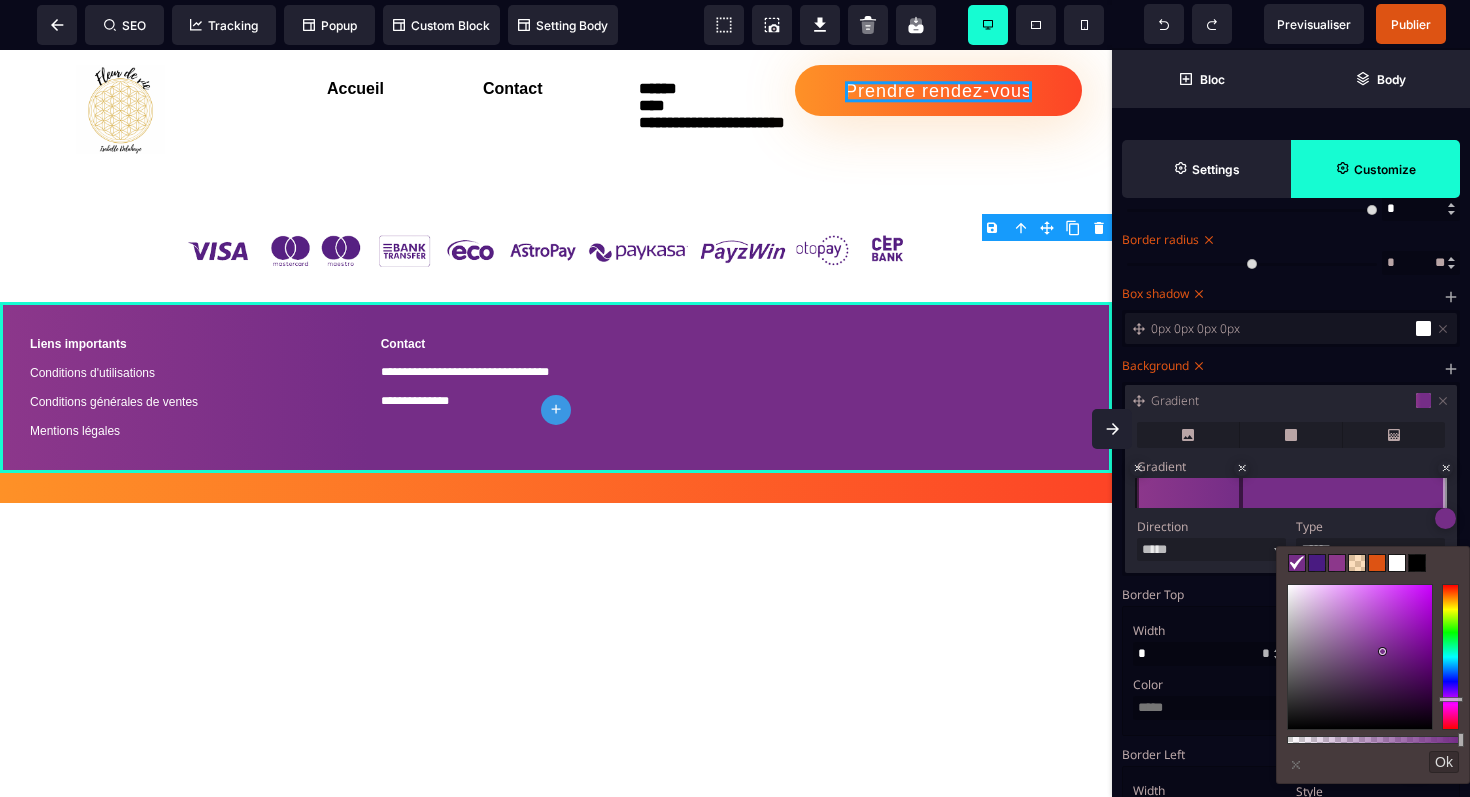 click at bounding box center (1397, 563) 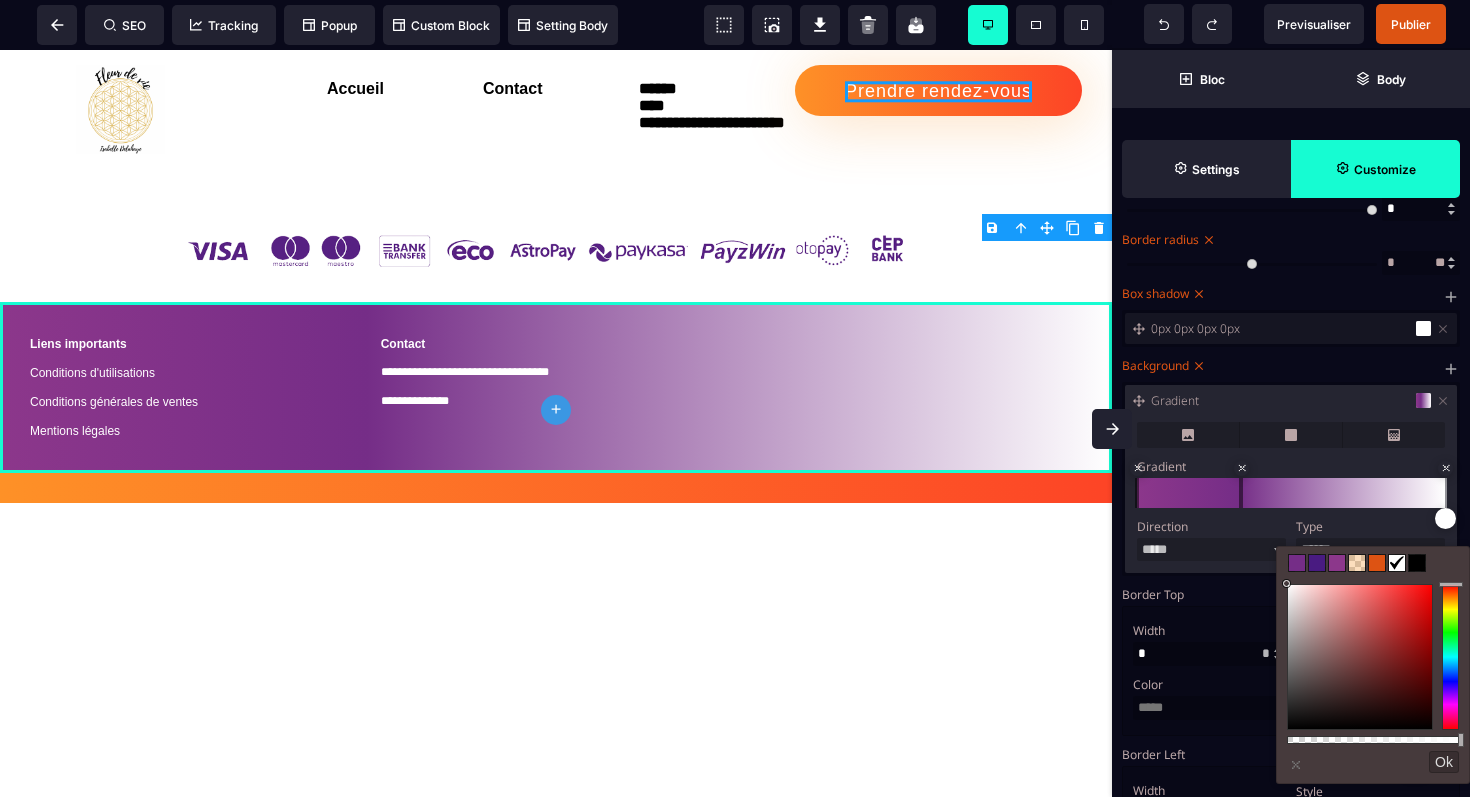 click at bounding box center [1377, 563] 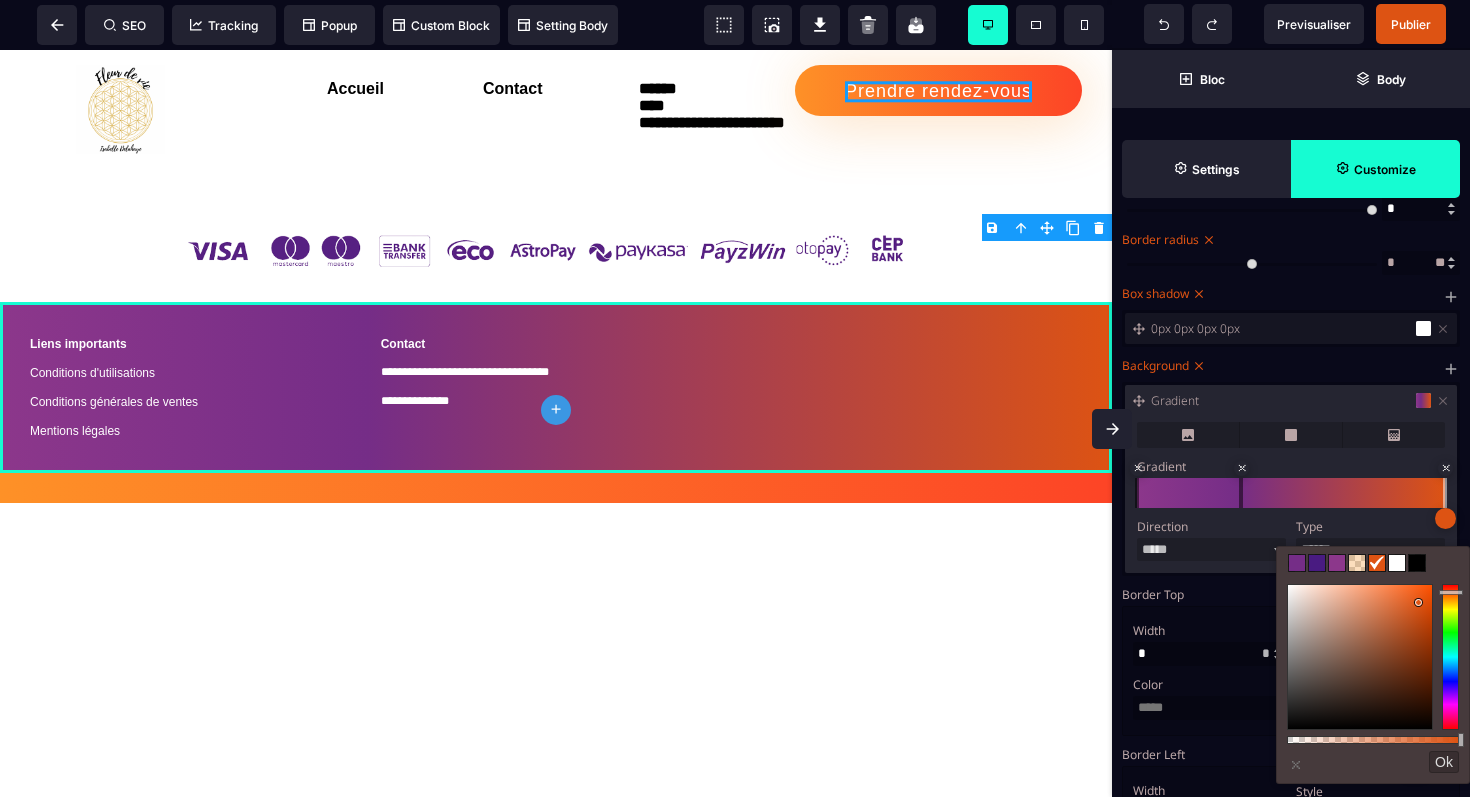 click at bounding box center (1397, 563) 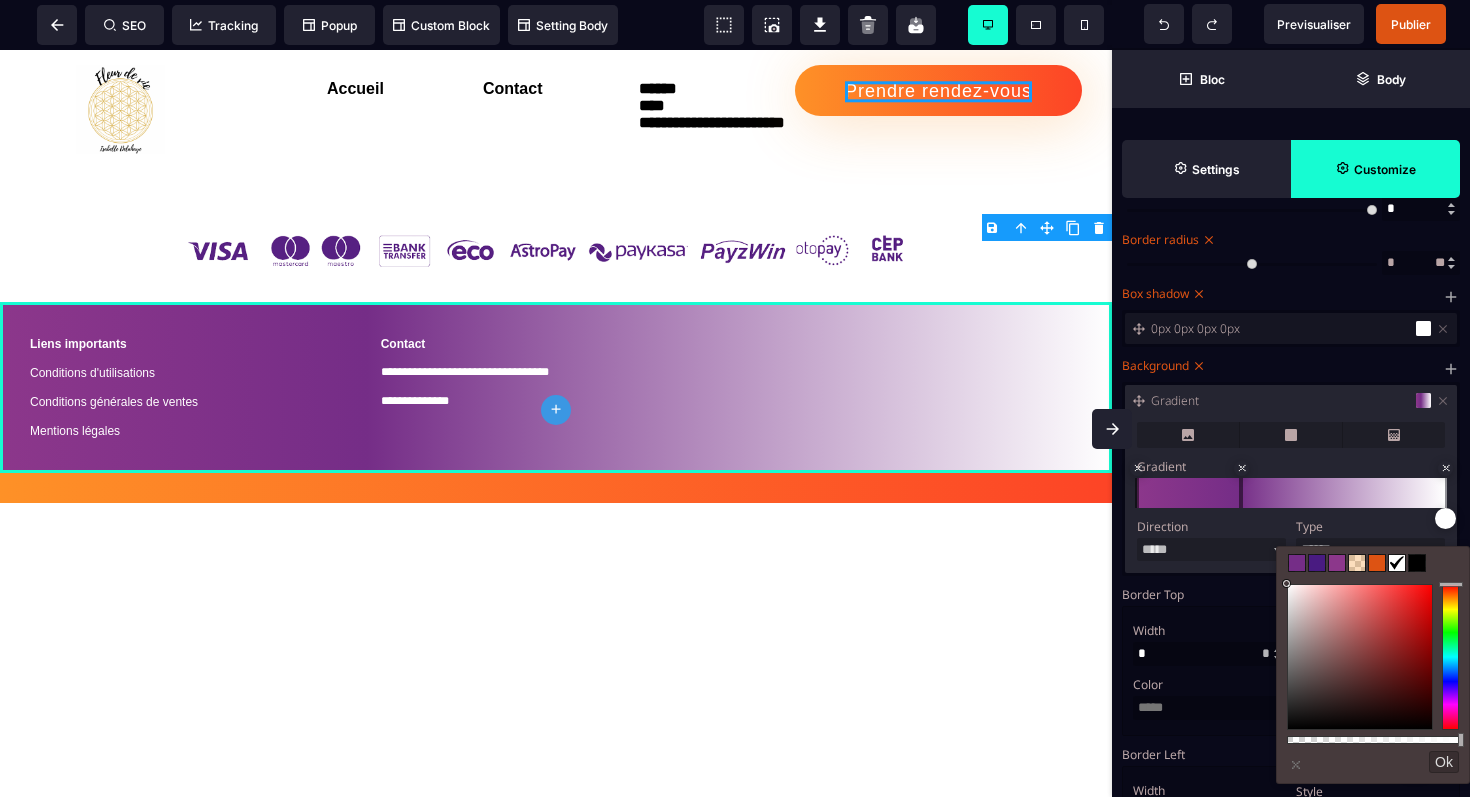 click on "Gradient" at bounding box center [1281, 400] 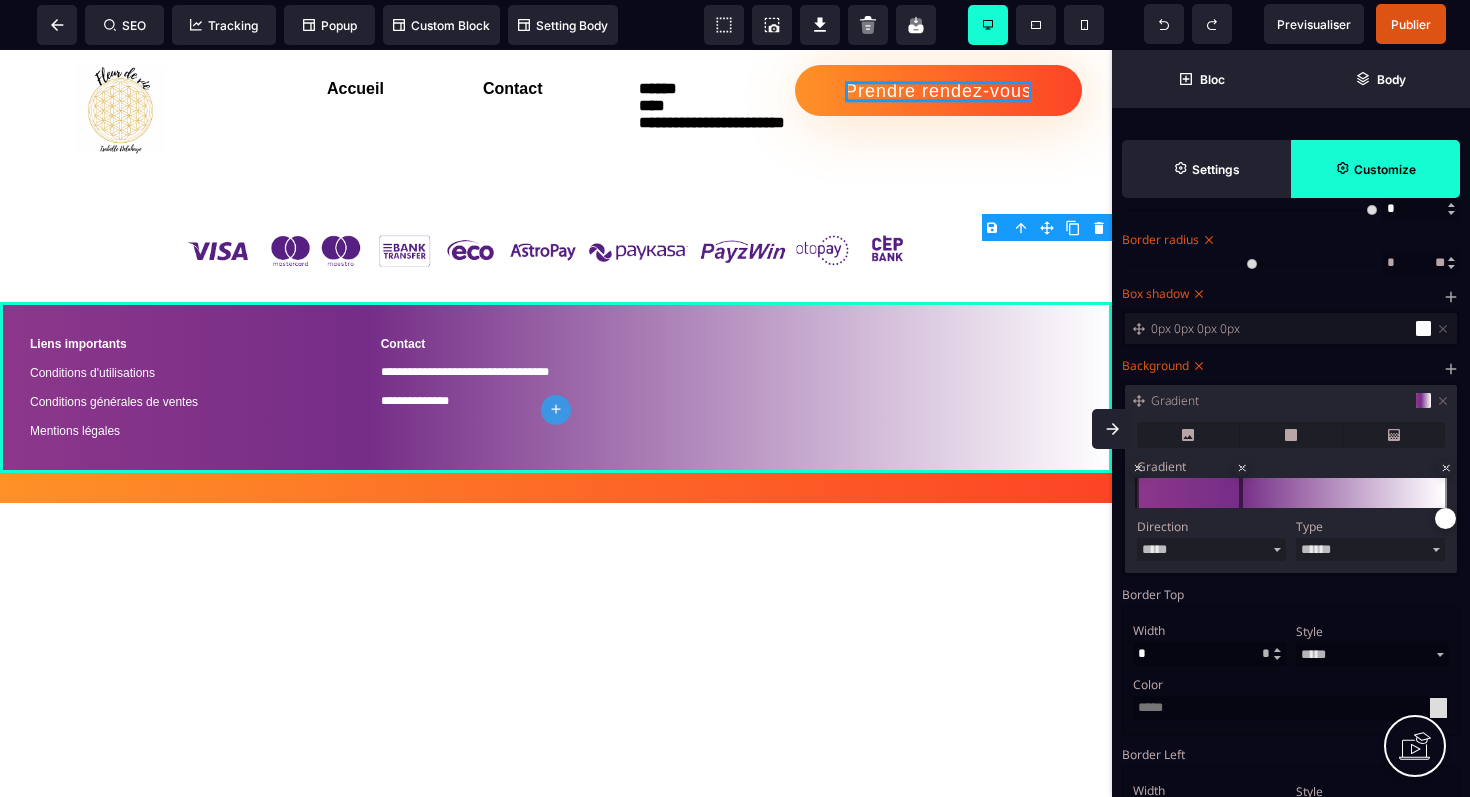 click at bounding box center [1137, 493] 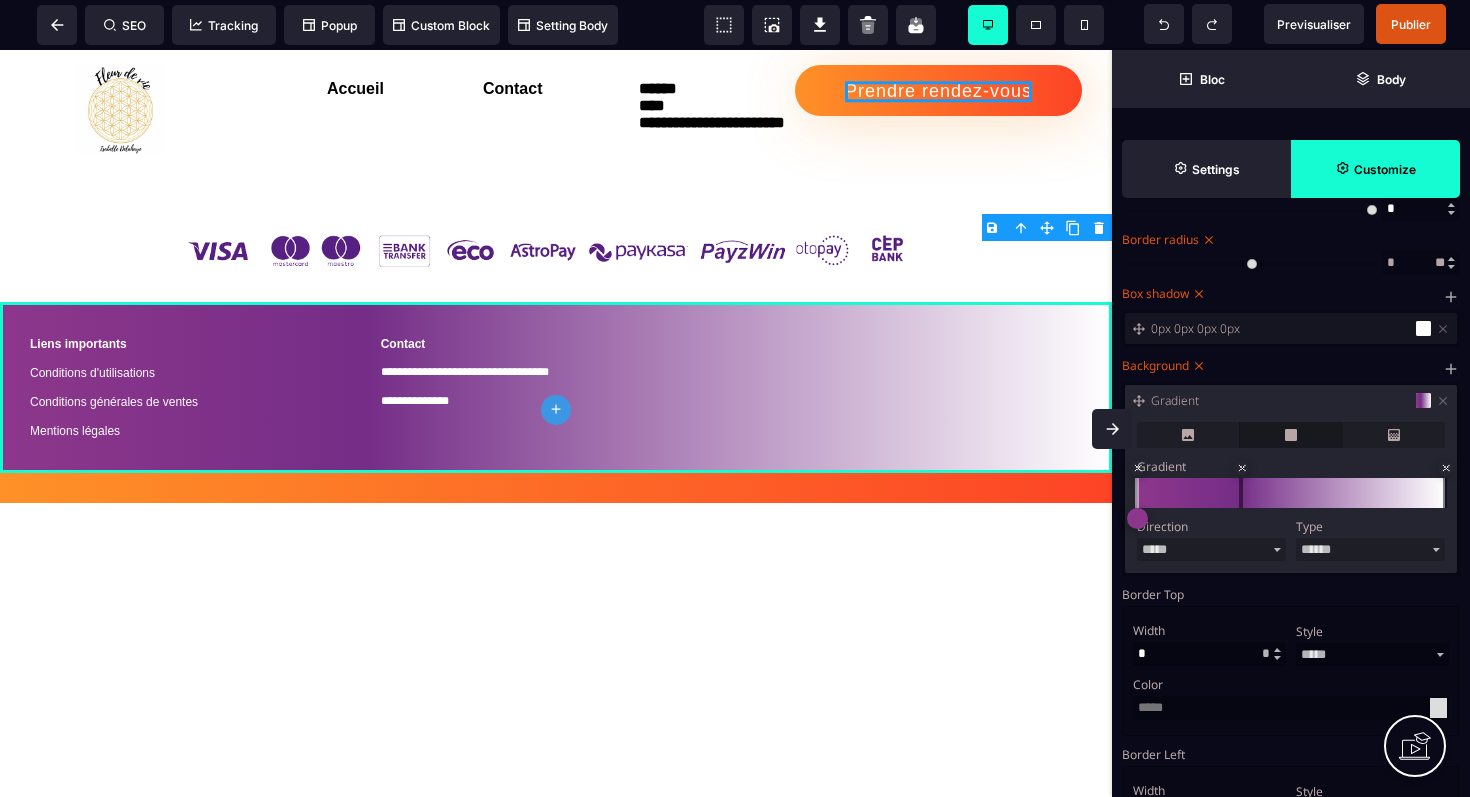 click at bounding box center [1291, 435] 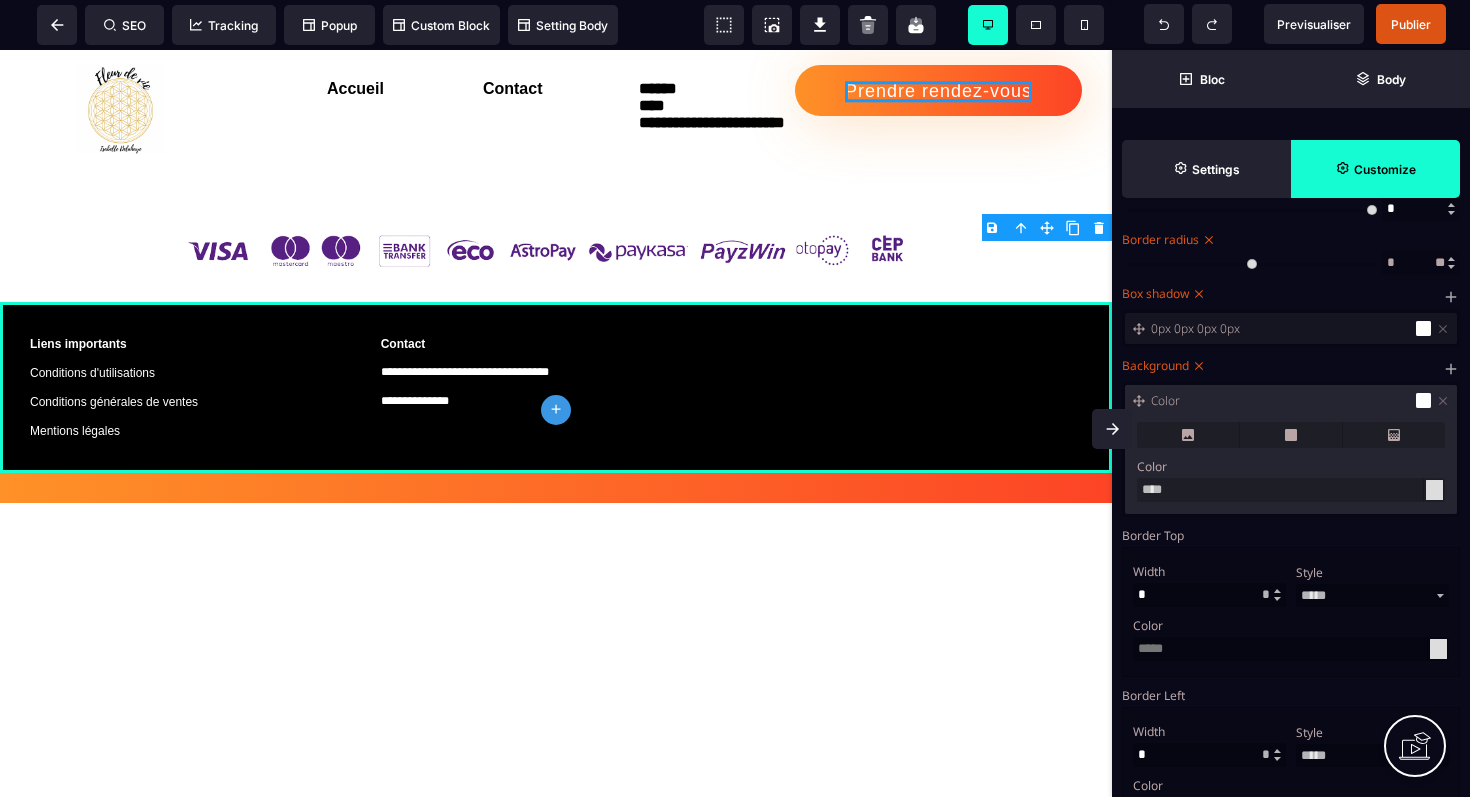 click on "**********" at bounding box center (556, -1166) 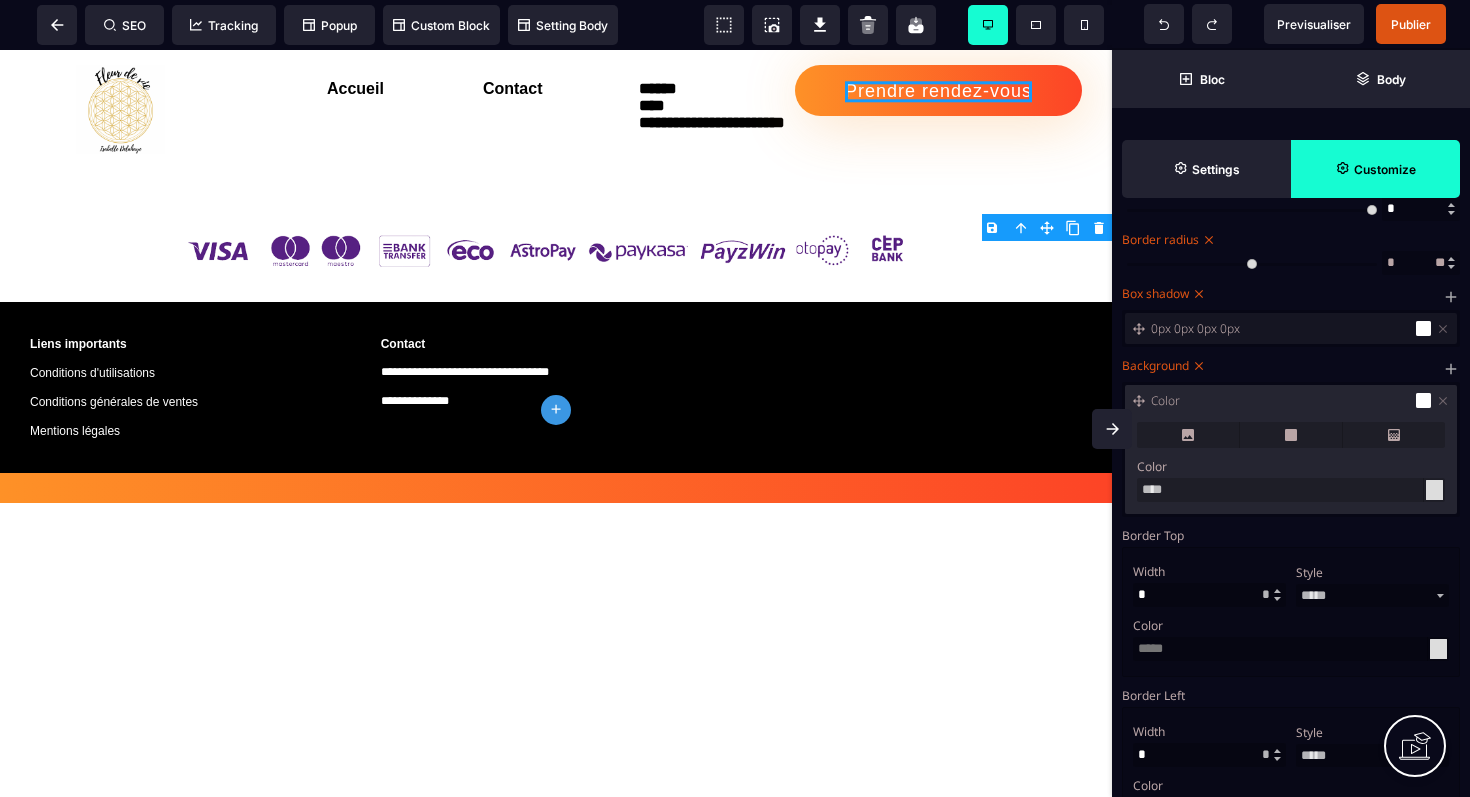 scroll, scrollTop: 1608, scrollLeft: 0, axis: vertical 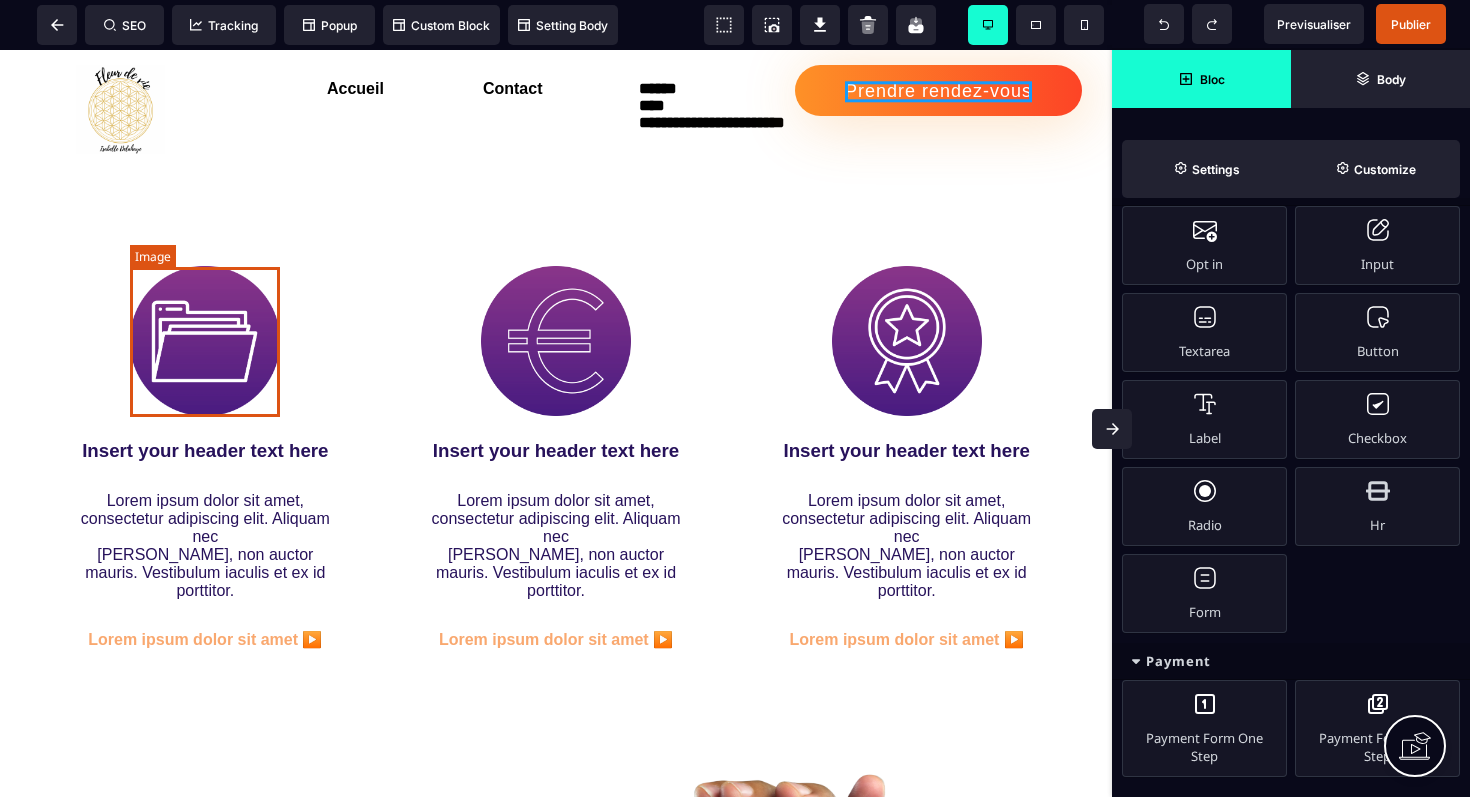 click at bounding box center (205, 341) 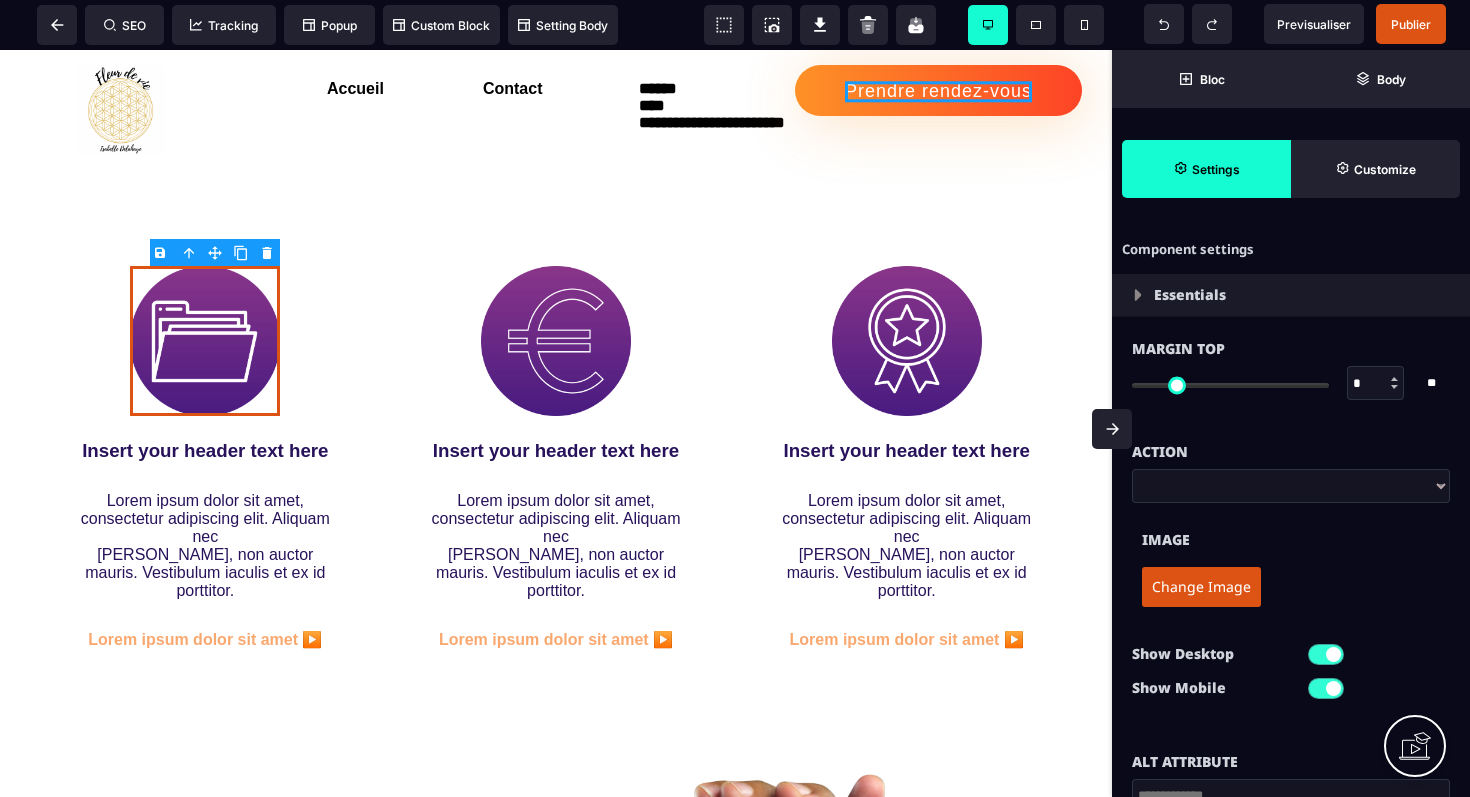 click on "Change Image" at bounding box center (1201, 587) 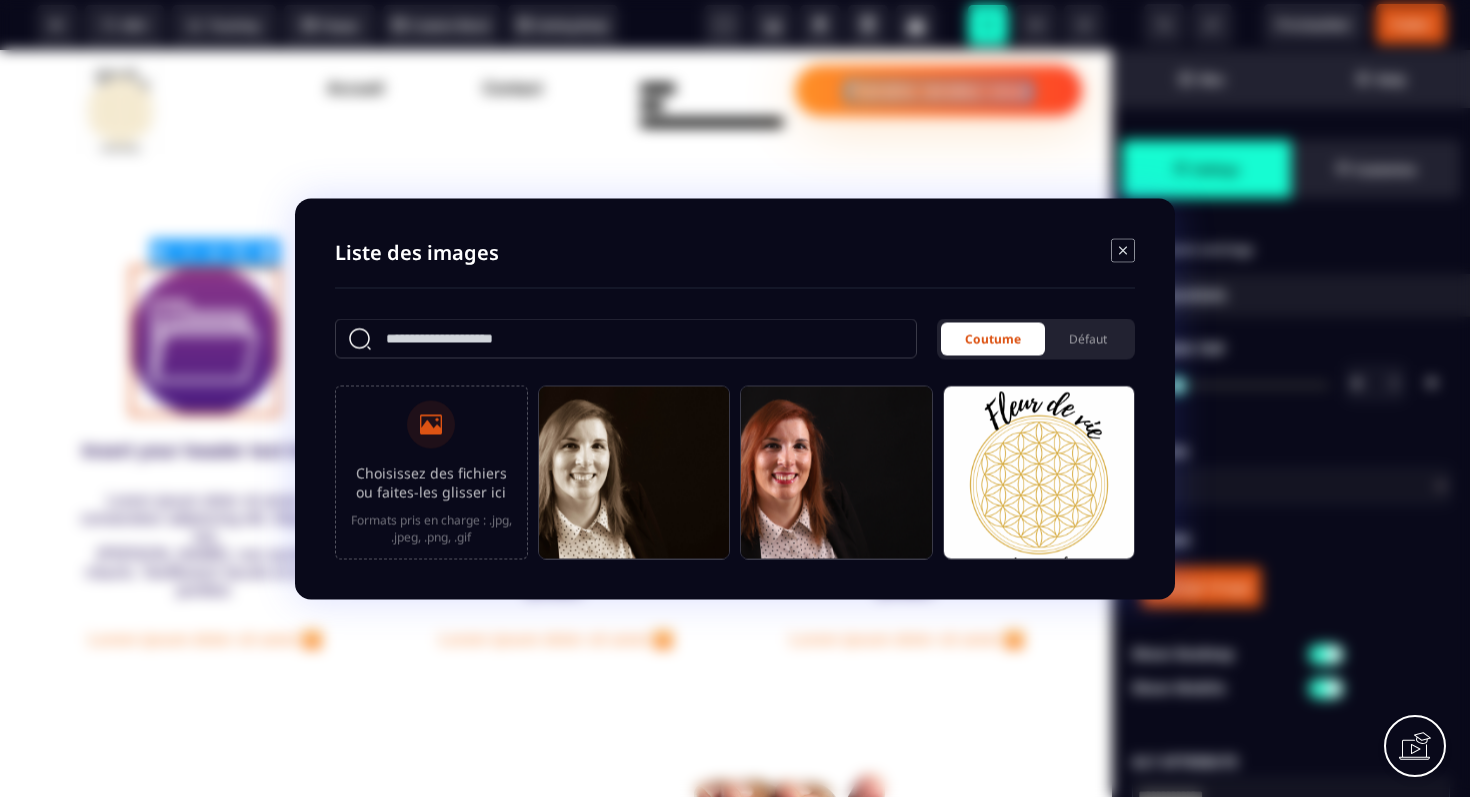 click at bounding box center [431, 424] 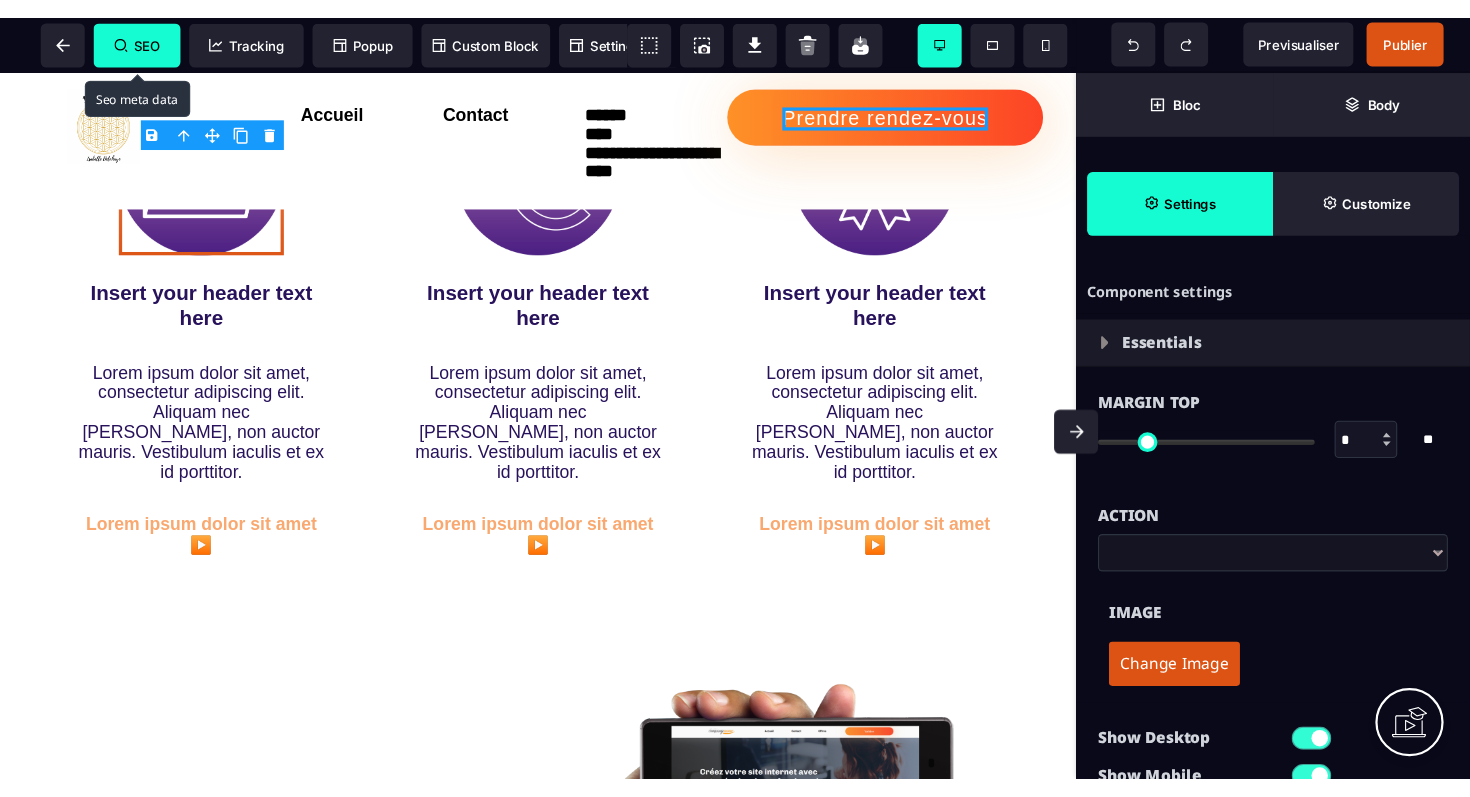 scroll, scrollTop: 1048, scrollLeft: 0, axis: vertical 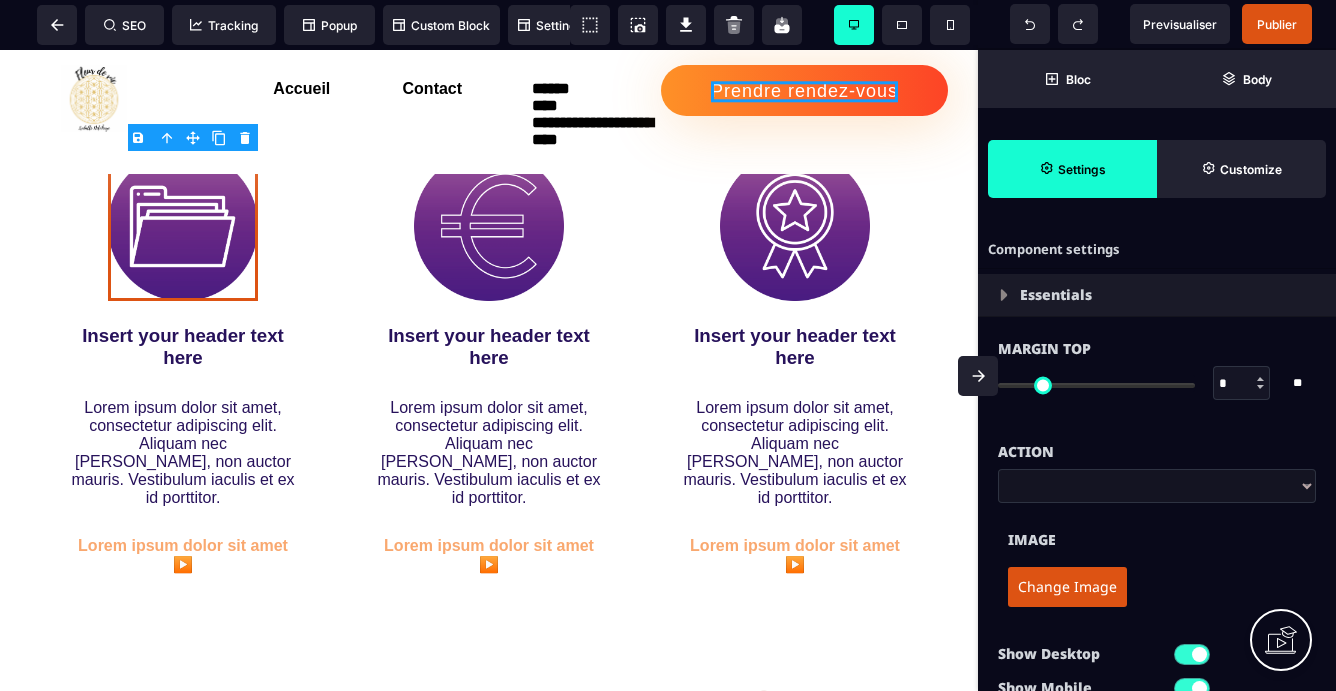 click on "Change Image" at bounding box center [1067, 587] 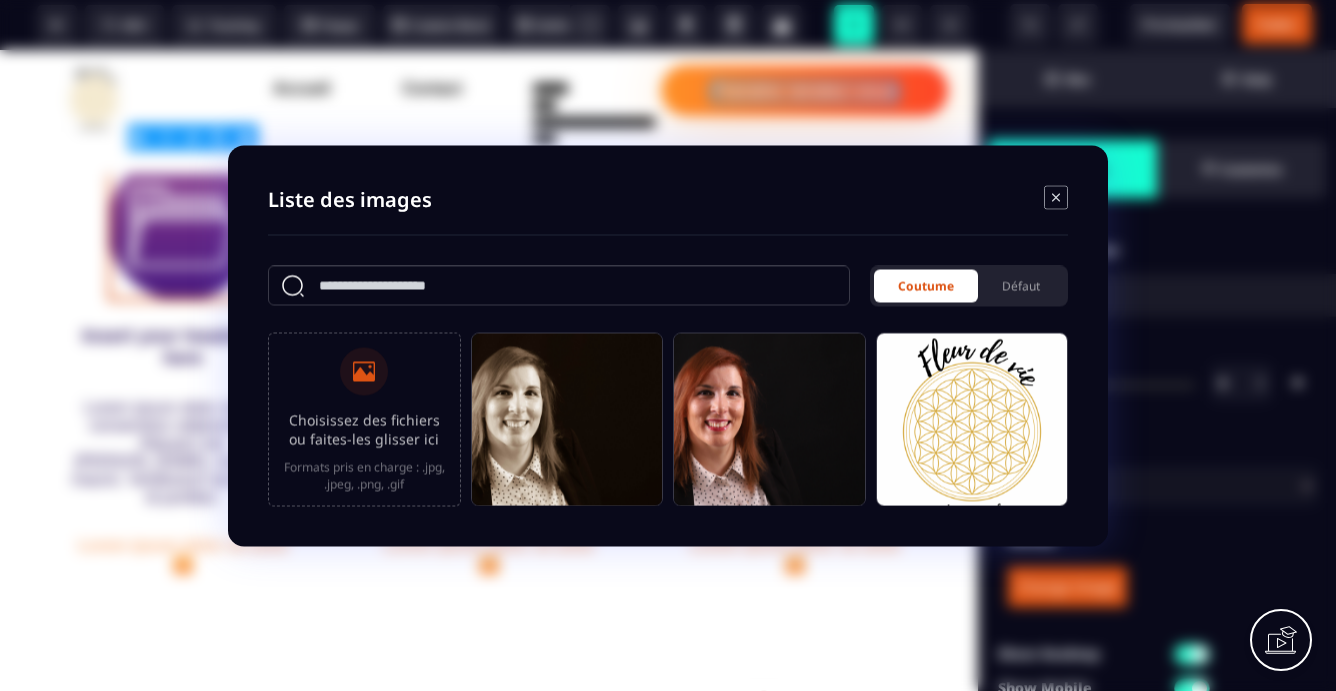 click on "Choisissez des fichiers ou faites-les glisser ici" at bounding box center (364, 429) 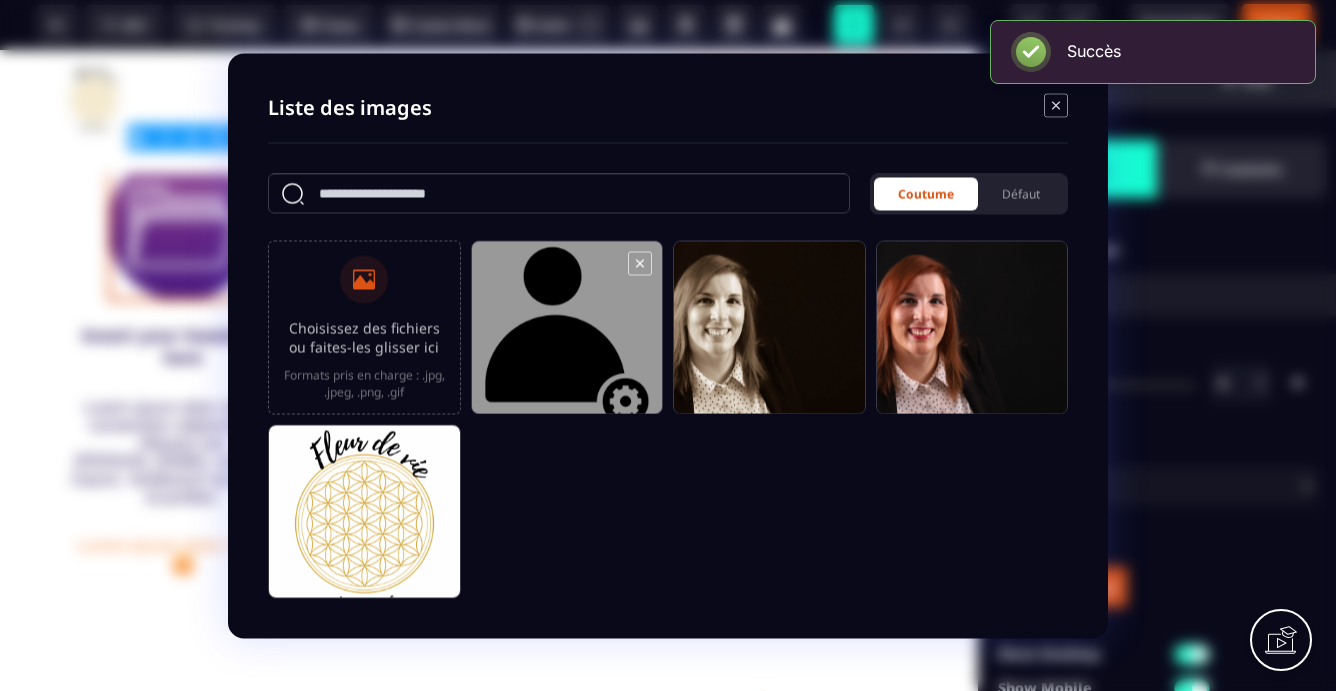 click at bounding box center (567, 336) 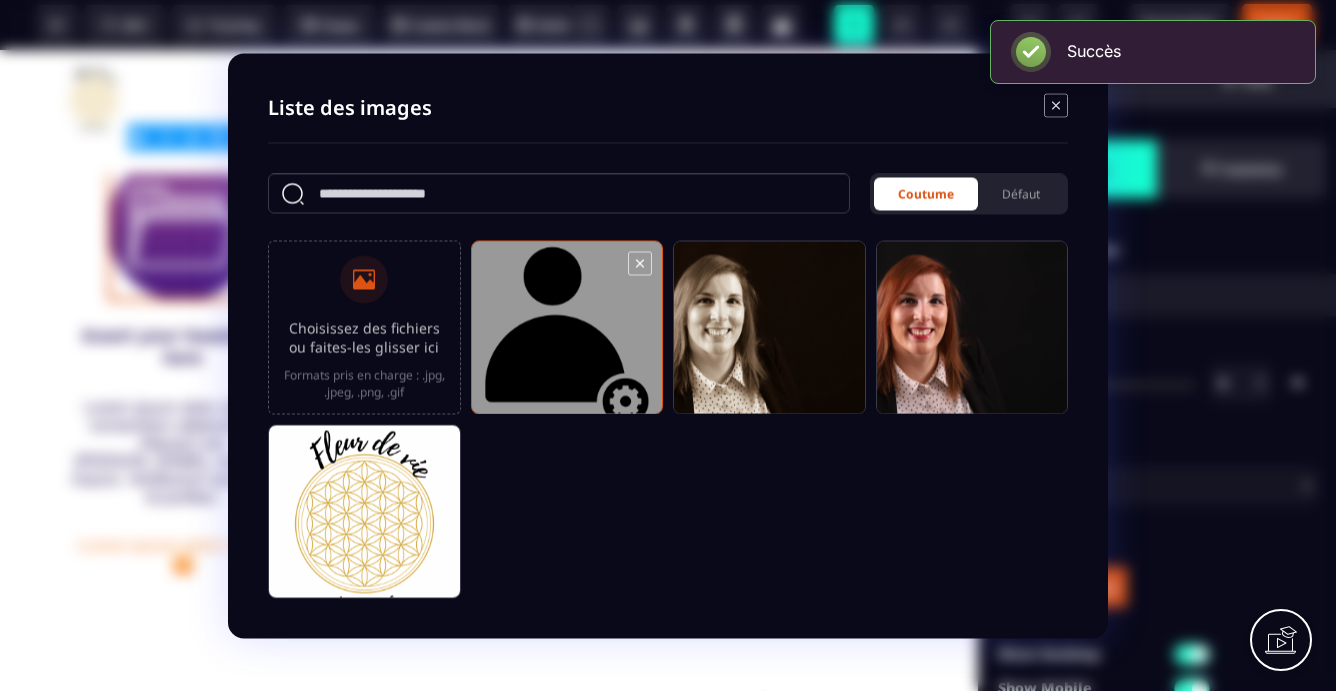 click at bounding box center (567, 336) 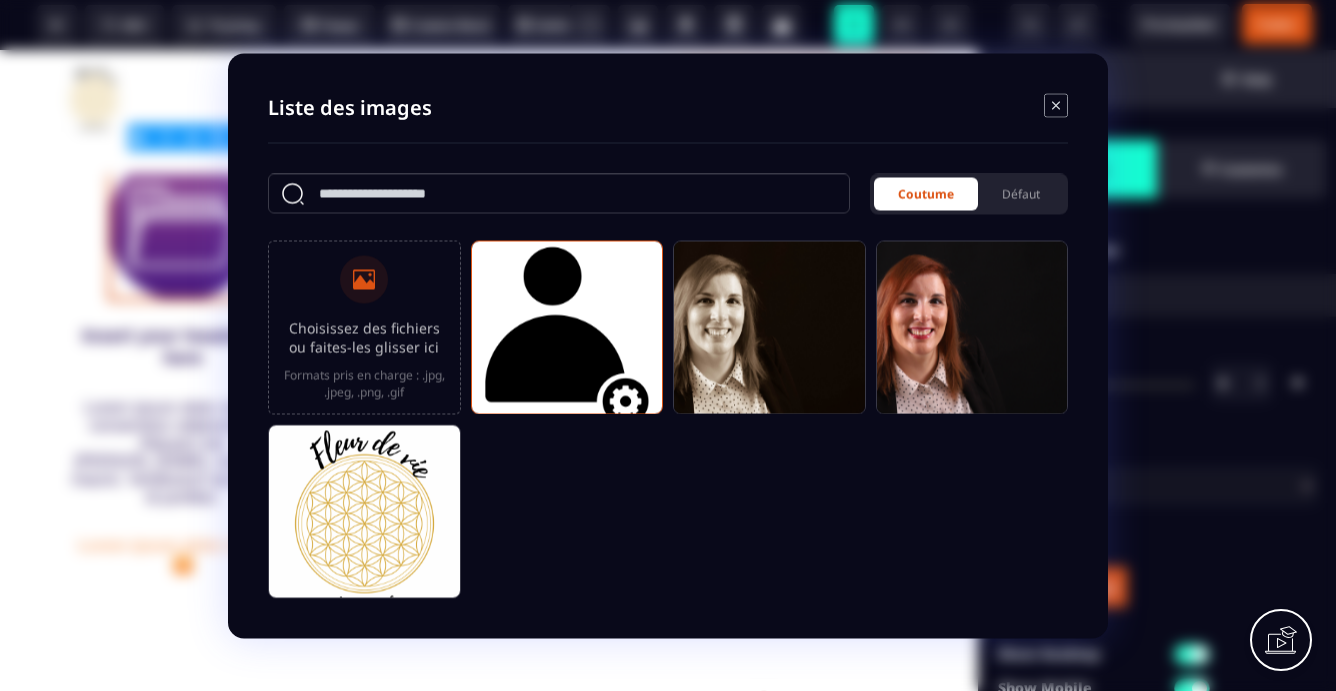 click 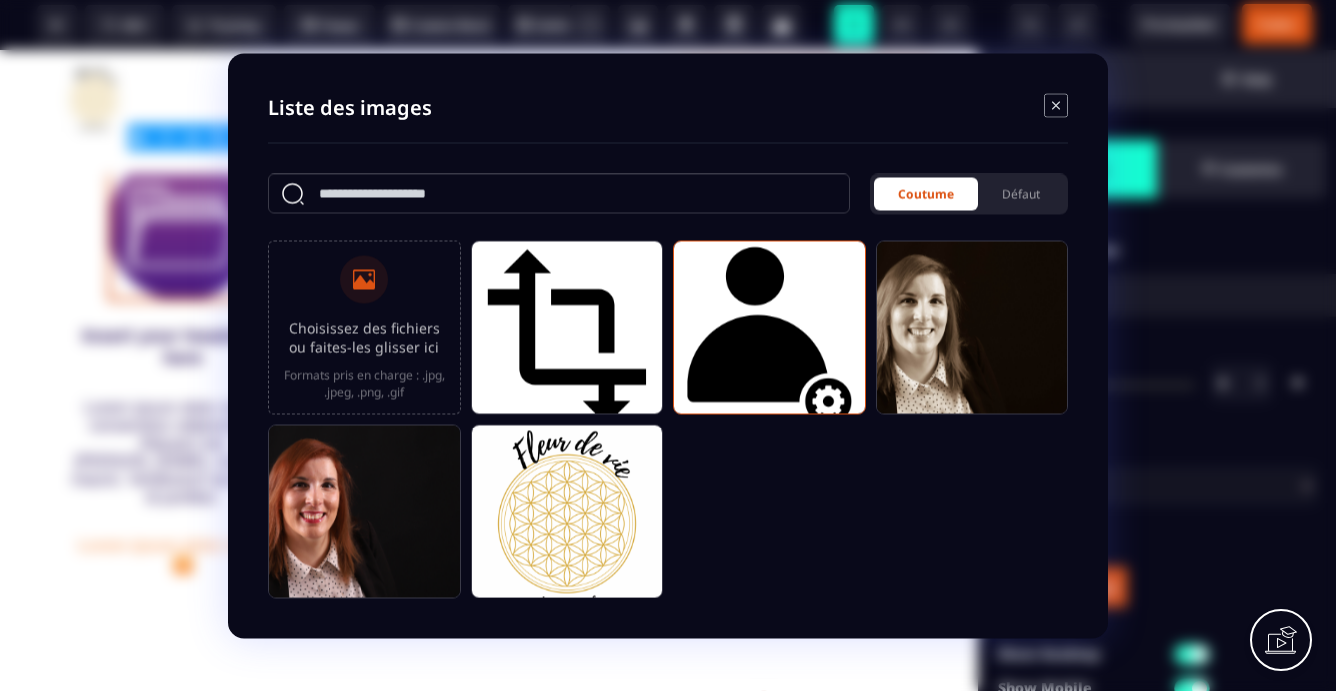 click at bounding box center [364, 279] 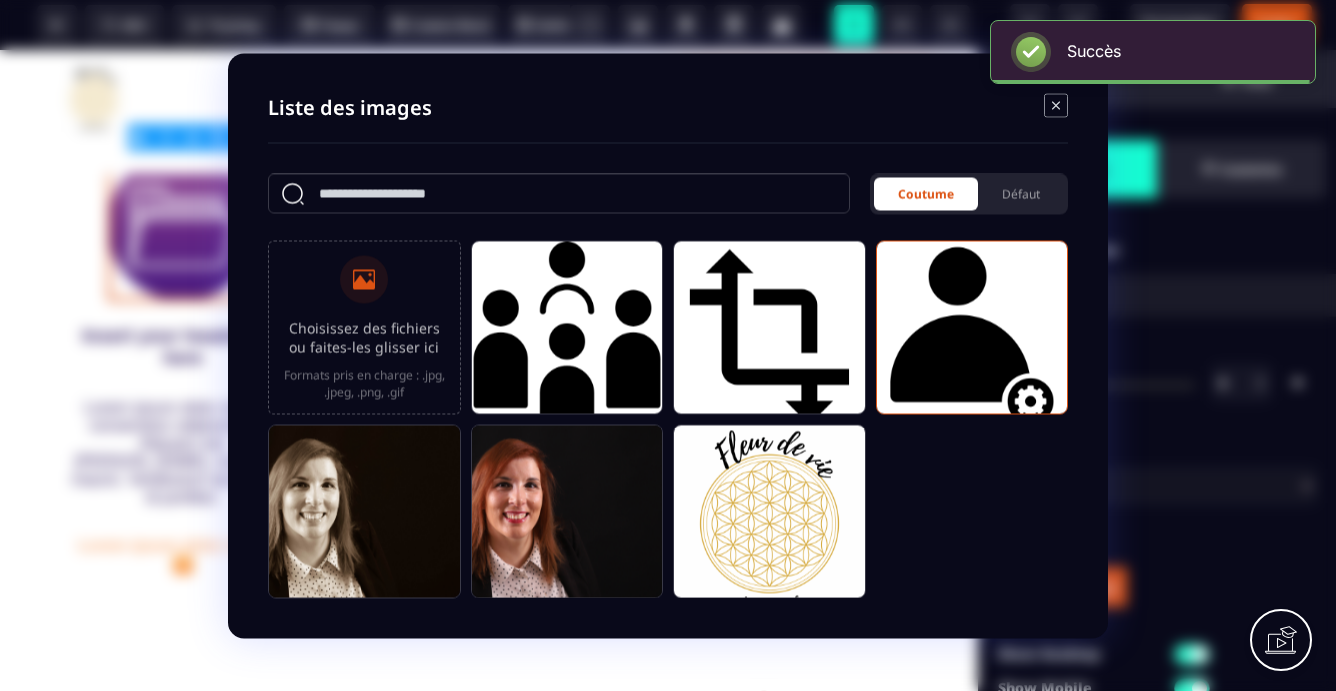 click 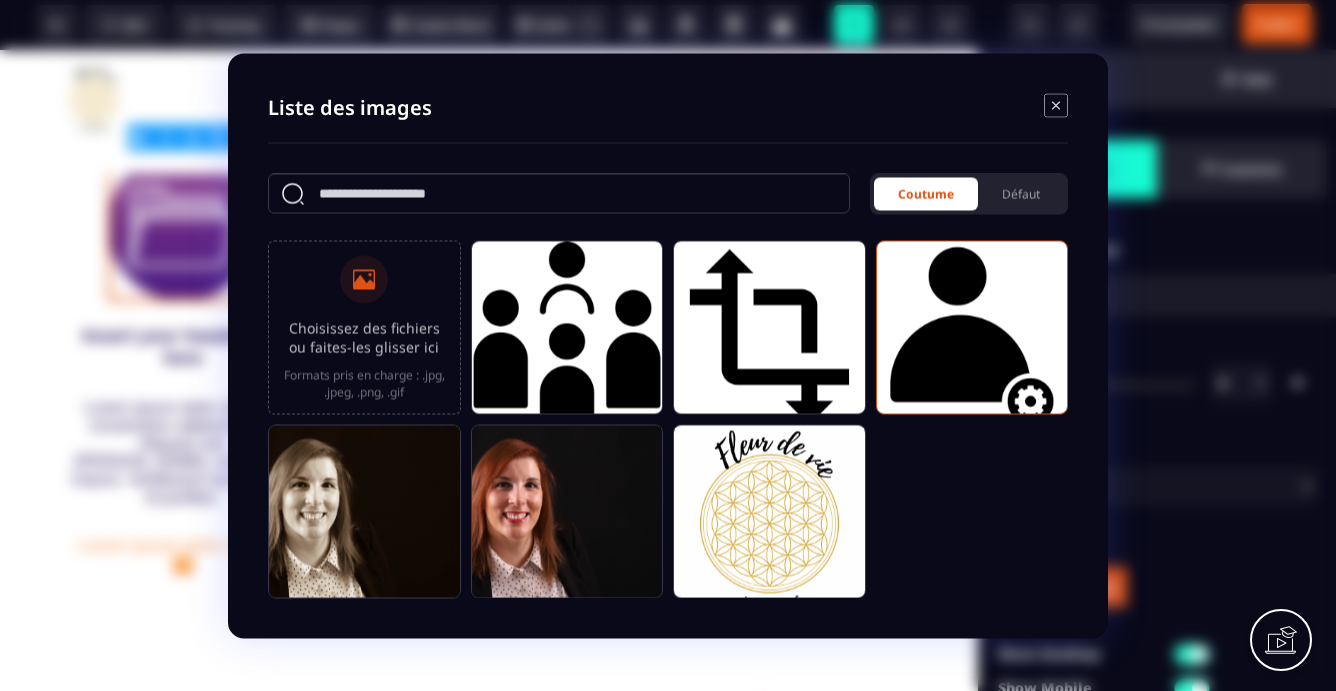 click 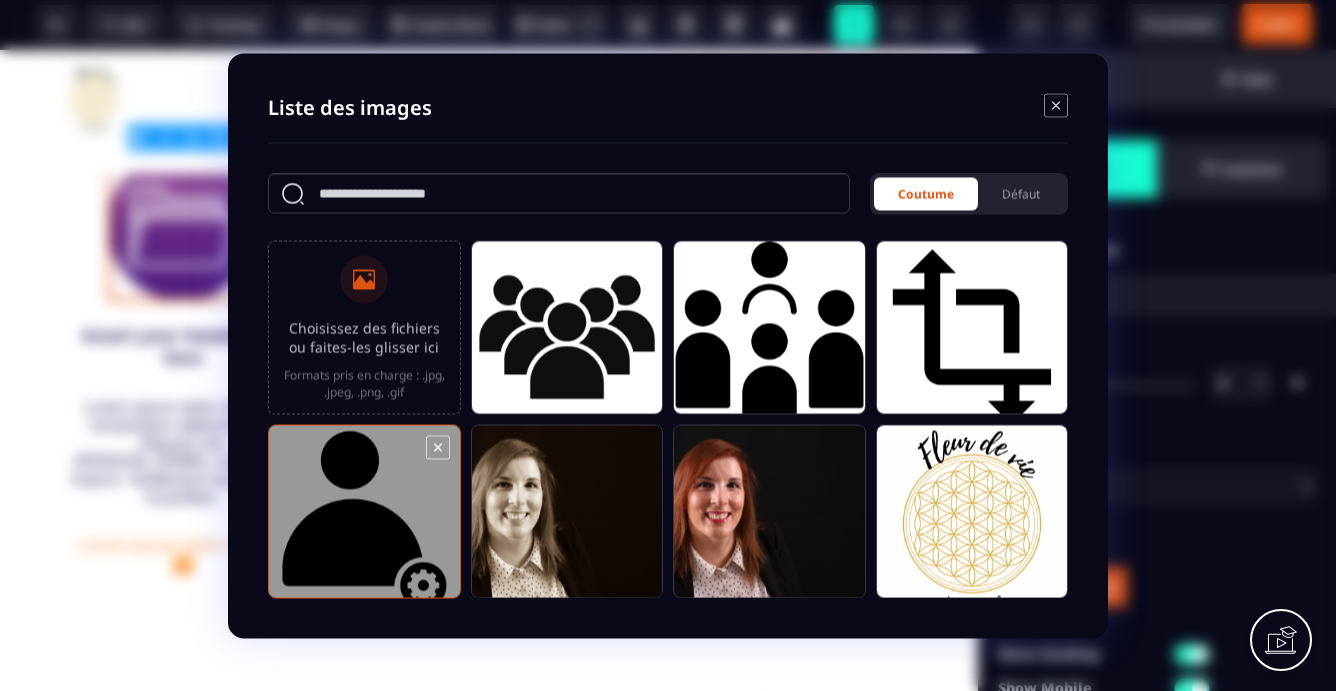 click at bounding box center (364, 520) 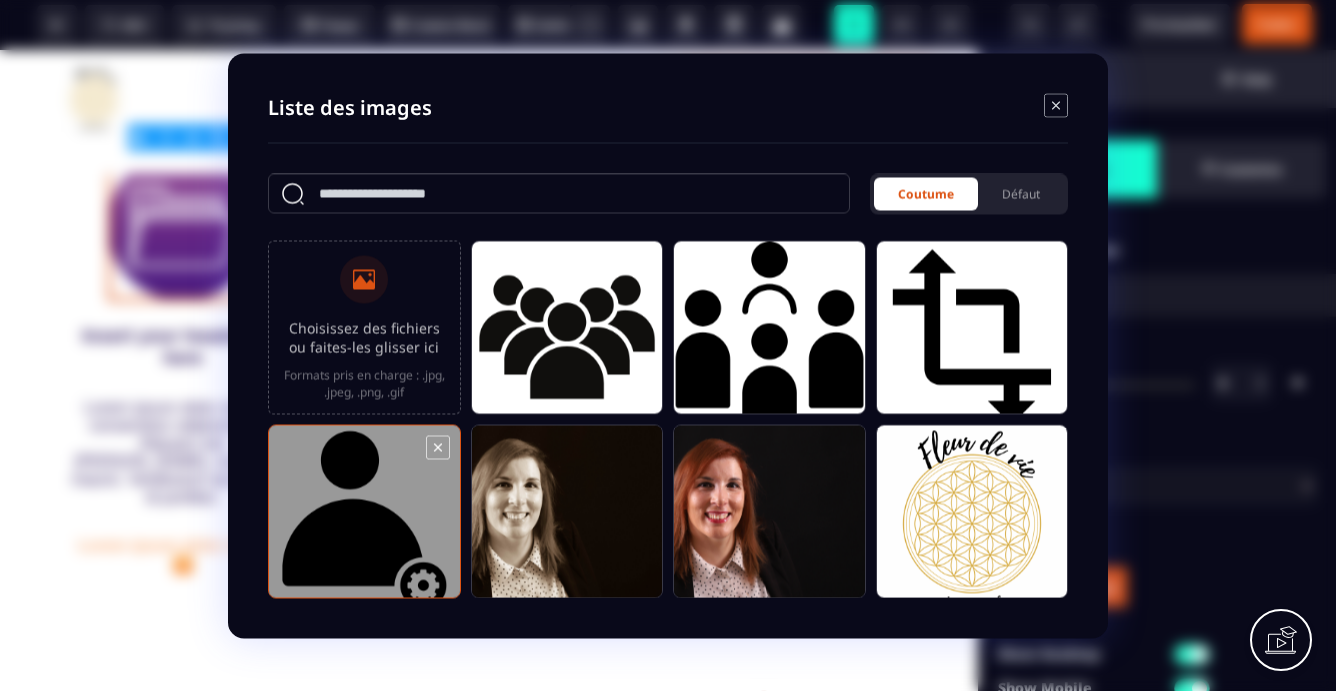 click at bounding box center (364, 520) 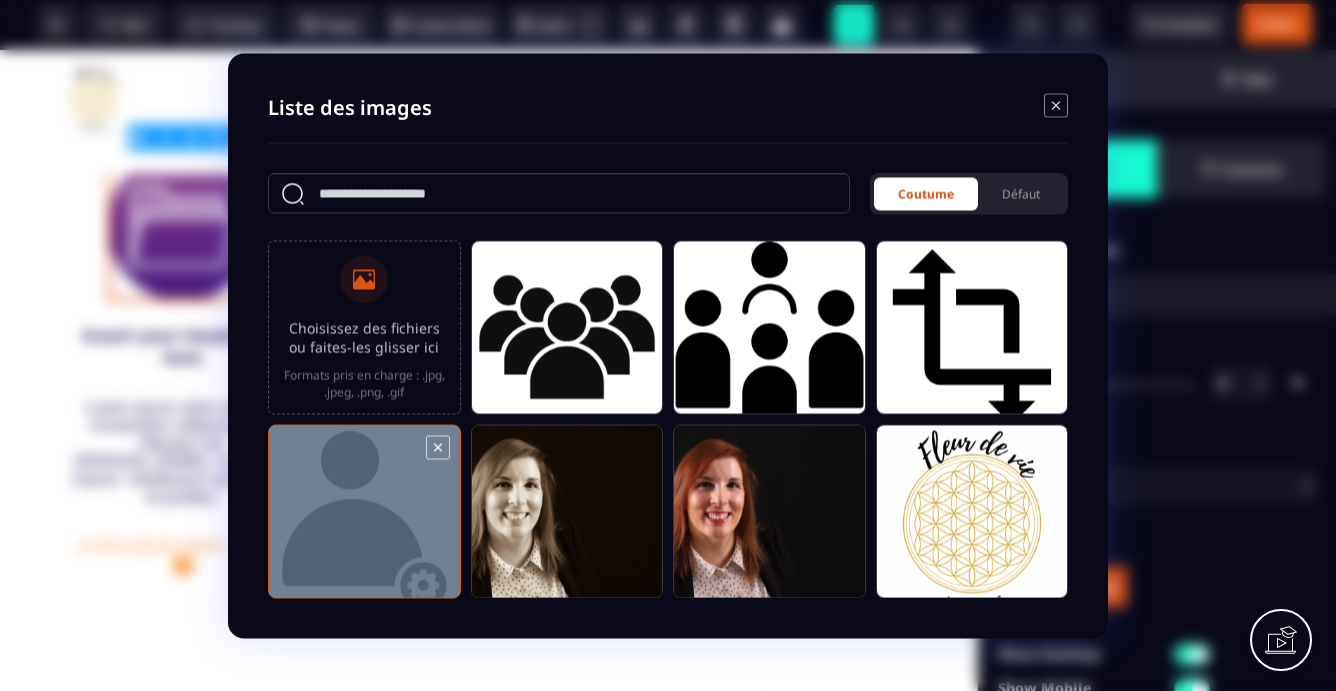 click at bounding box center [364, 520] 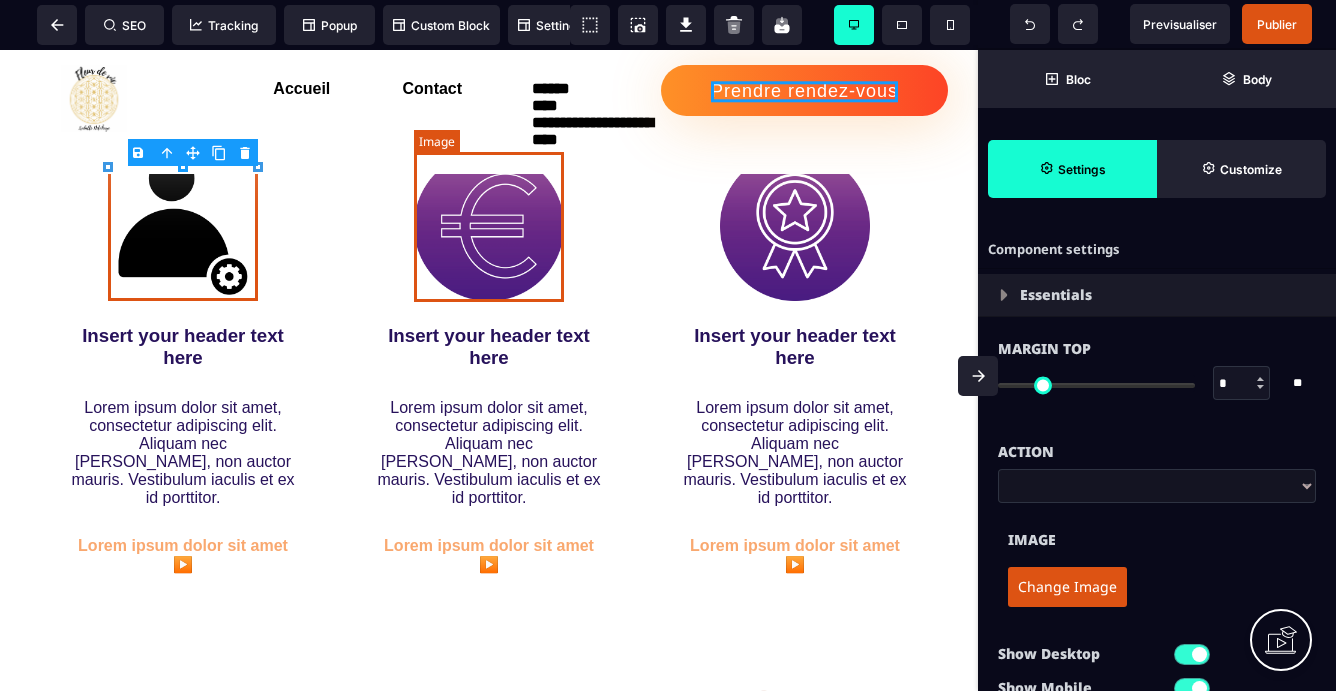click at bounding box center [489, 226] 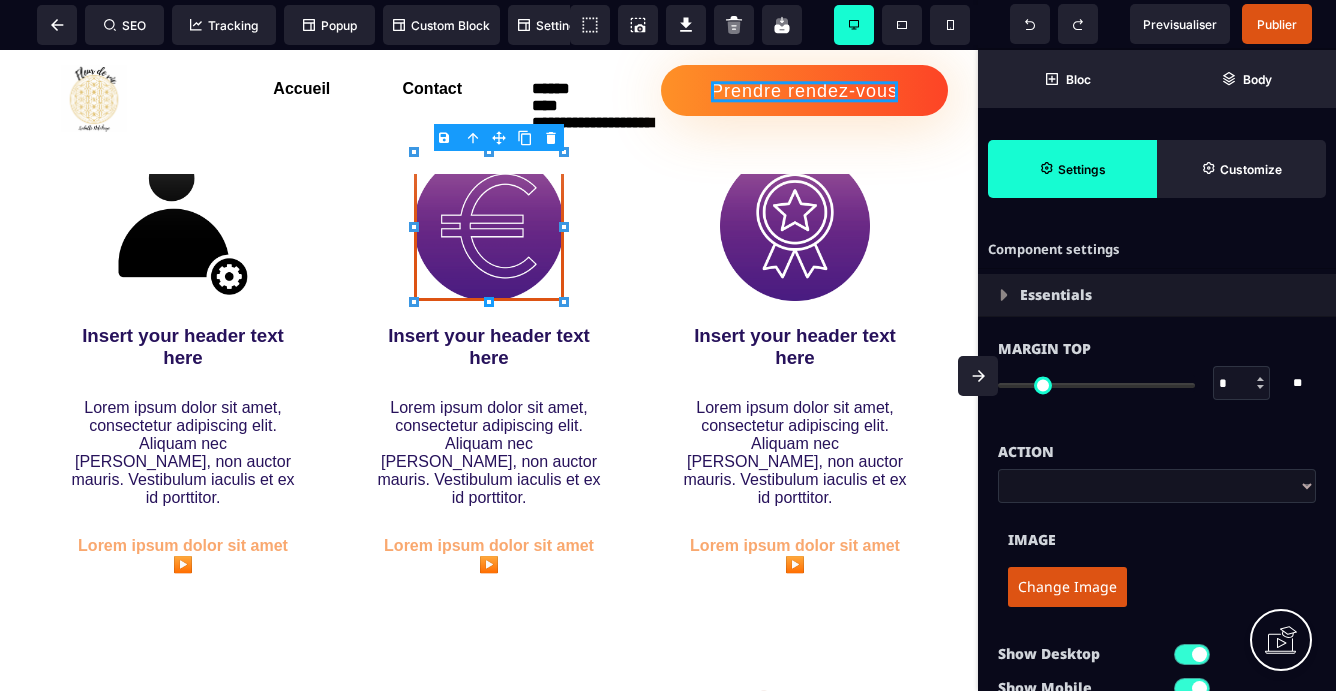 click on "Change Image" at bounding box center (1067, 587) 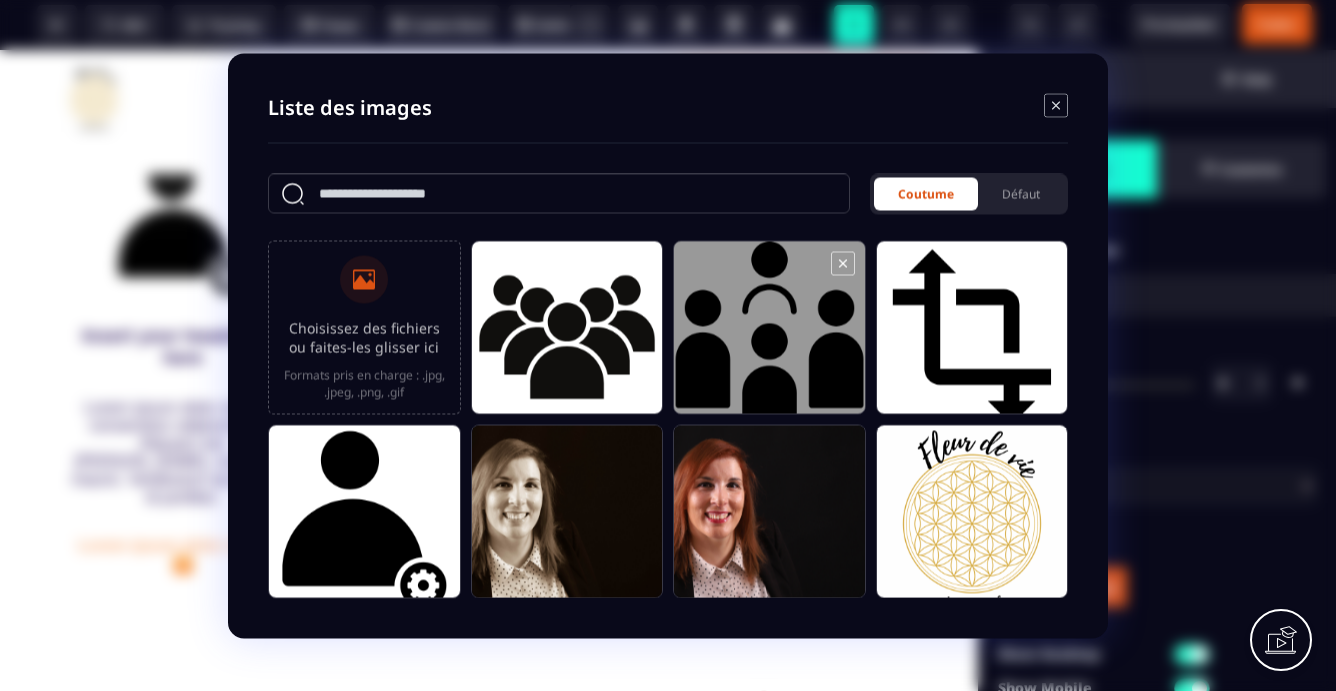 click at bounding box center [769, 336] 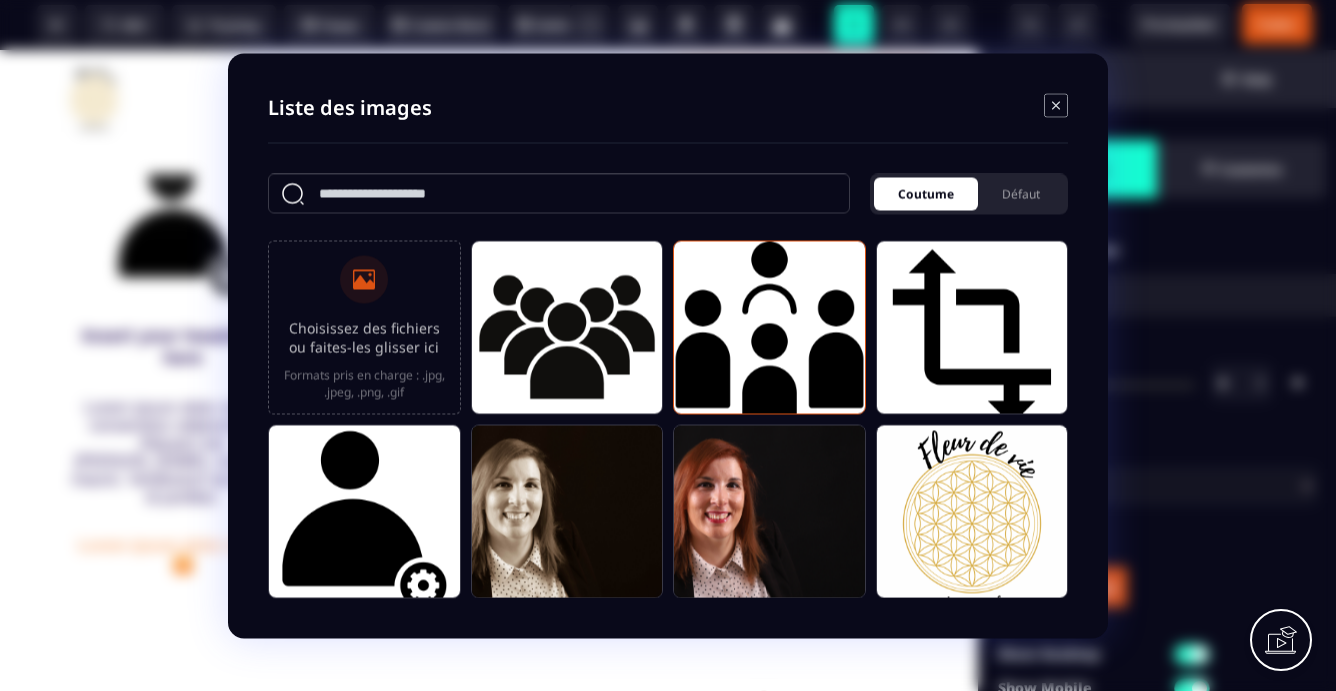 click on "Coutume" at bounding box center [926, 193] 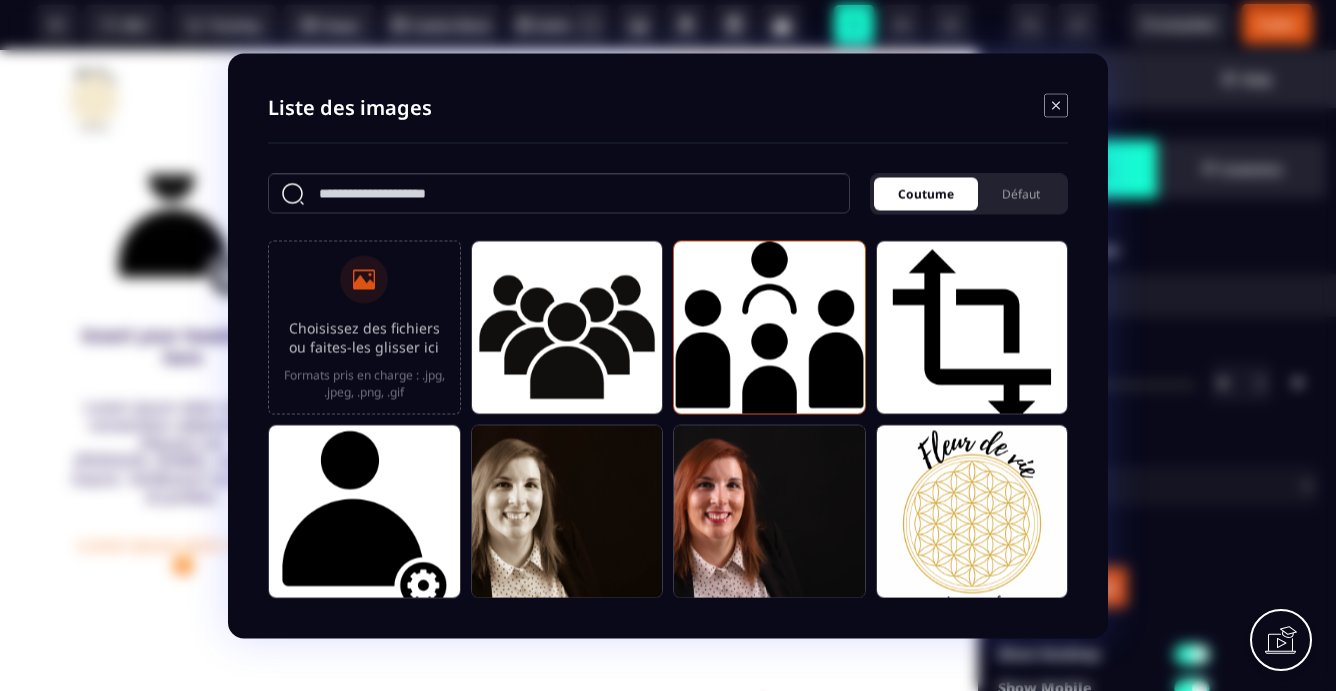 click on "Coutume" at bounding box center [926, 193] 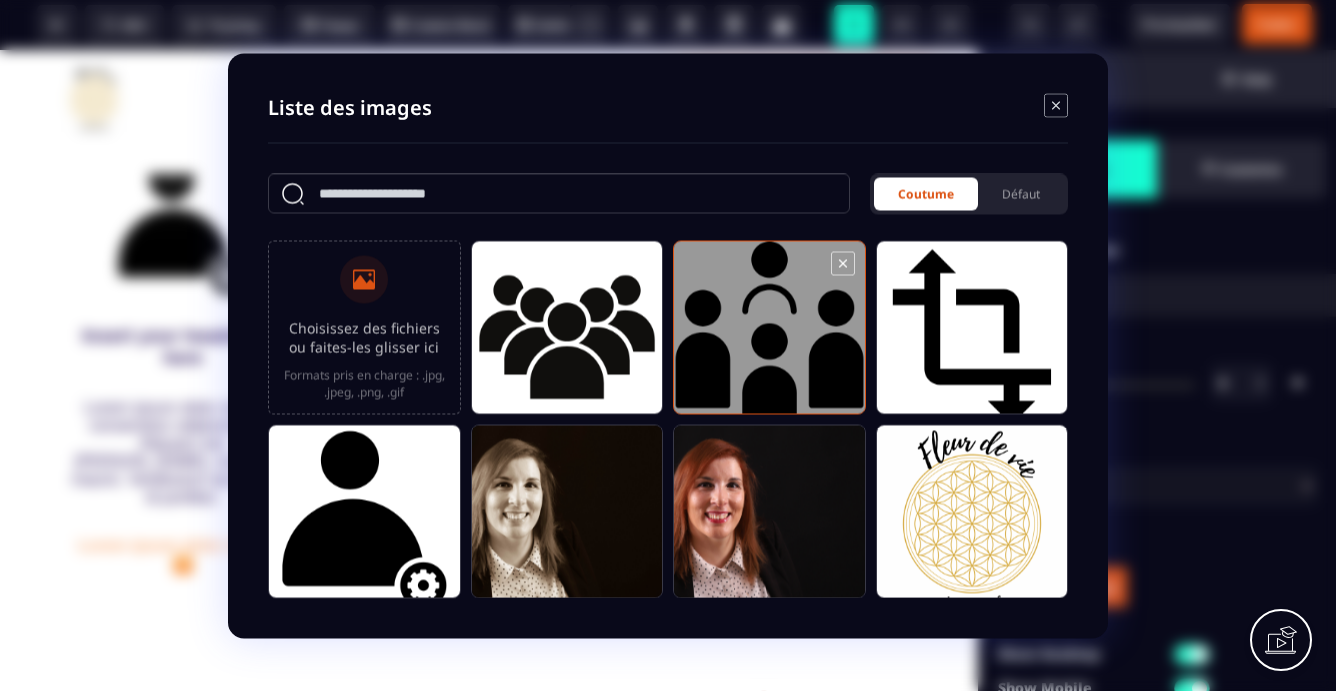click at bounding box center [769, 336] 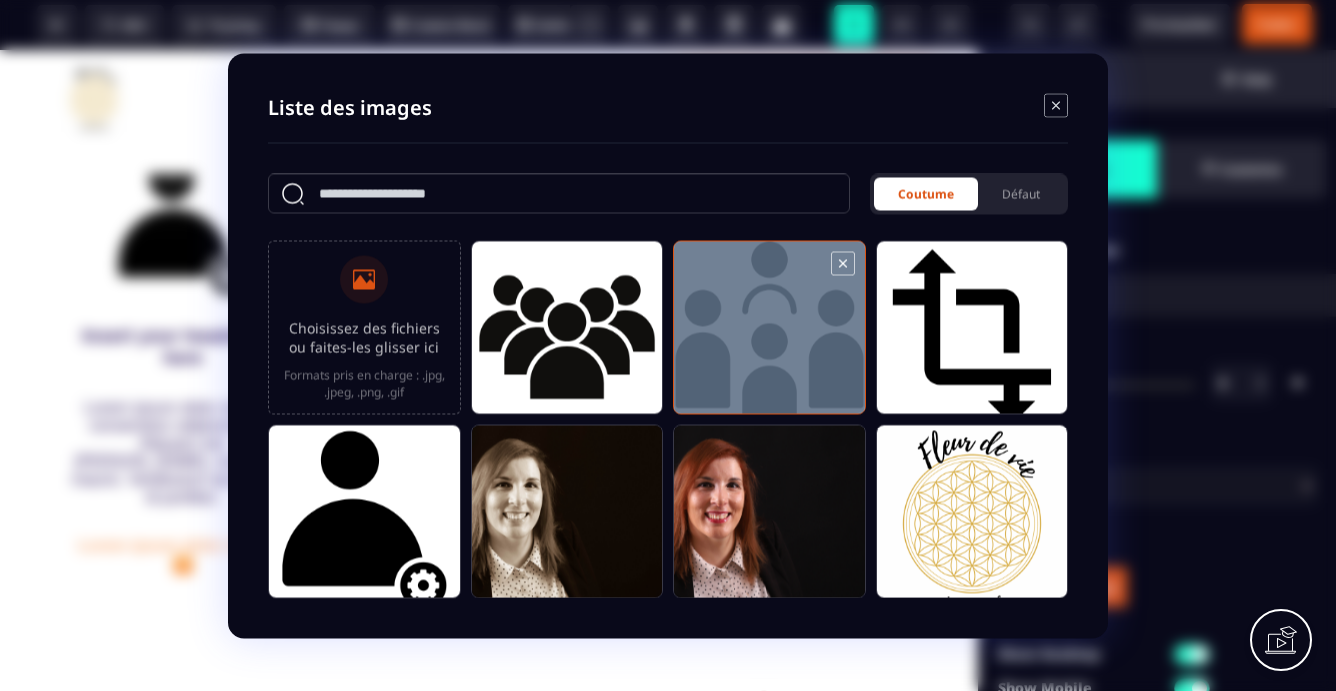 click at bounding box center (769, 336) 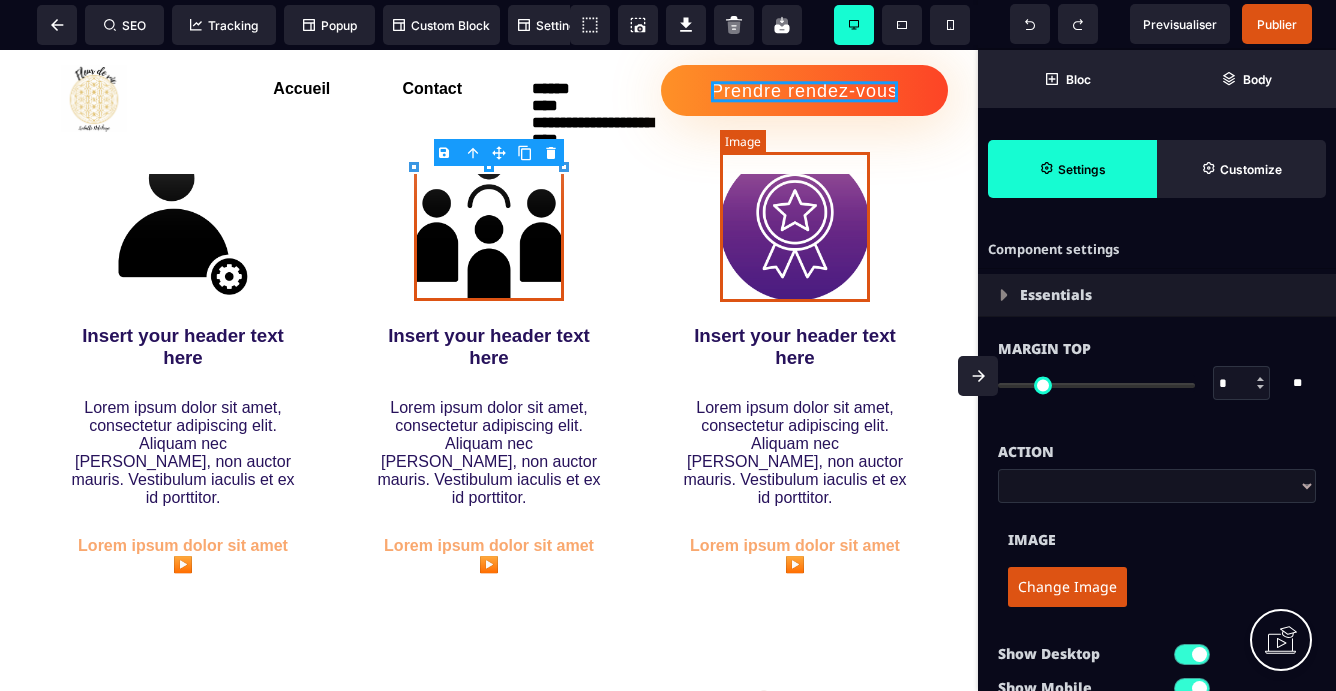 click at bounding box center [795, 226] 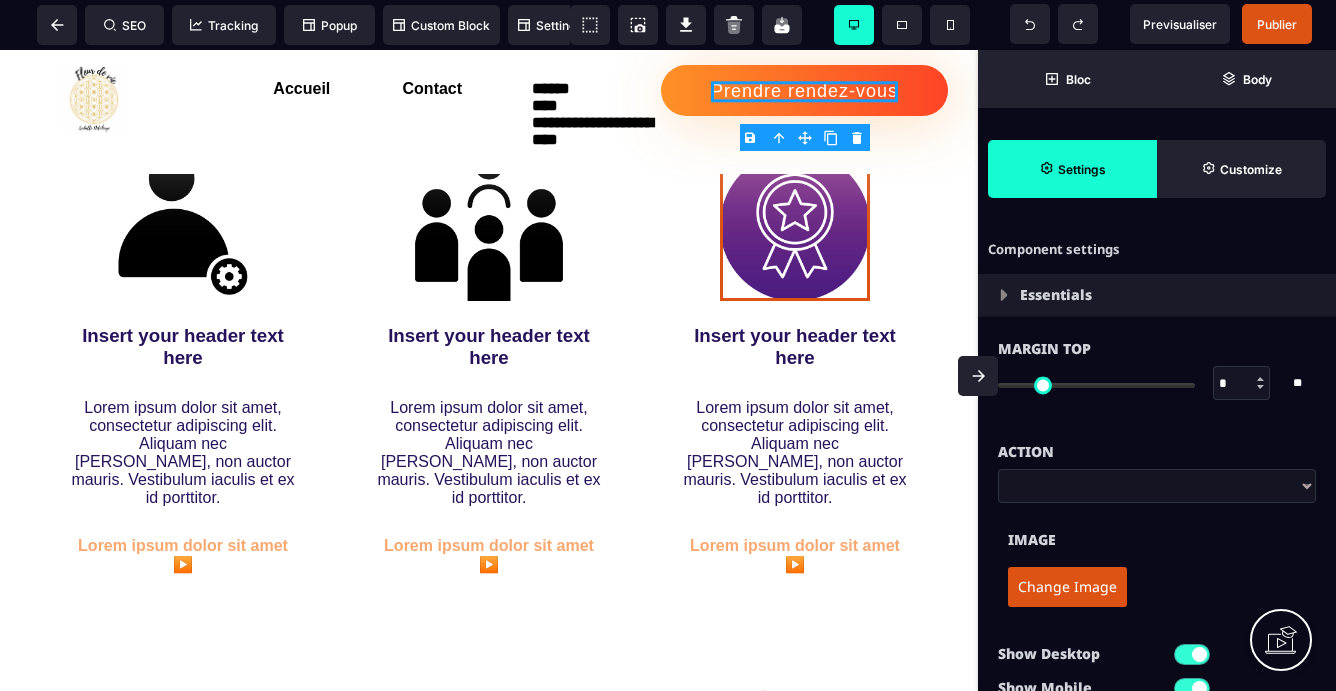 click on "Change Image" at bounding box center (1067, 587) 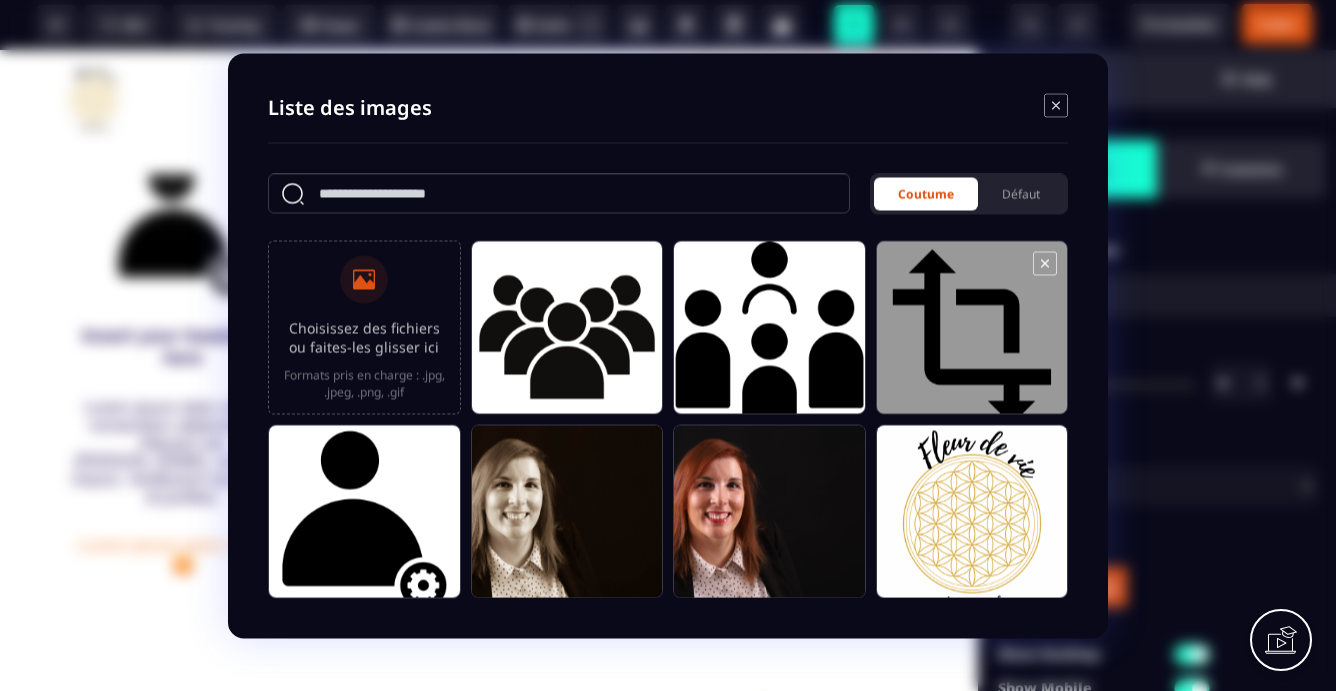 click at bounding box center [972, 336] 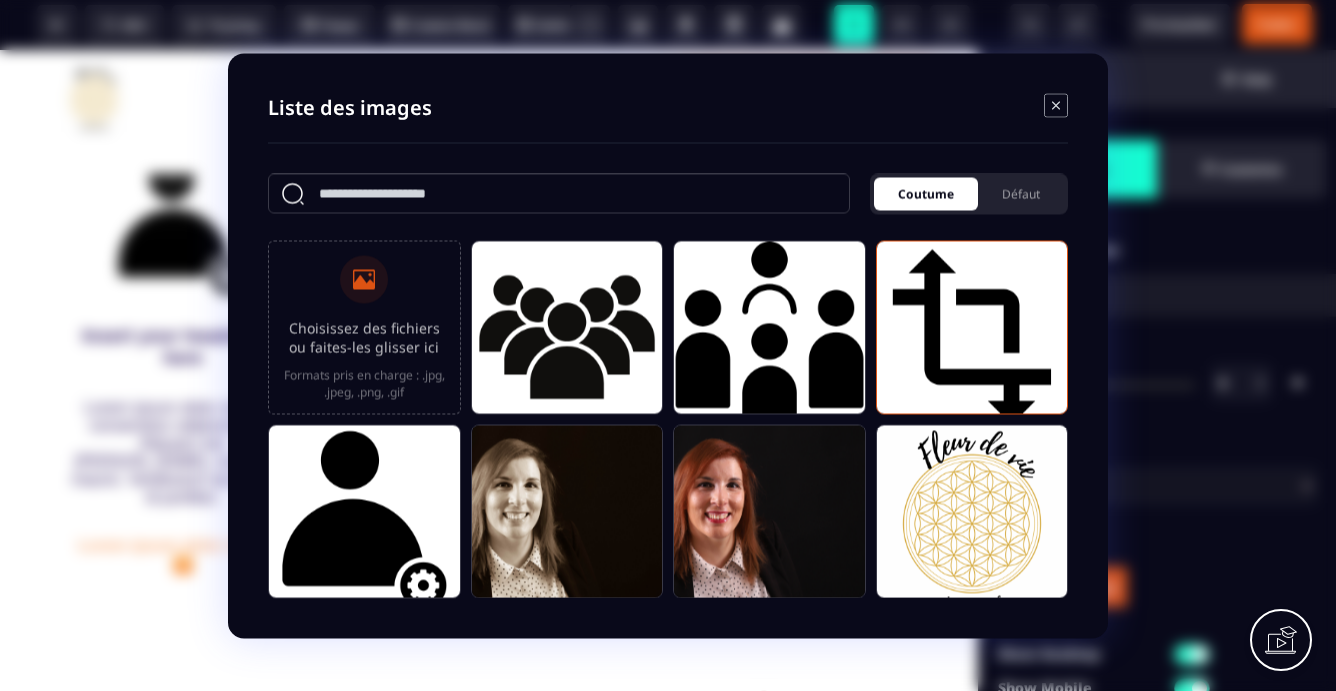 click on "Coutume" at bounding box center [926, 193] 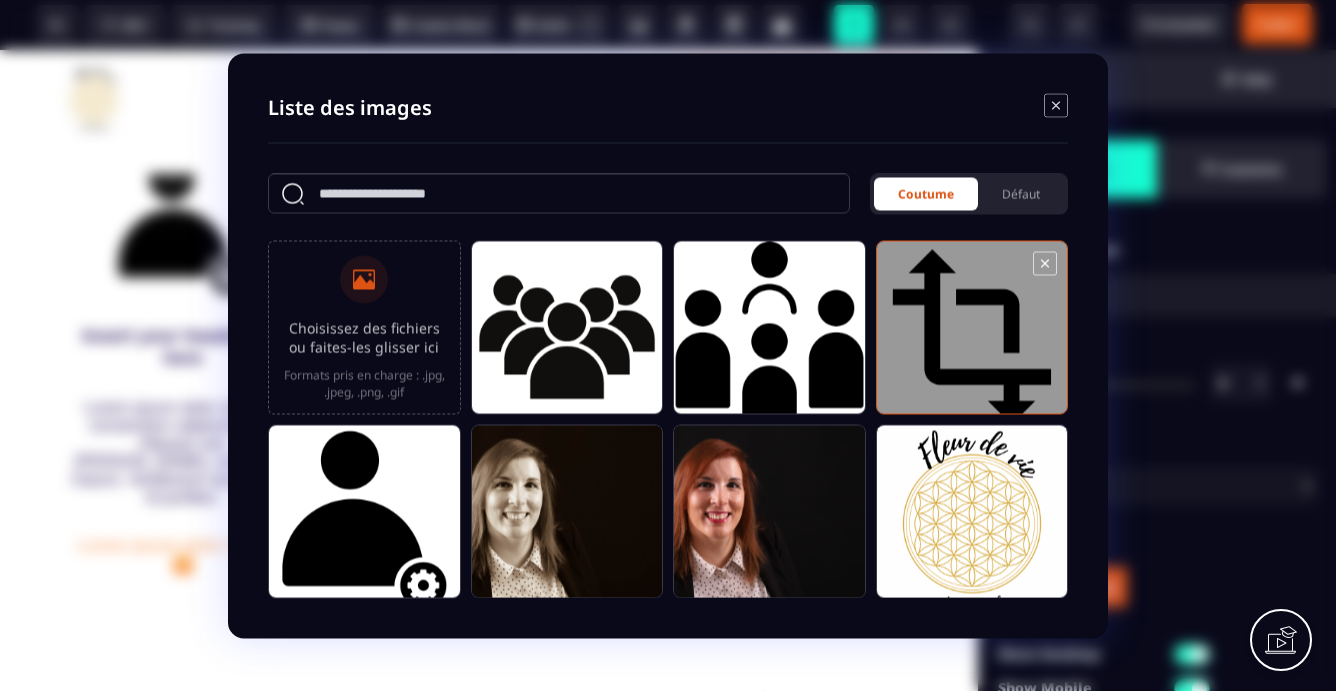 click at bounding box center [972, 336] 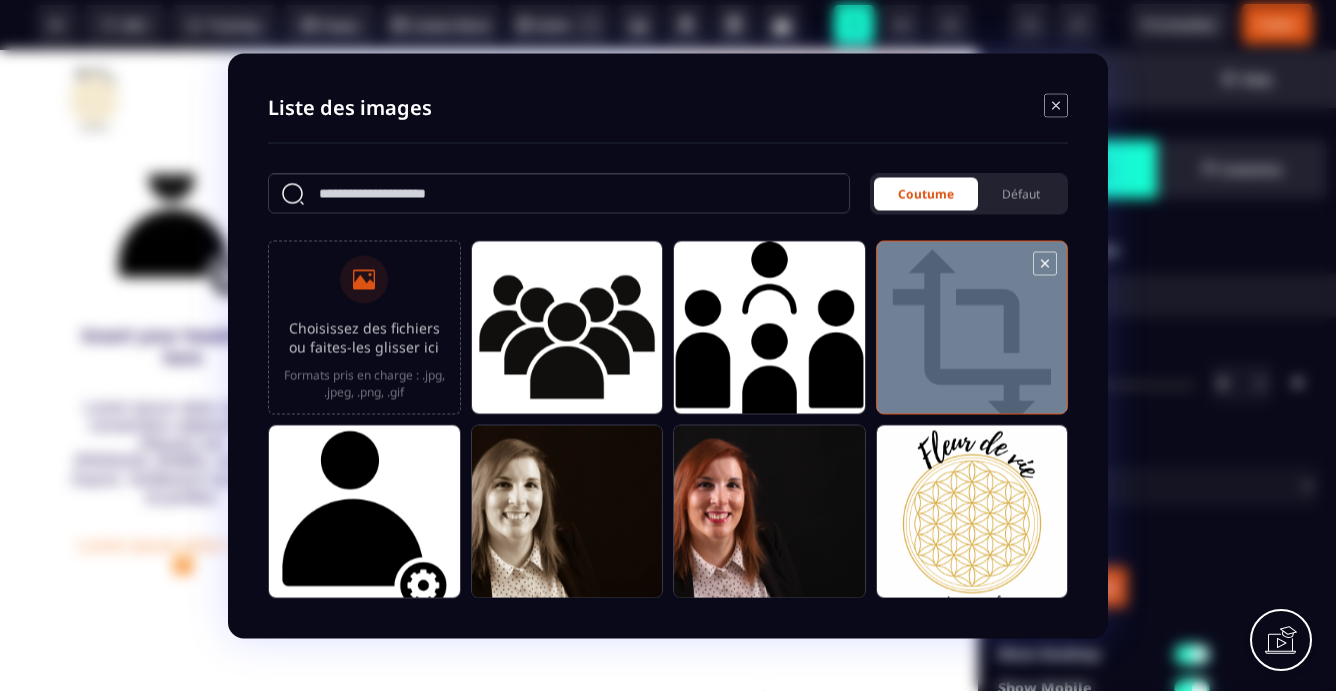click at bounding box center [972, 336] 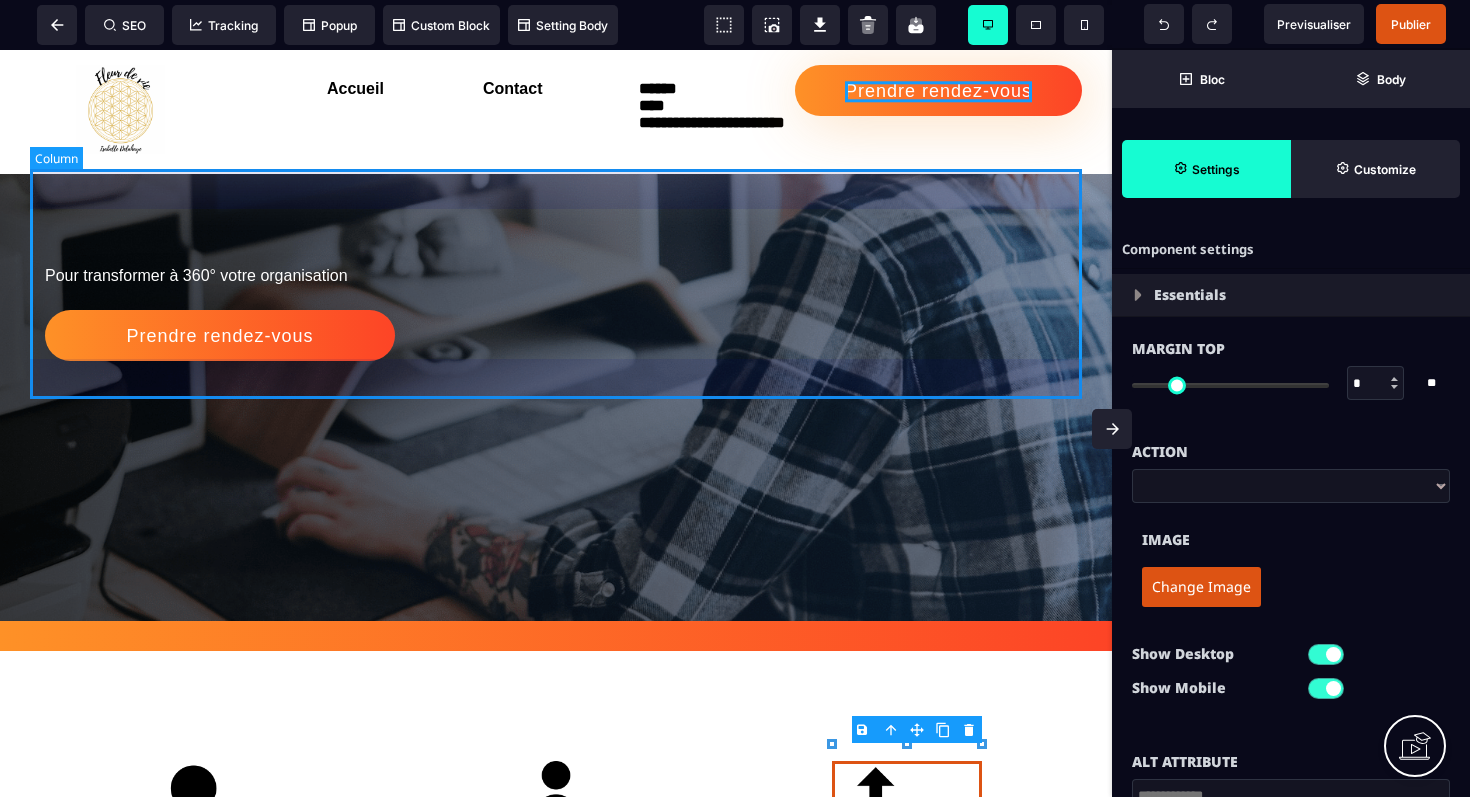 scroll, scrollTop: 313, scrollLeft: 0, axis: vertical 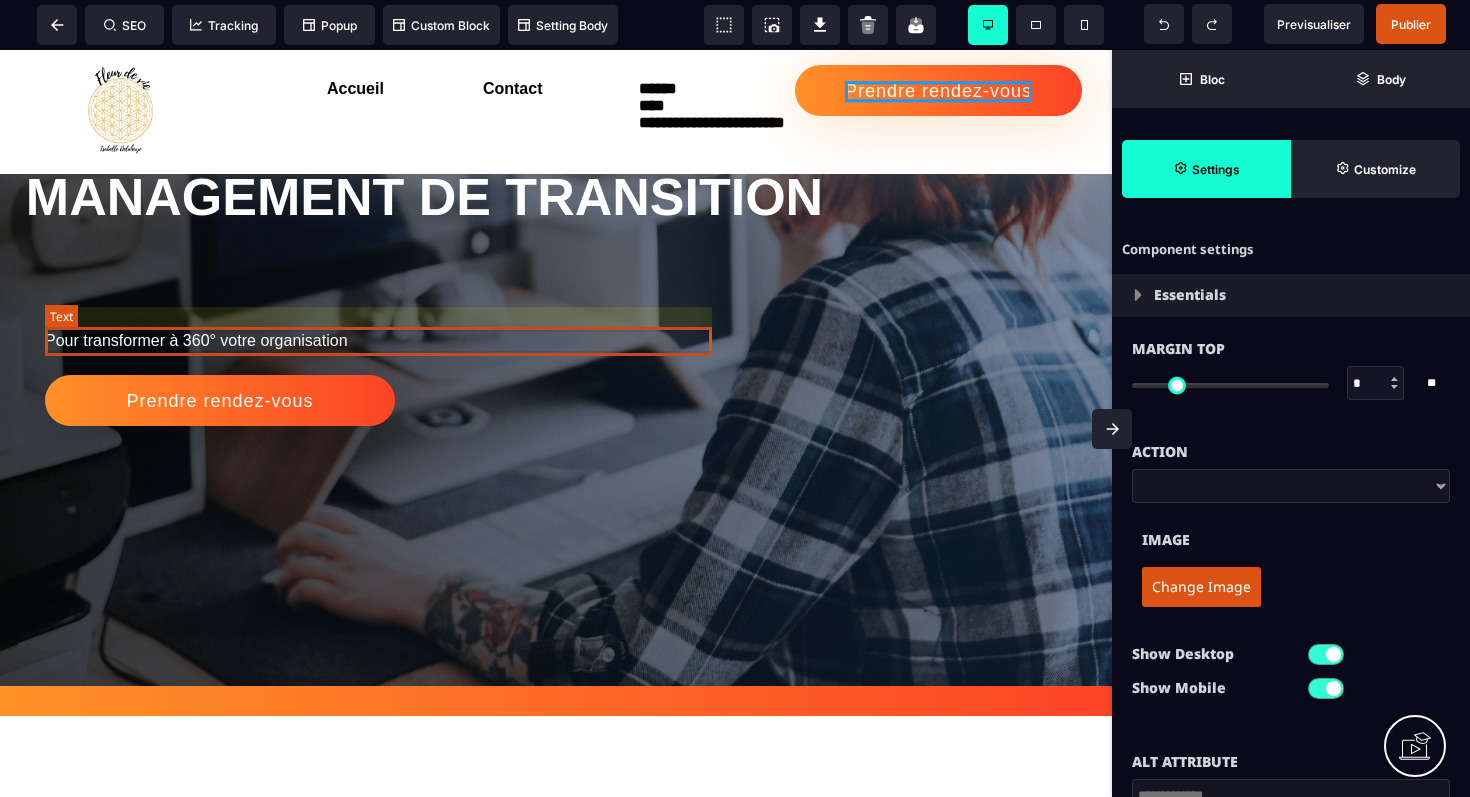 click on "Pour transformer à 360° votre organisation" at bounding box center (378, 341) 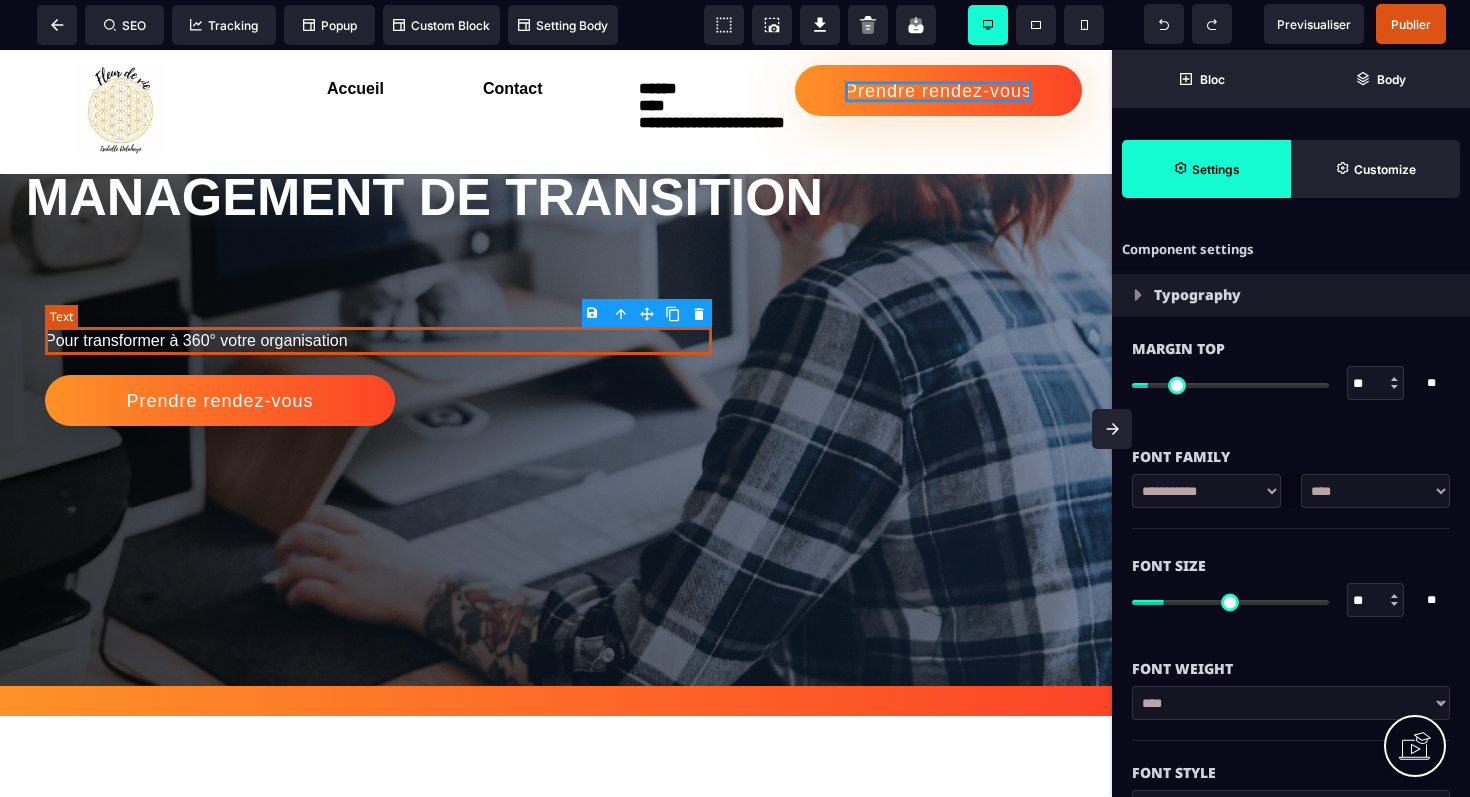 click on "Pour transformer à 360° votre organisation" at bounding box center [378, 341] 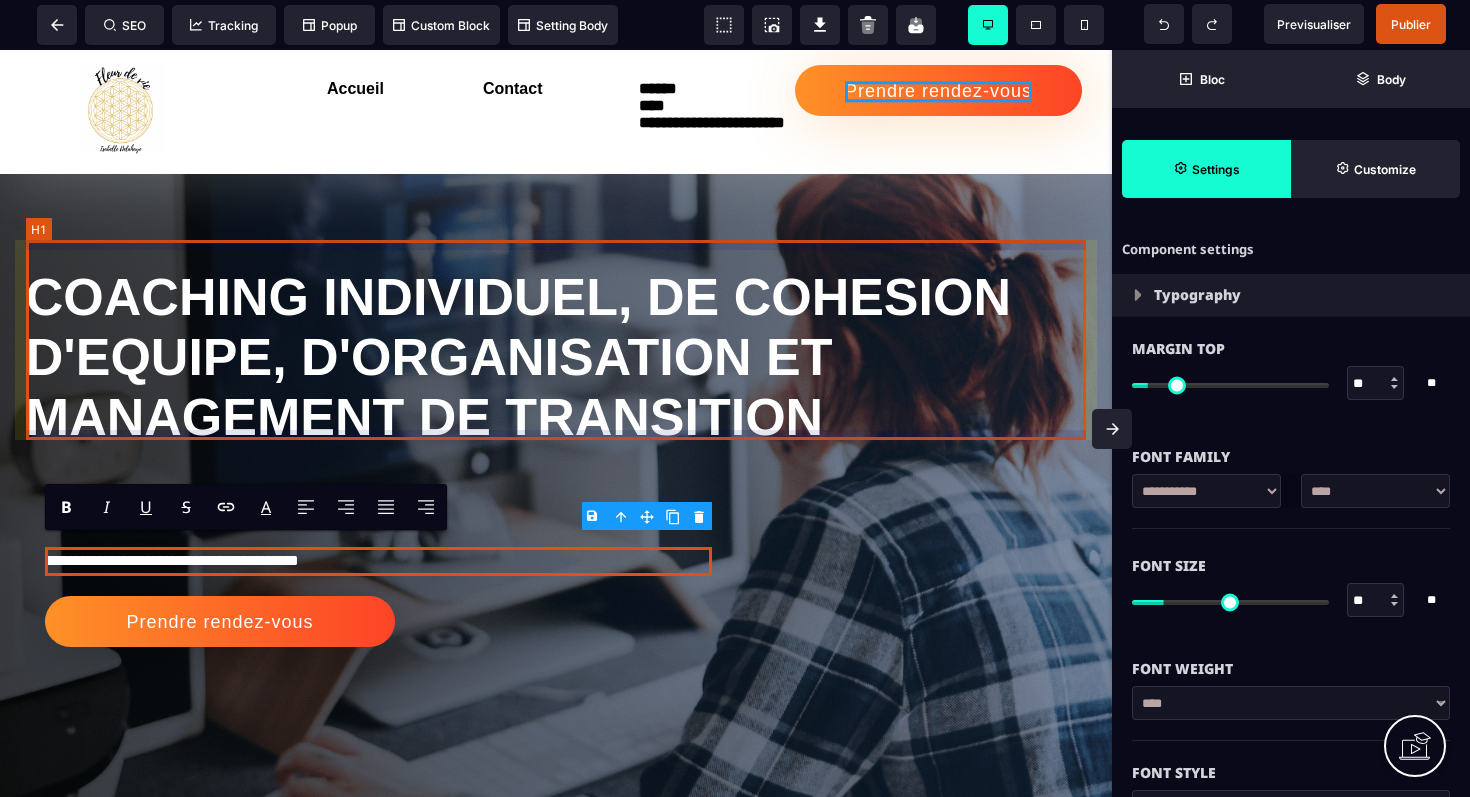 scroll, scrollTop: 87, scrollLeft: 0, axis: vertical 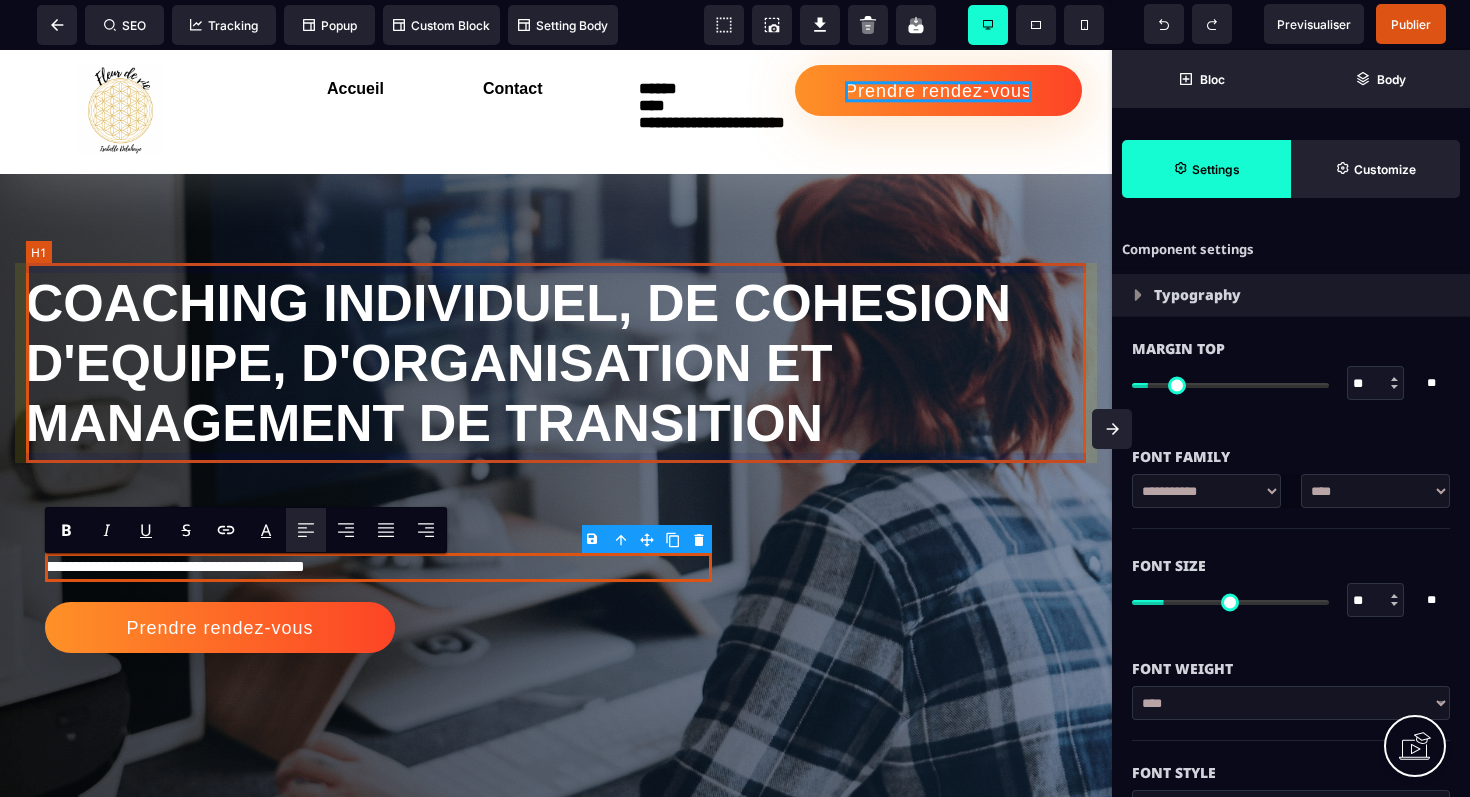 click on "COACHING INDIVIDUEL, DE COHESION D'EQUIPE, D'ORGANISATION ET MANAGEMENT DE TRANSITION" at bounding box center [556, 363] 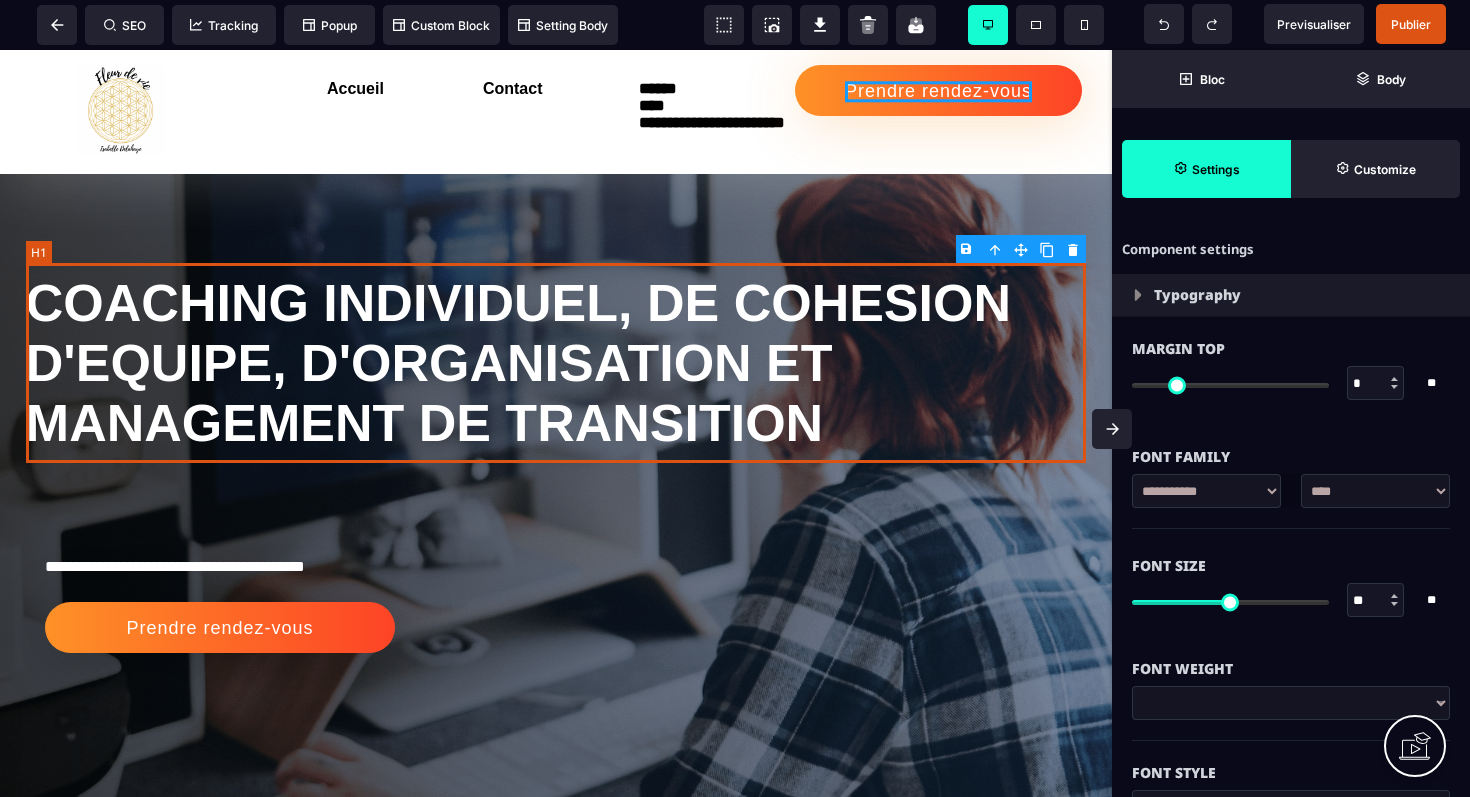 click on "COACHING INDIVIDUEL, DE COHESION D'EQUIPE, D'ORGANISATION ET MANAGEMENT DE TRANSITION" at bounding box center (556, 363) 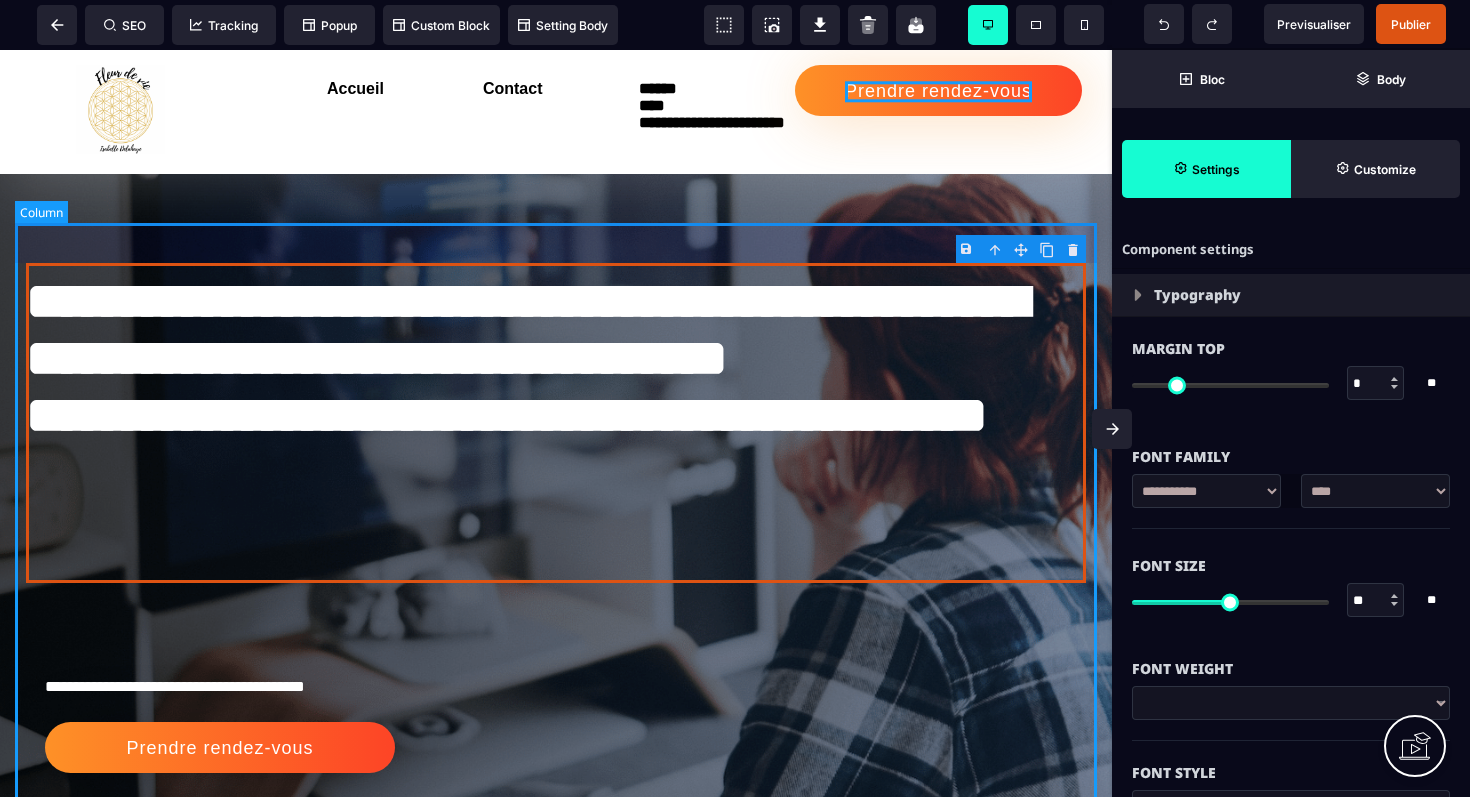 click on "**********" at bounding box center (556, 553) 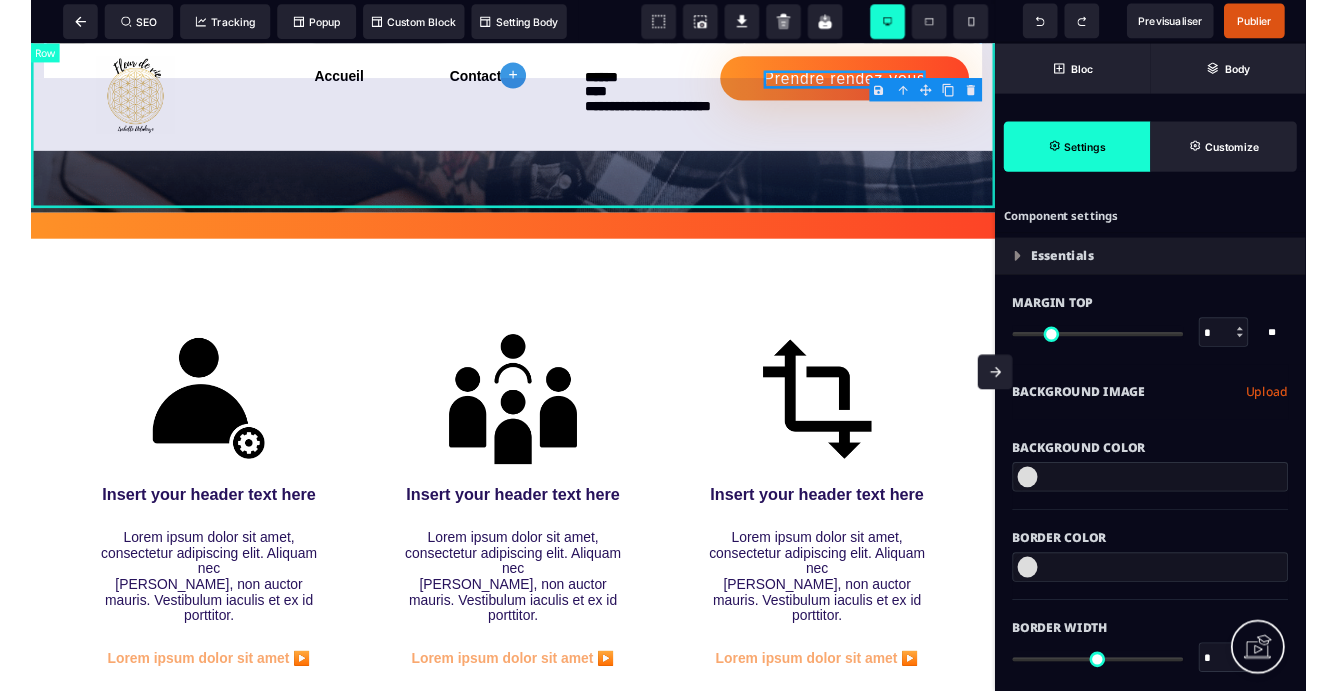 scroll, scrollTop: 880, scrollLeft: 0, axis: vertical 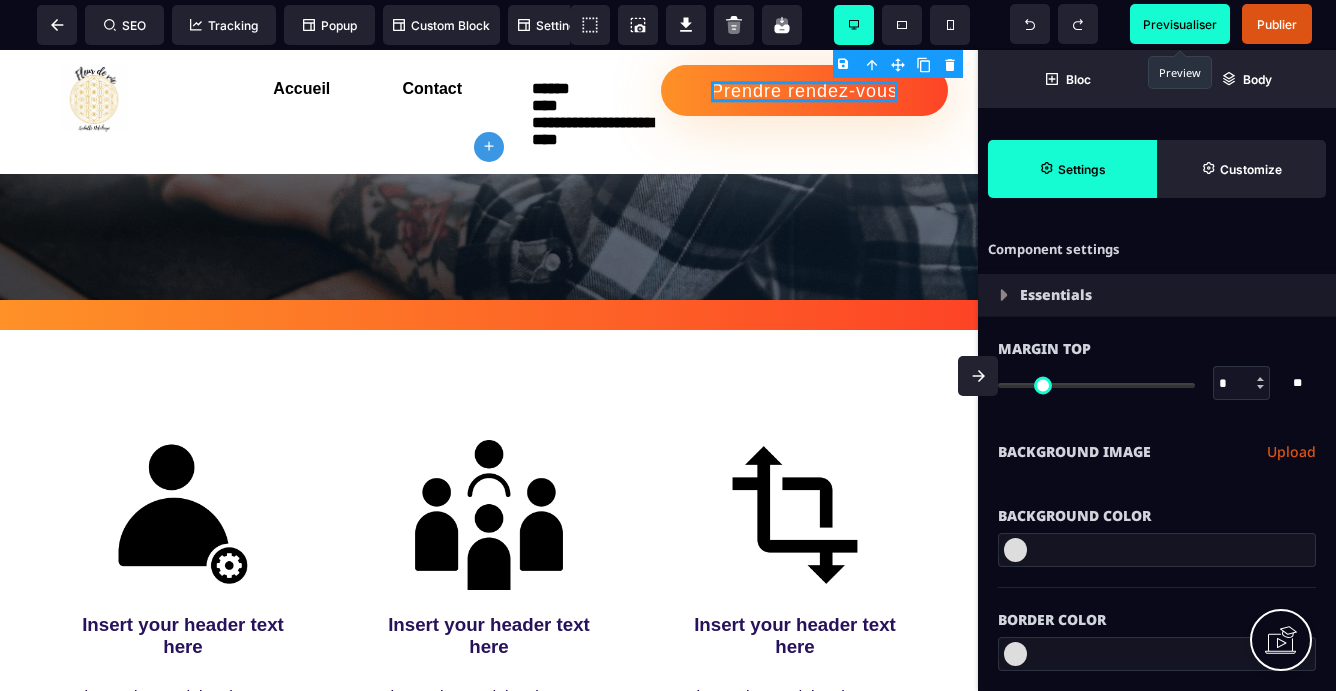 click on "Previsualiser" at bounding box center (1180, 24) 